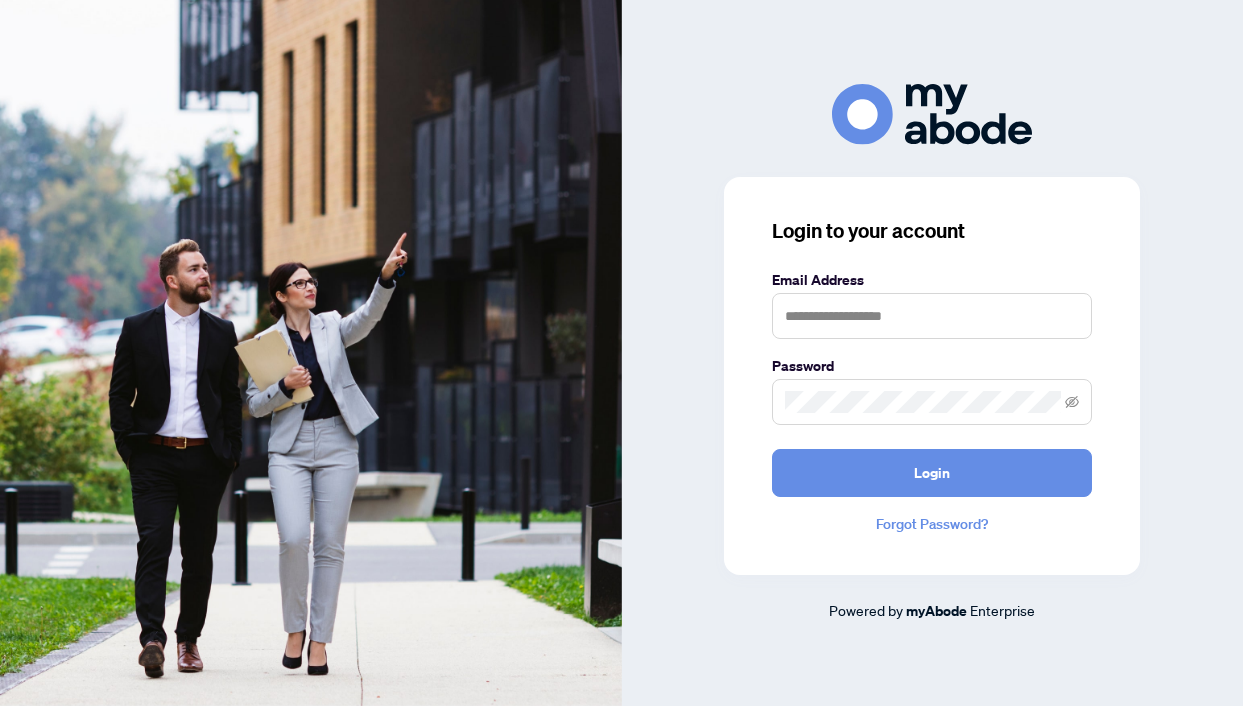 scroll, scrollTop: 0, scrollLeft: 0, axis: both 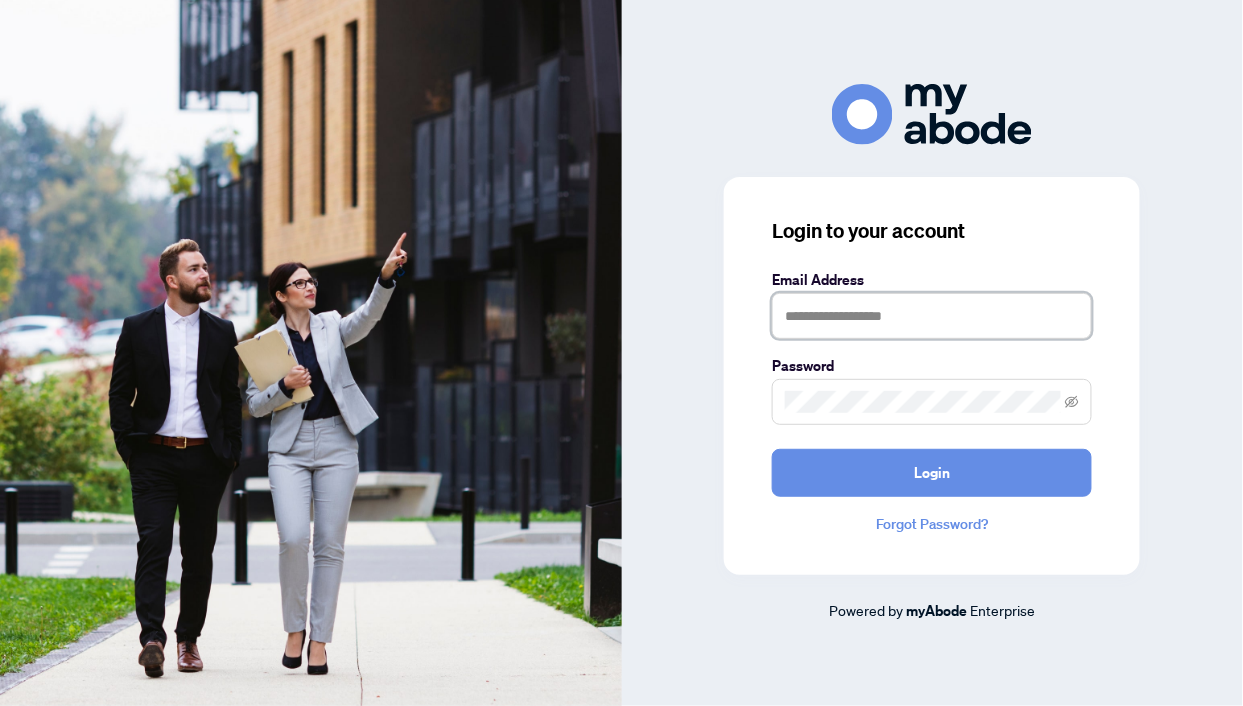 click at bounding box center [932, 316] 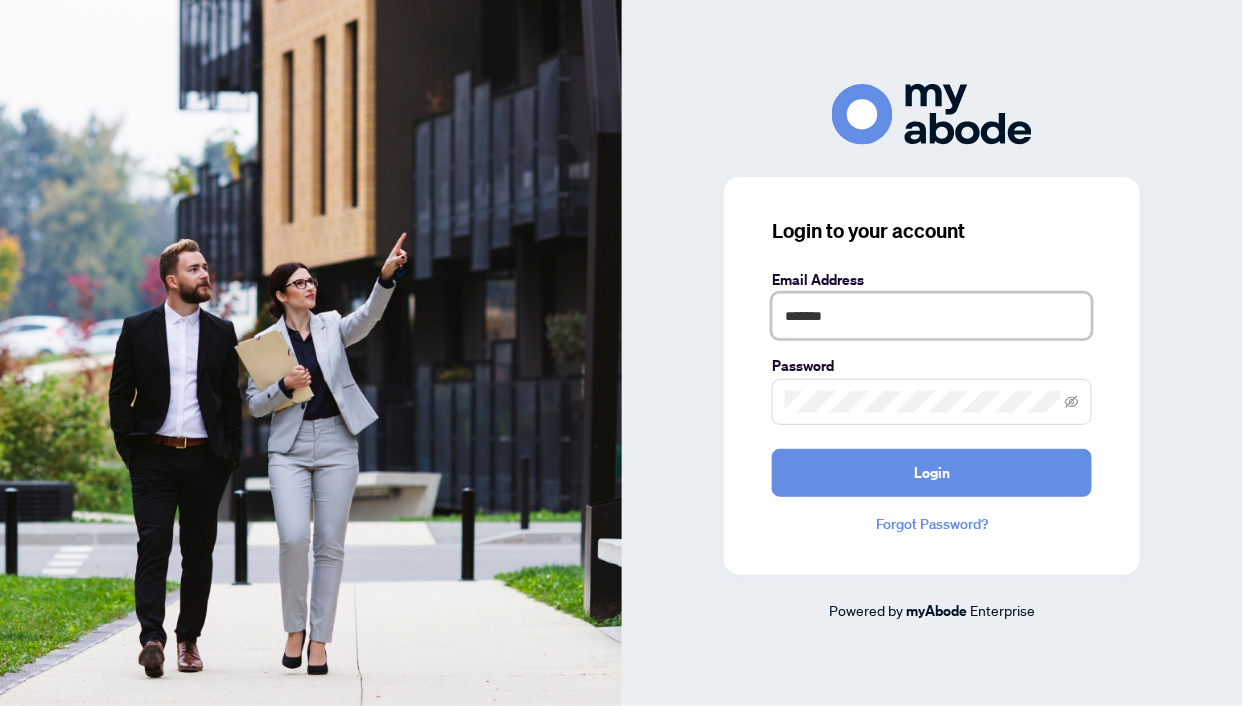 type on "**********" 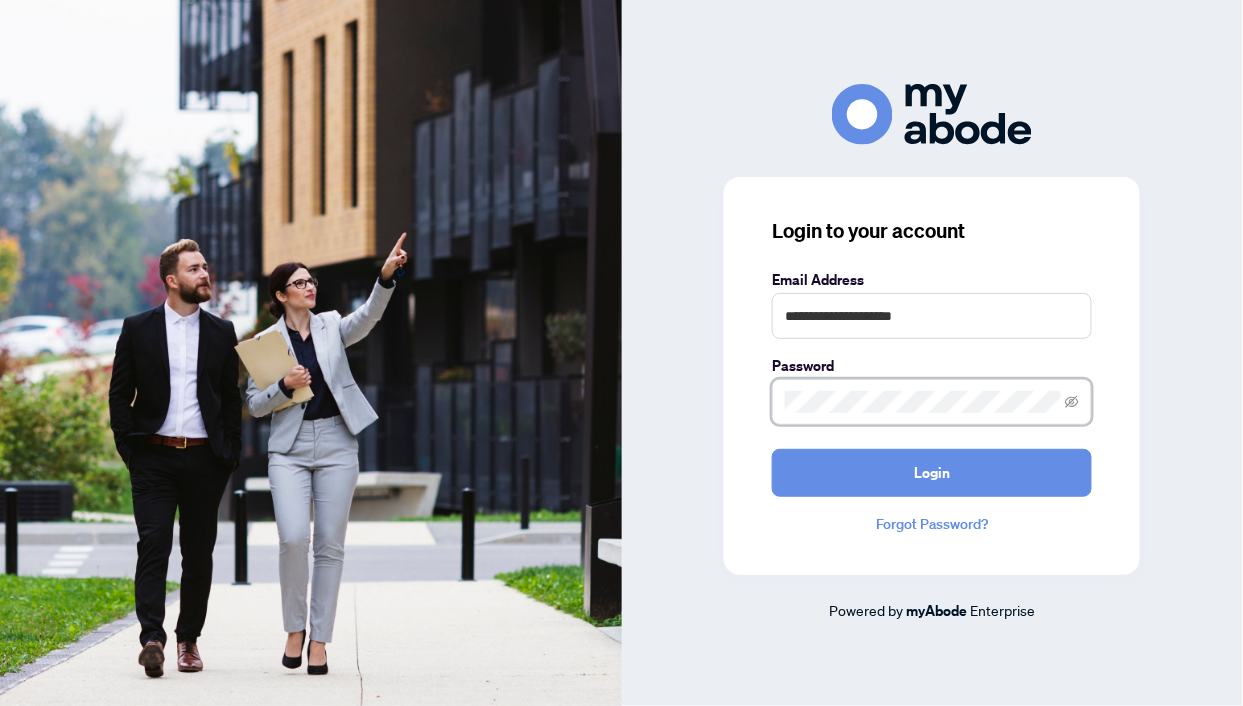 click on "Login" at bounding box center (932, 473) 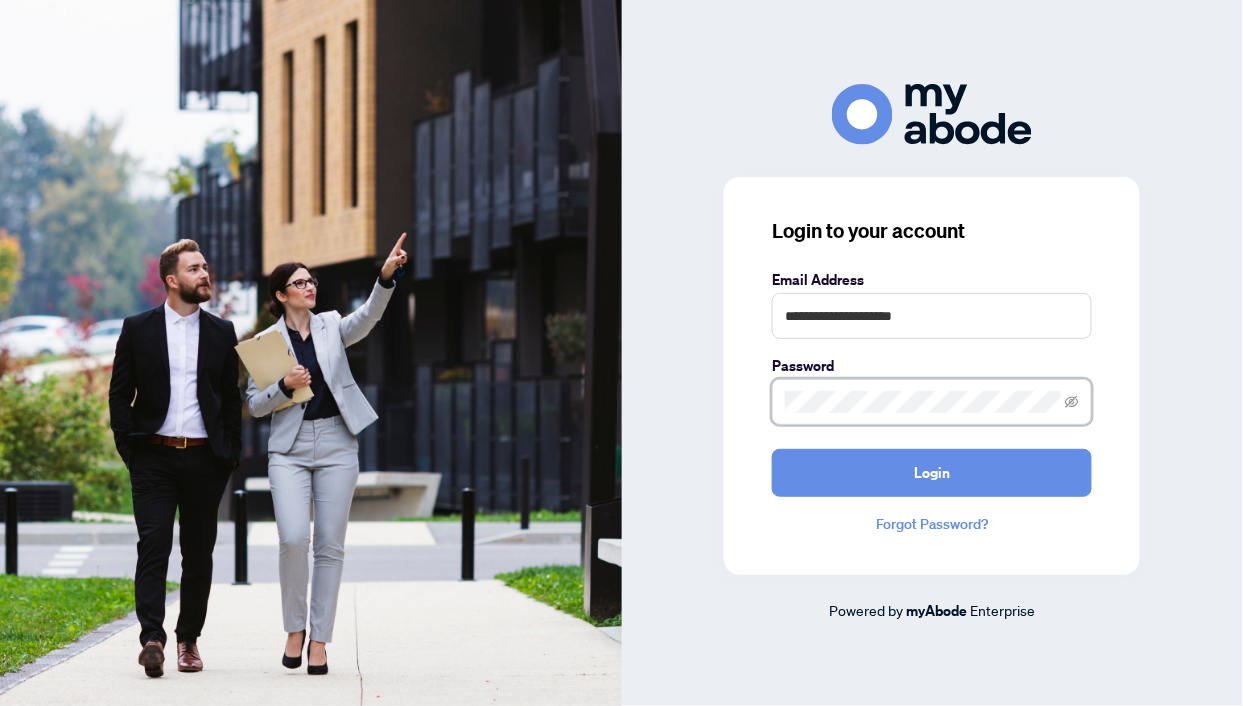 click on "Login" at bounding box center [932, 473] 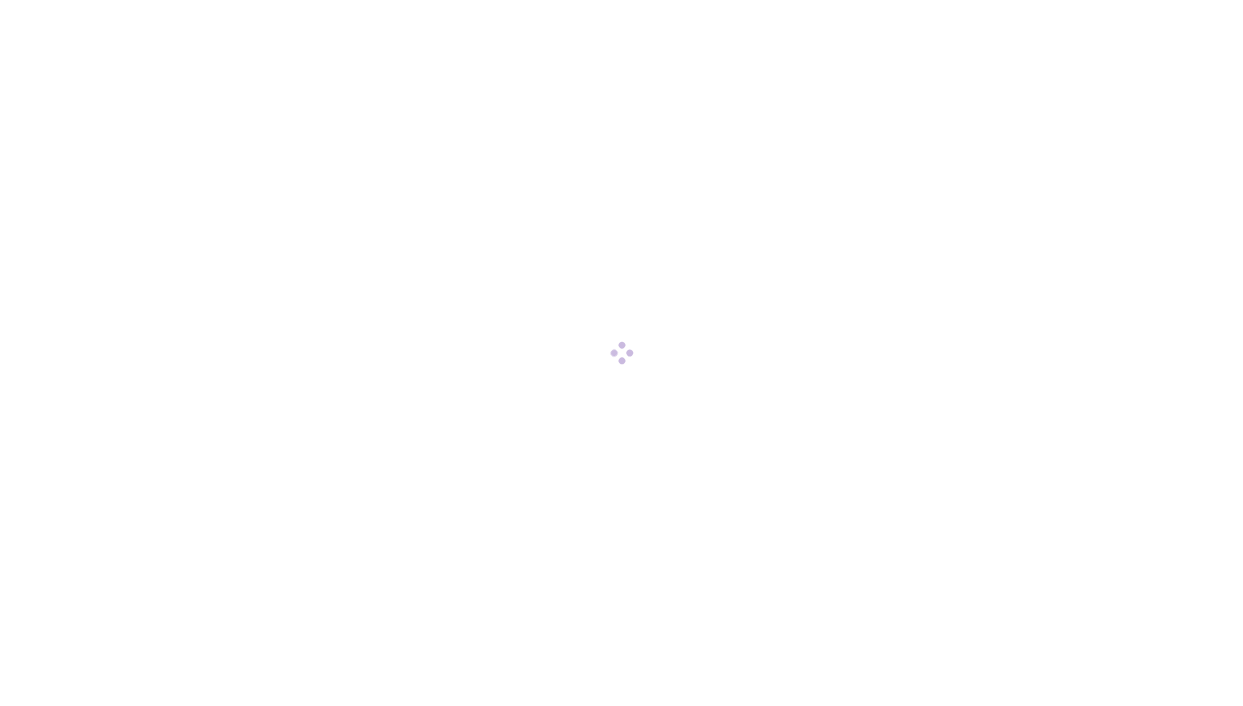 scroll, scrollTop: 0, scrollLeft: 0, axis: both 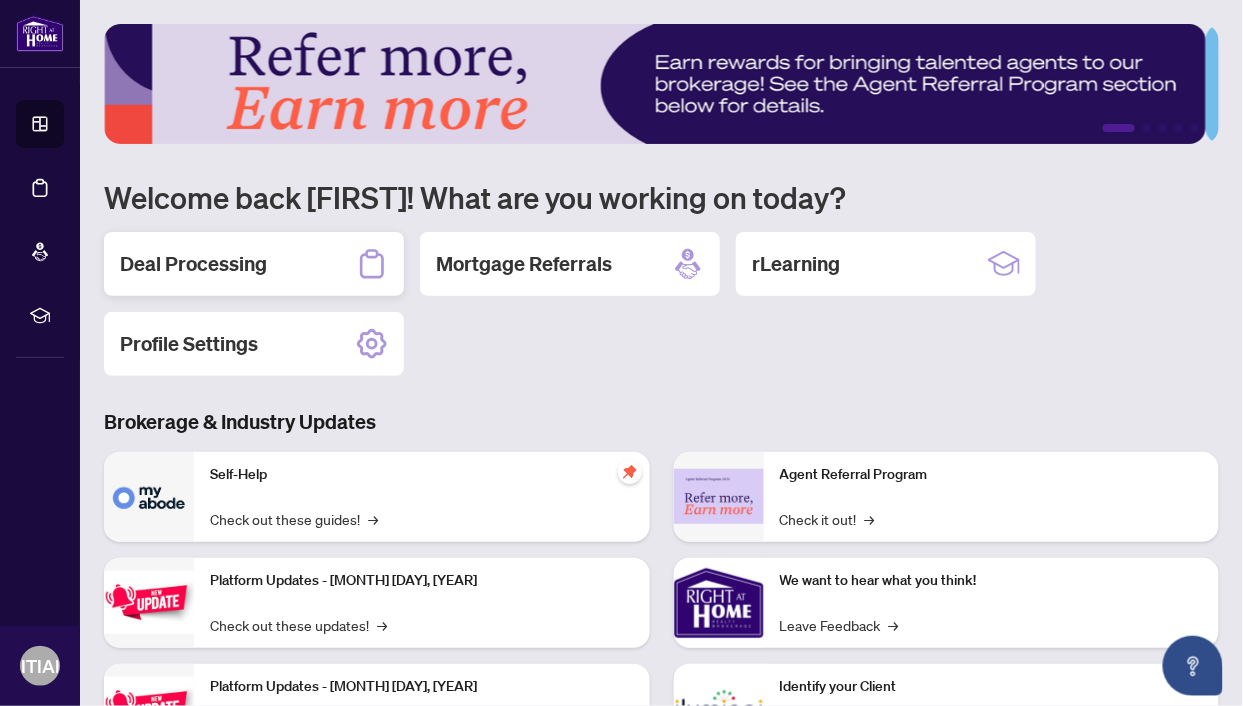 click on "Deal Processing" at bounding box center (193, 264) 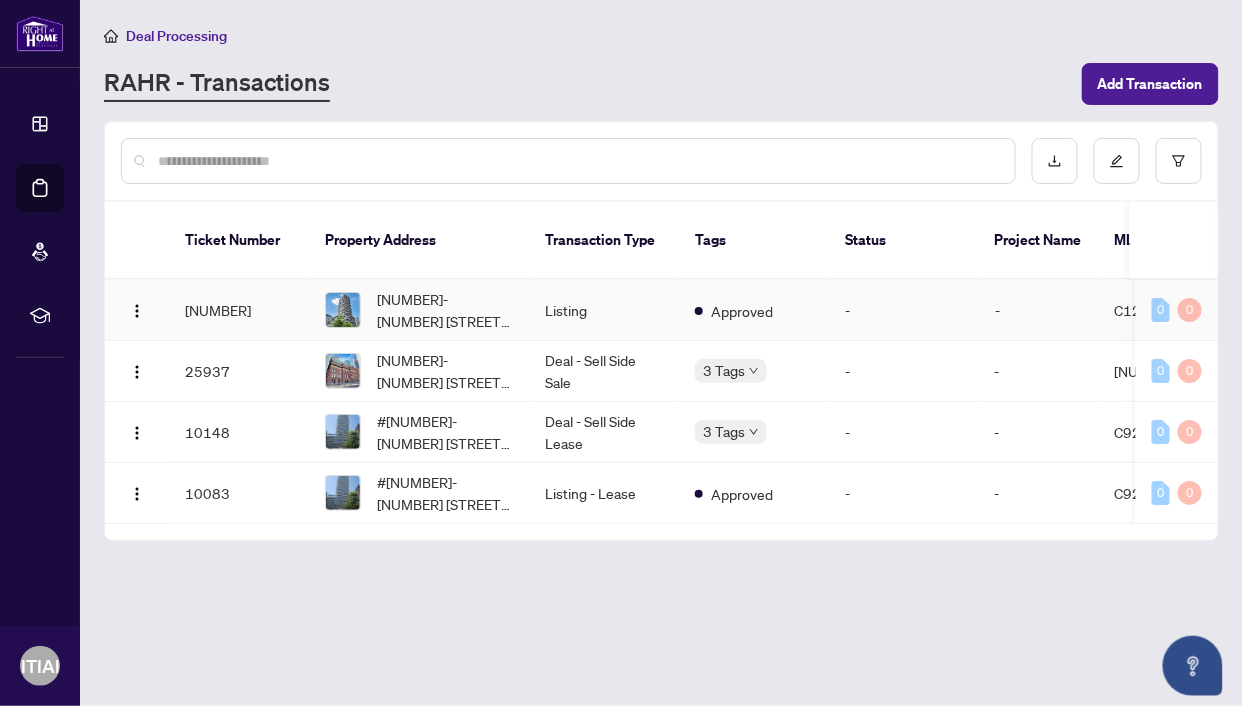 click at bounding box center (343, 310) 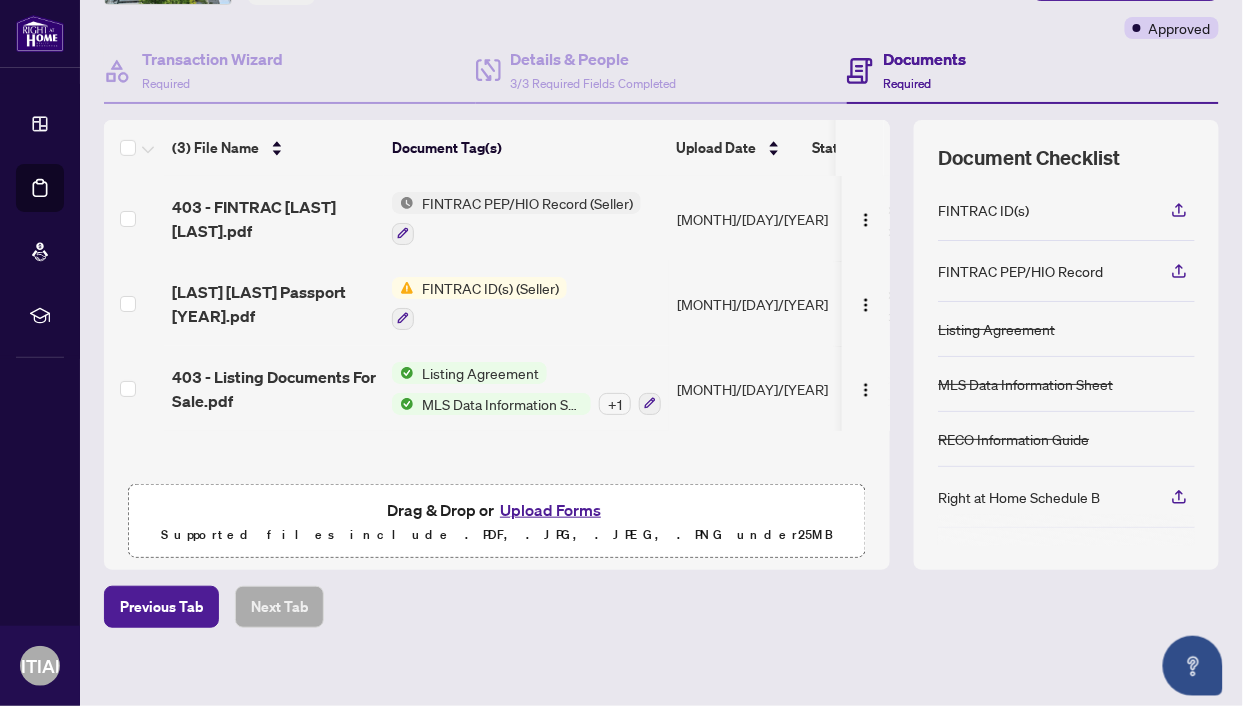 scroll, scrollTop: 144, scrollLeft: 0, axis: vertical 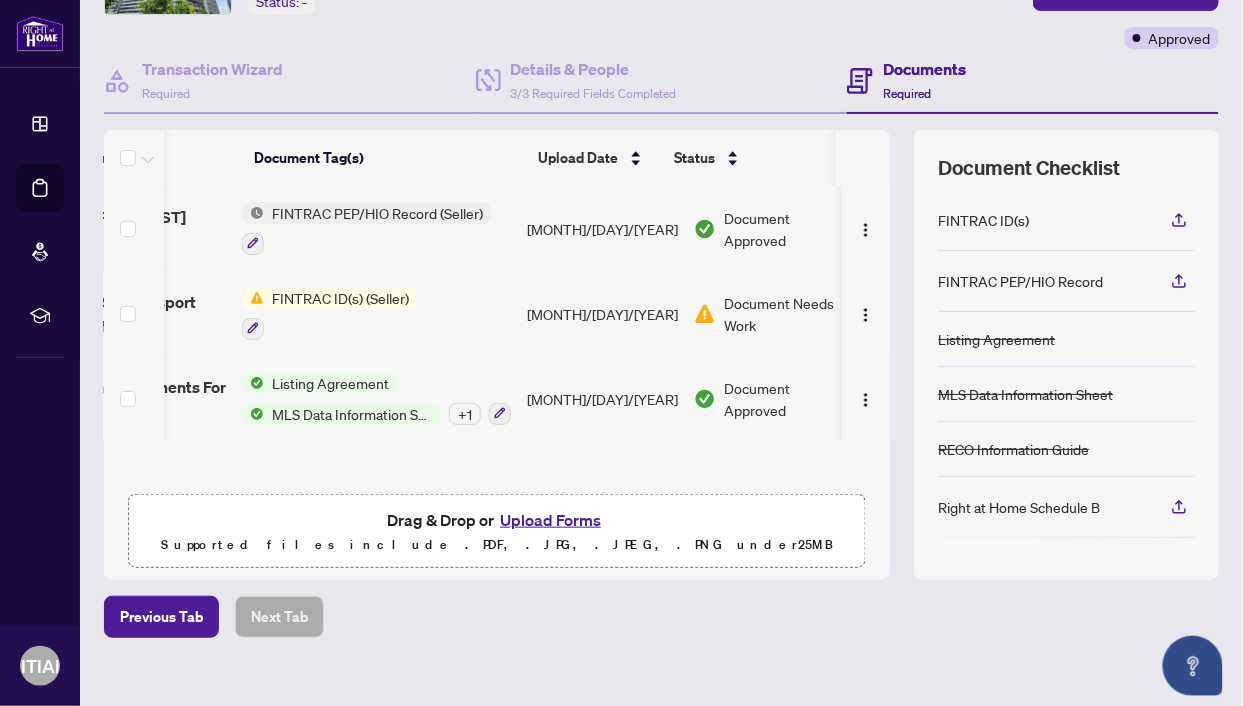click on "FINTRAC ID(s) (Seller)" at bounding box center [340, 298] 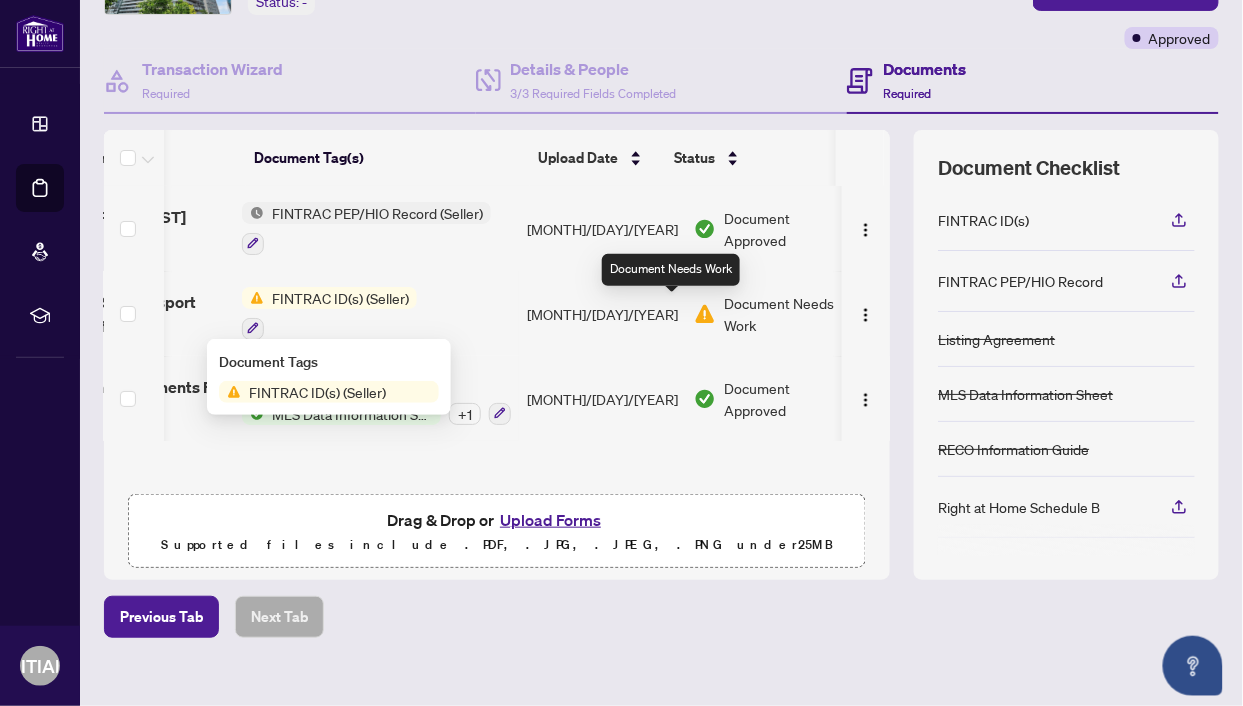 click at bounding box center [705, 314] 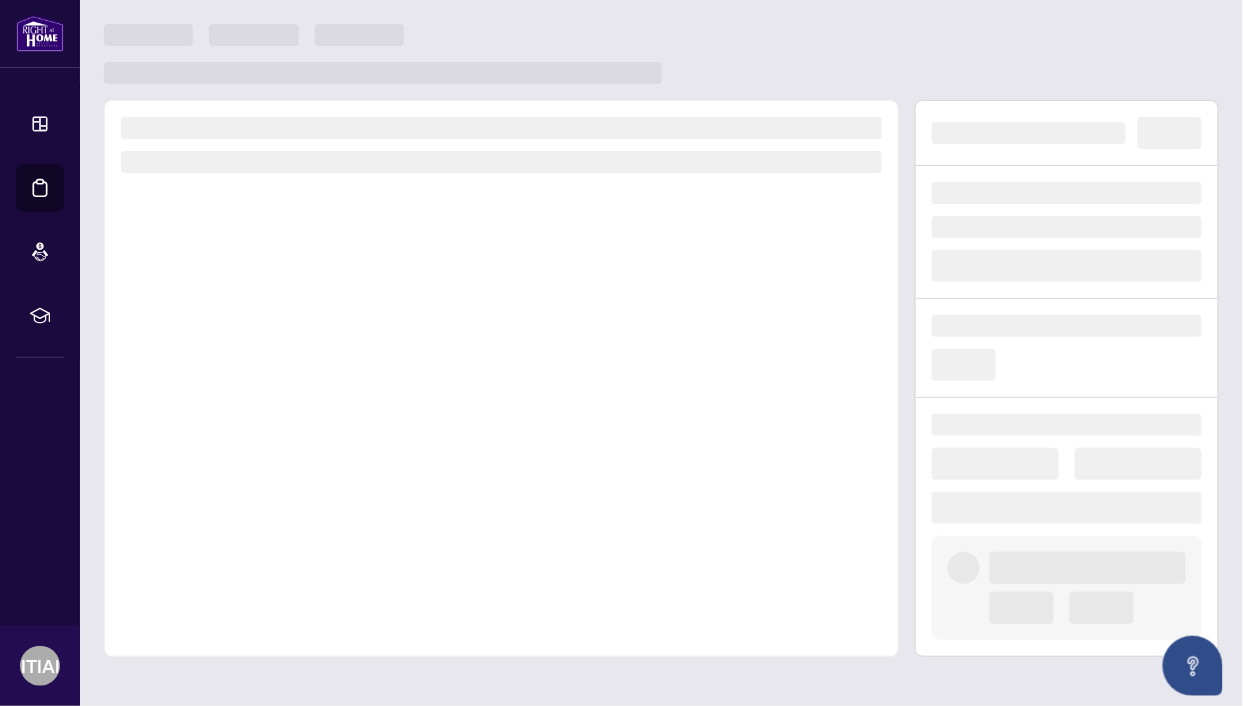 scroll, scrollTop: 0, scrollLeft: 0, axis: both 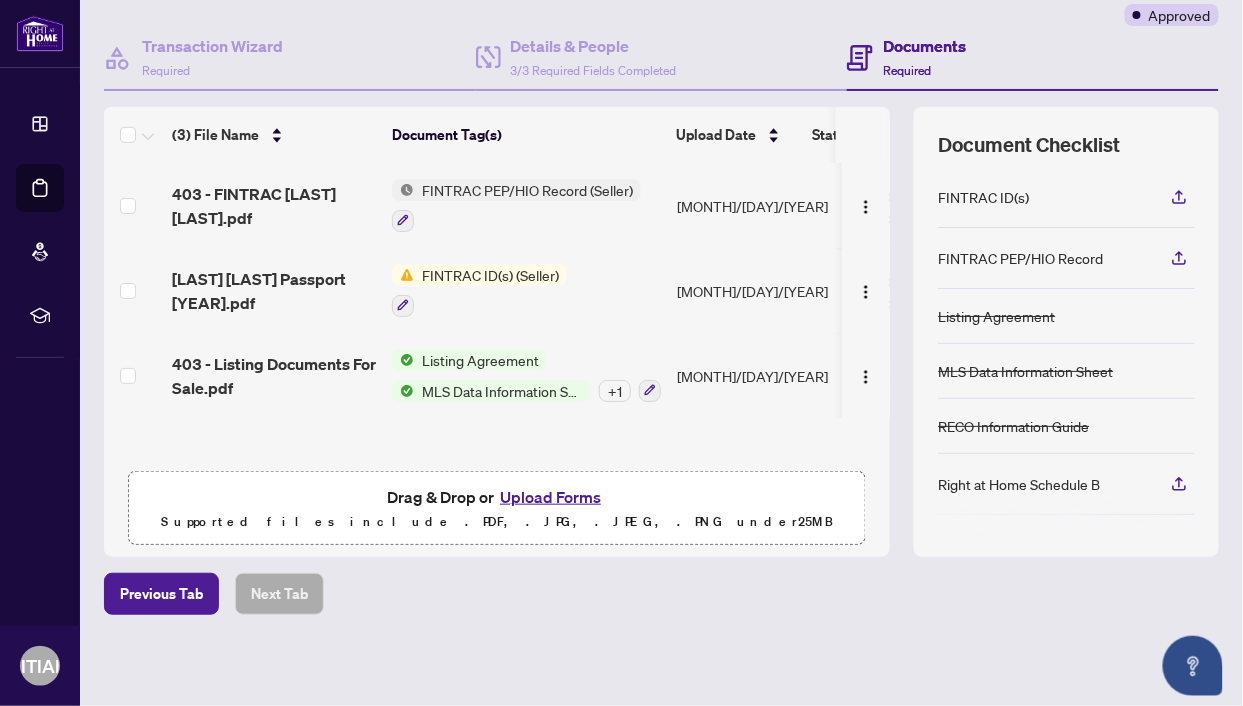 click on "Upload Forms" at bounding box center [550, 497] 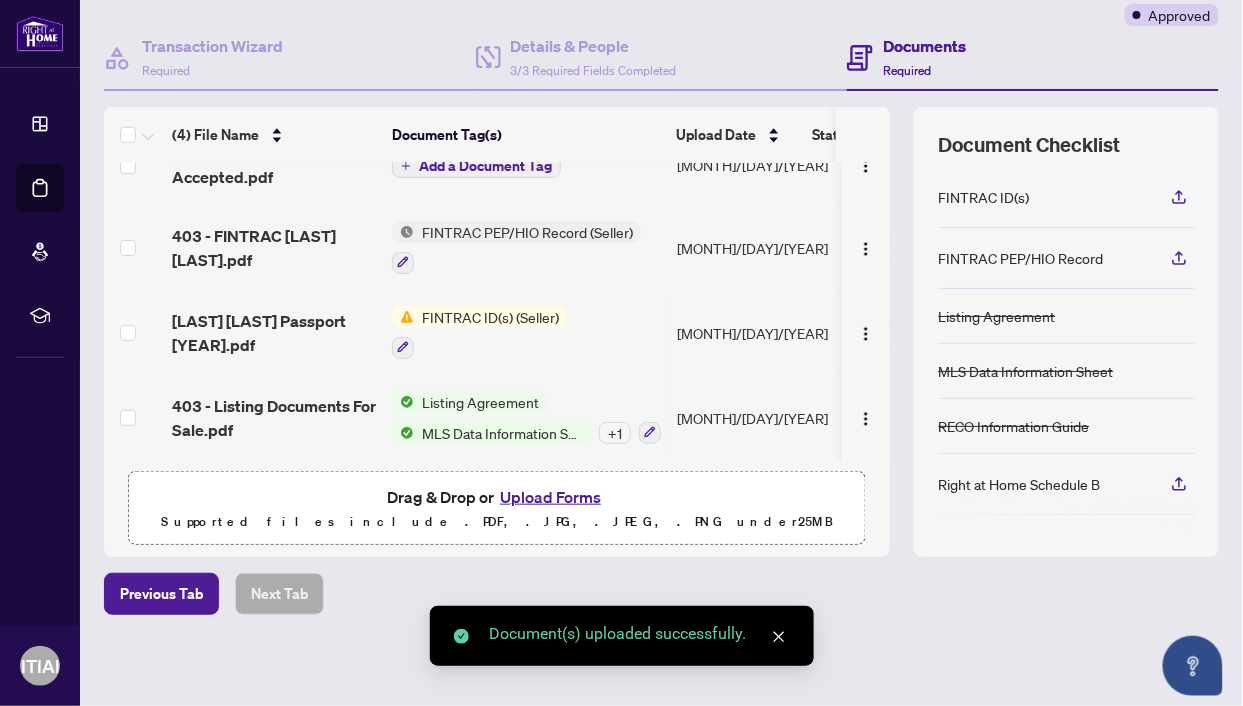 scroll, scrollTop: 41, scrollLeft: 0, axis: vertical 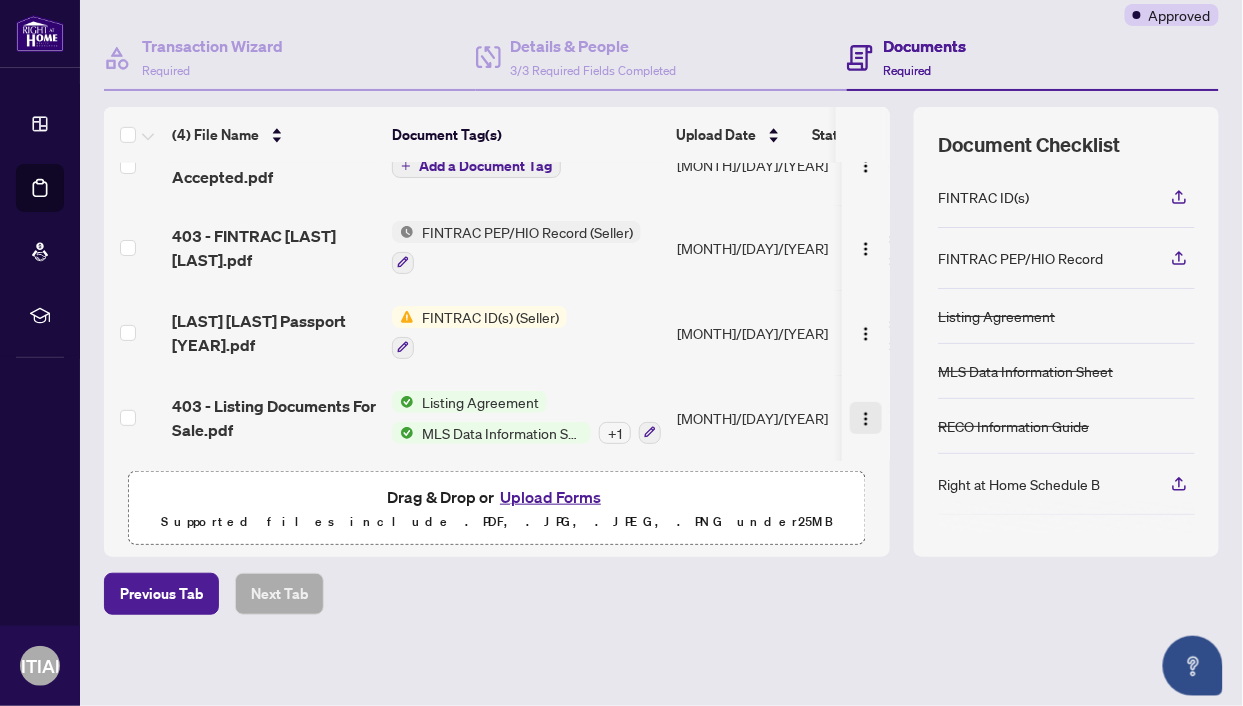 click at bounding box center [866, 419] 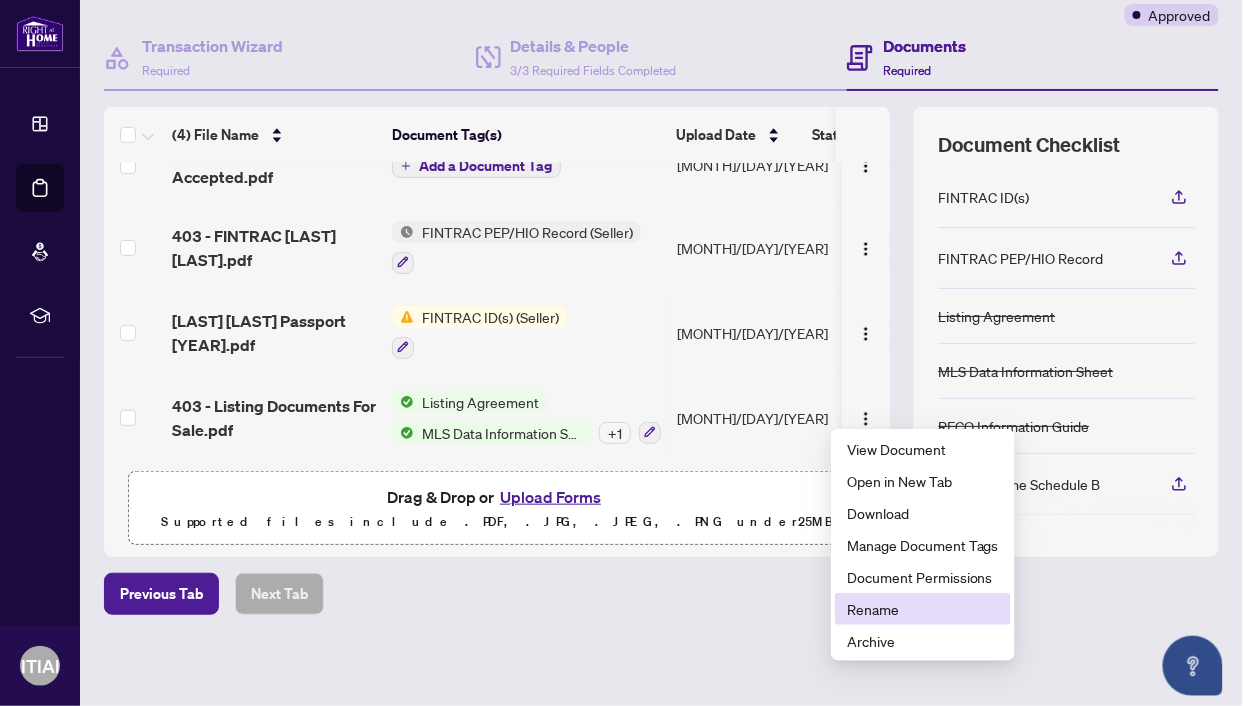 click on "Rename" at bounding box center (923, 609) 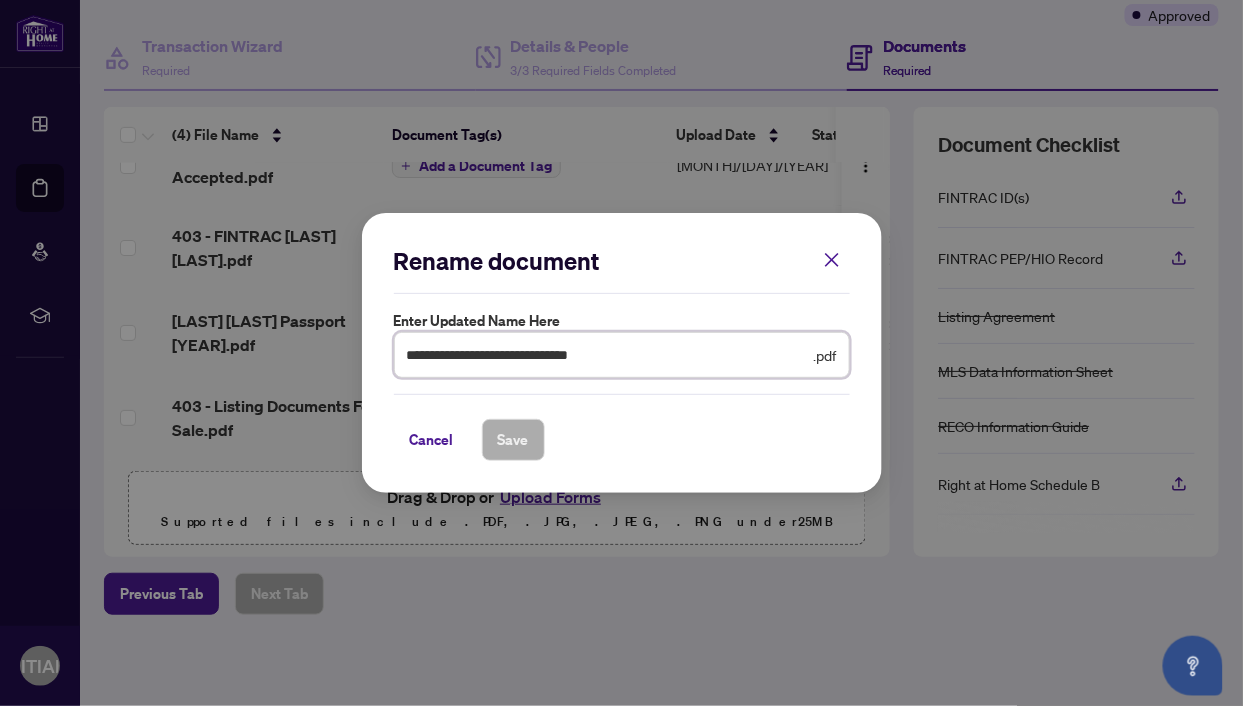 drag, startPoint x: 444, startPoint y: 359, endPoint x: 645, endPoint y: 356, distance: 201.02238 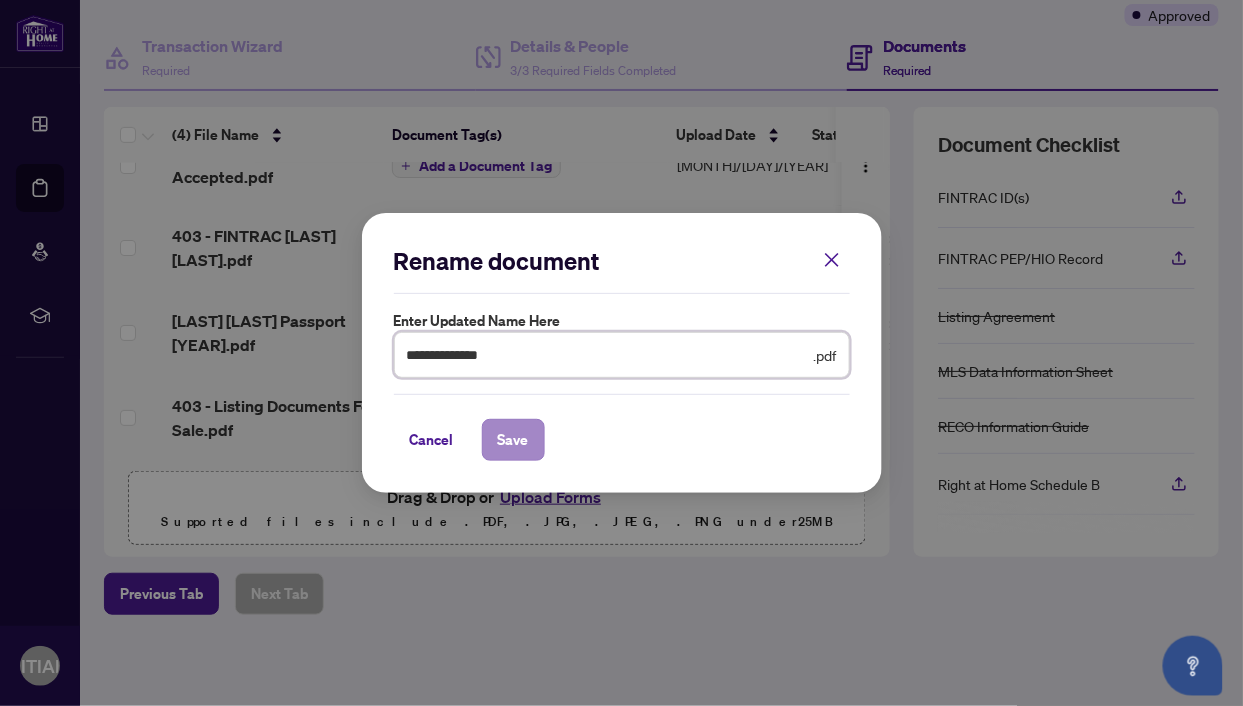 type on "**********" 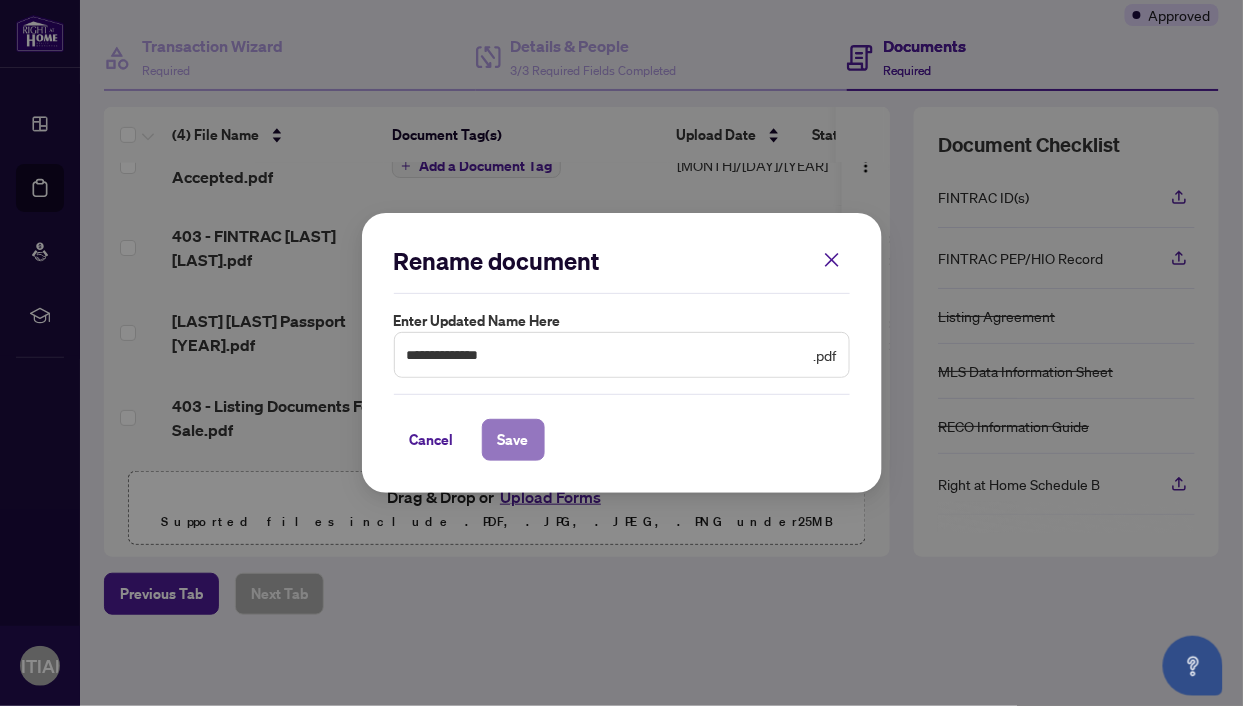 click on "Save" at bounding box center [513, 440] 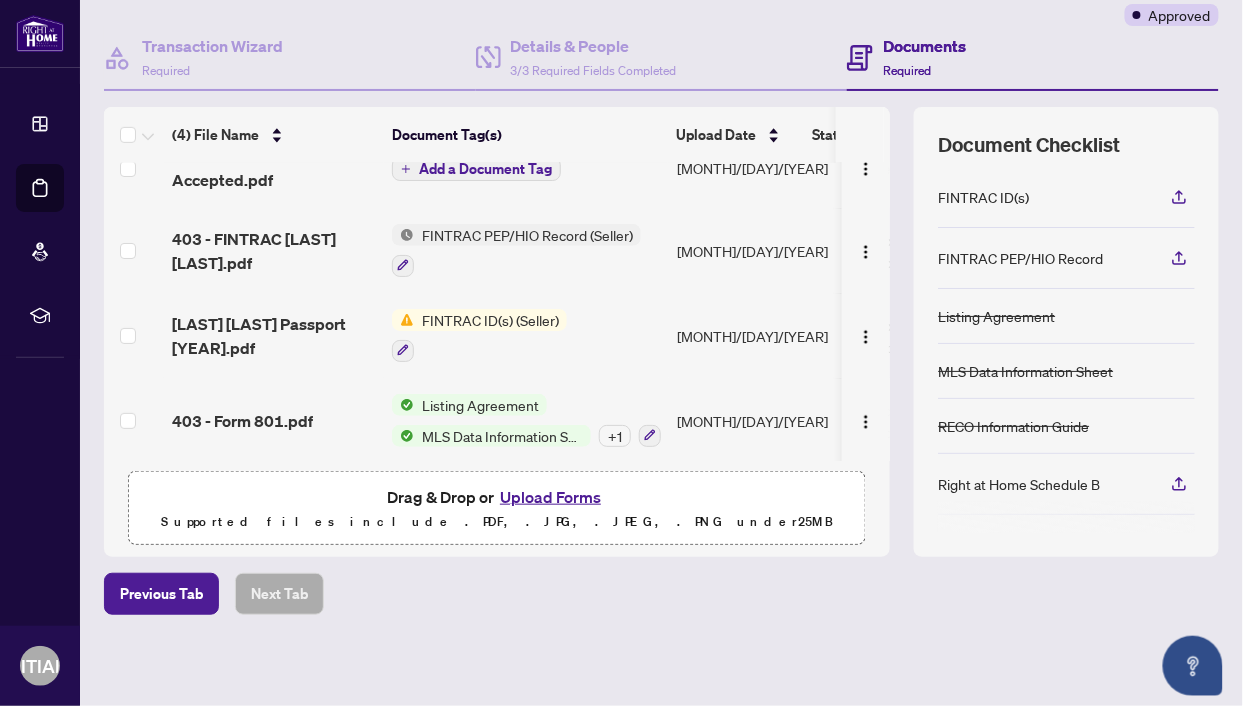 scroll, scrollTop: 41, scrollLeft: 0, axis: vertical 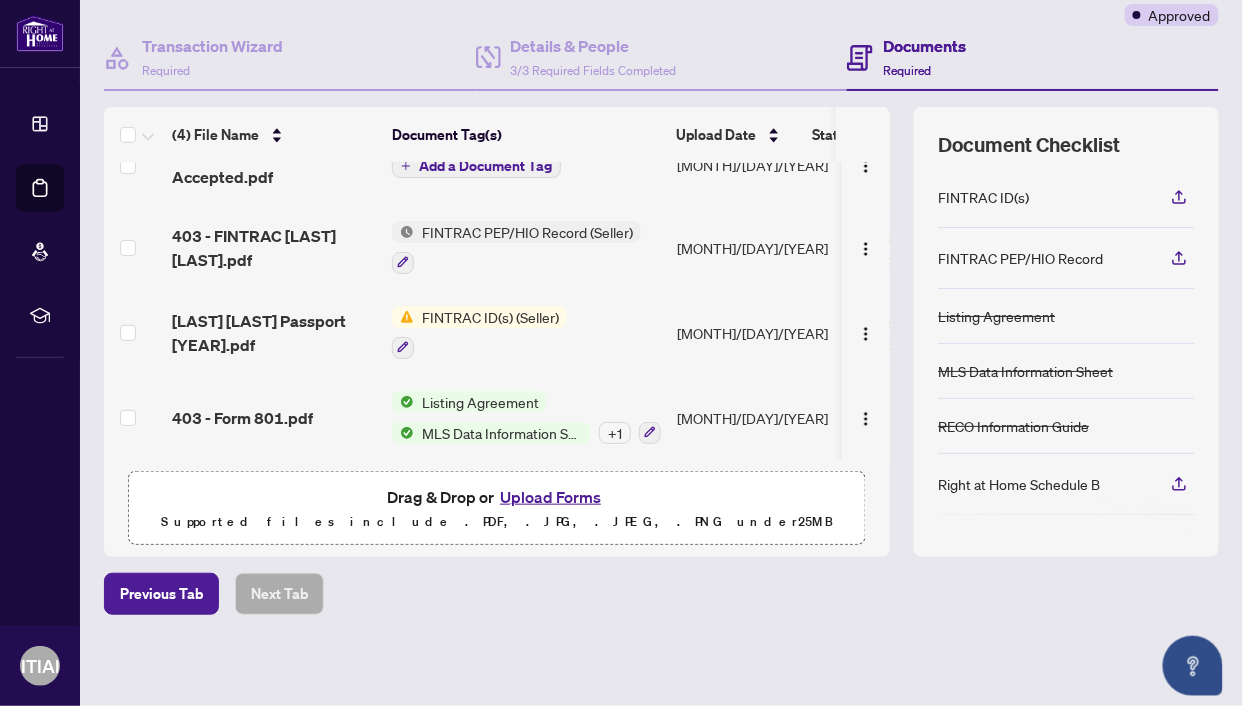 click on "Listing Agreement" at bounding box center [480, 402] 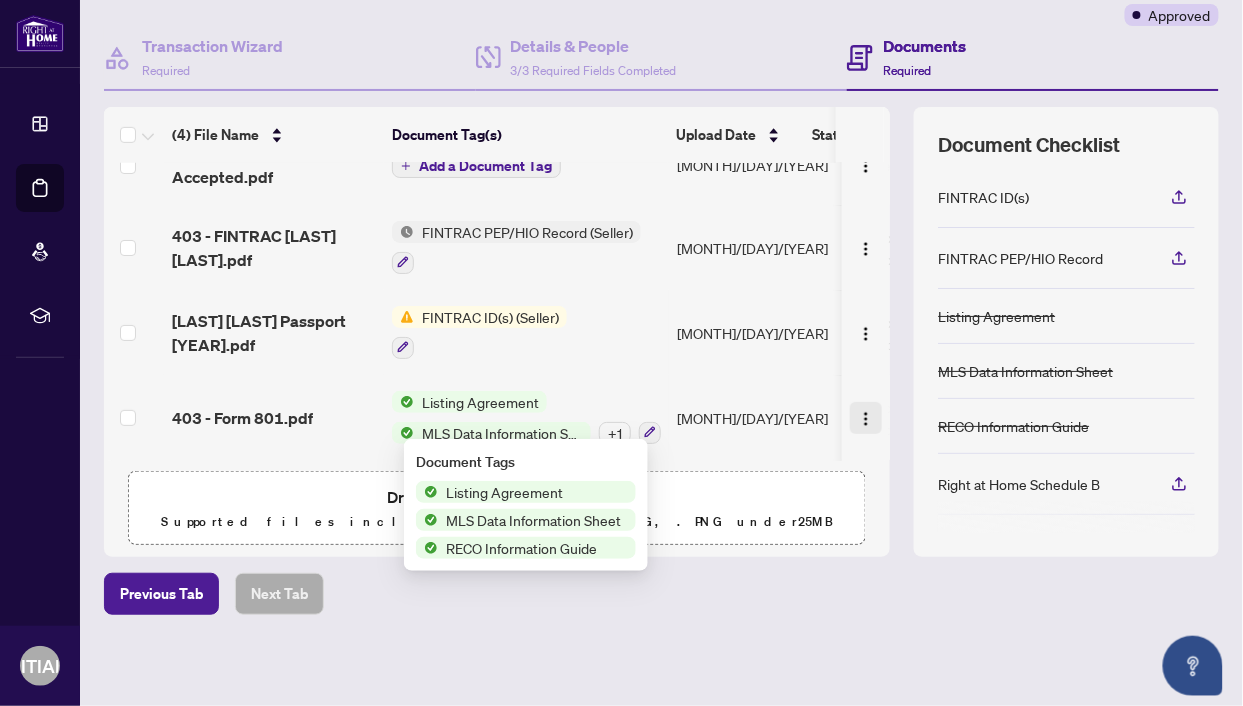 click at bounding box center (866, 419) 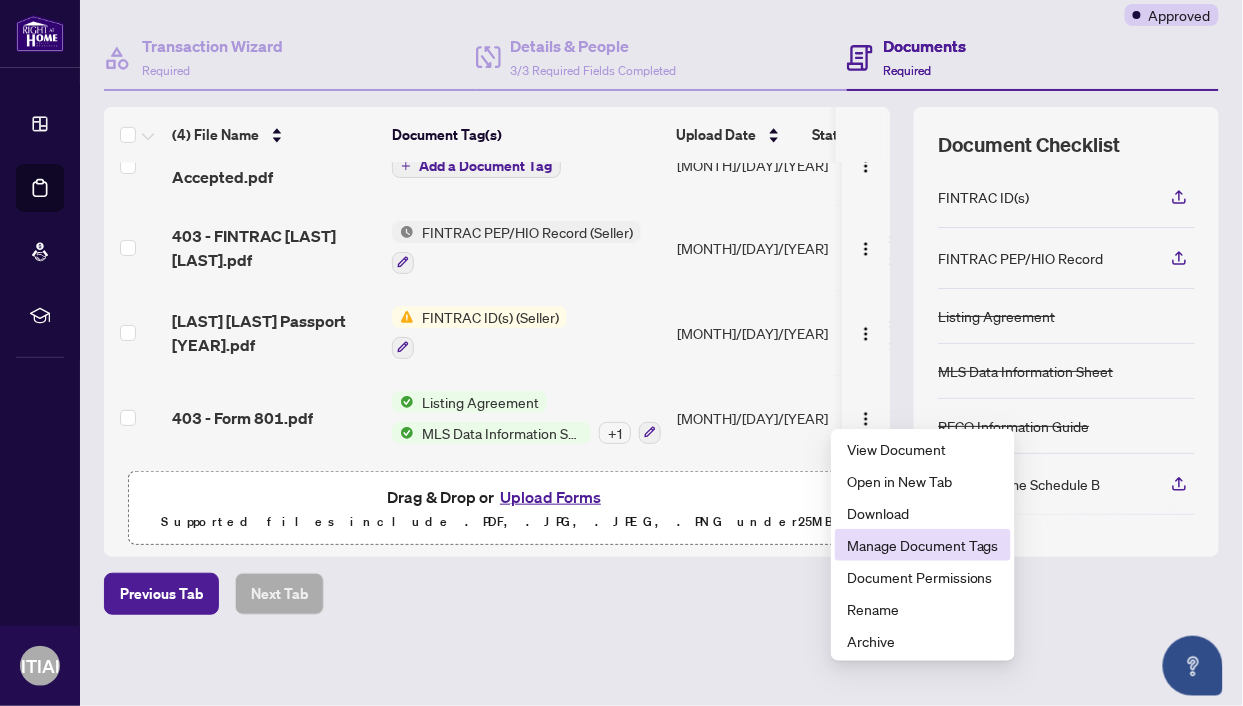 click on "Manage Document Tags" at bounding box center (923, 545) 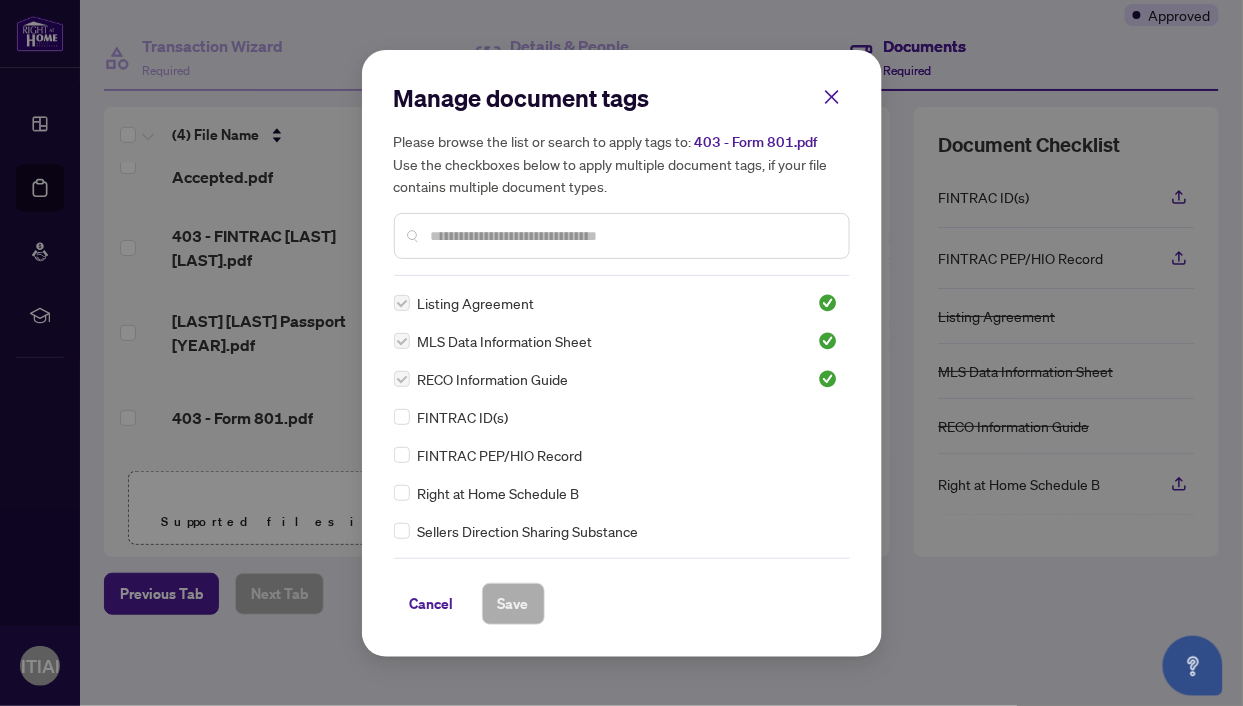 click on "Manage document tags Please browse the list or search to apply tags to:   403 - Form 801.pdf   Use the checkboxes below to apply multiple document tags, if your file contains multiple document types.   Listing Agreement MLS Data Information Sheet RECO Information Guide FINTRAC ID(s) FINTRAC PEP/HIO Record Right at Home Schedule B Sellers Direction Sharing Substance 208 Entry/Access to Property Seller Acknowledgement 244 Seller’s Direction re: Property/Offers 1st Page of the APS Advance Paperwork Agent Correspondence Agreement of Assignment of Purchase and Sale Agreement of Purchase and Sale Agreement to Cooperate /Broker Referral Agreement to Lease Articles of Incorporation Back to Vendor Letter Belongs to Another Transaction Builder's Consent Buyer Designated Representation Agreement Buyer Designated Representation Agreement Buyers Lawyer Information Certificate of Estate Trustee(s) Client Refused to Sign Closing Date Change Co-op Brokerage Commission Statement Co-op EFT Co-operating Indemnity Agreement" at bounding box center [622, 353] 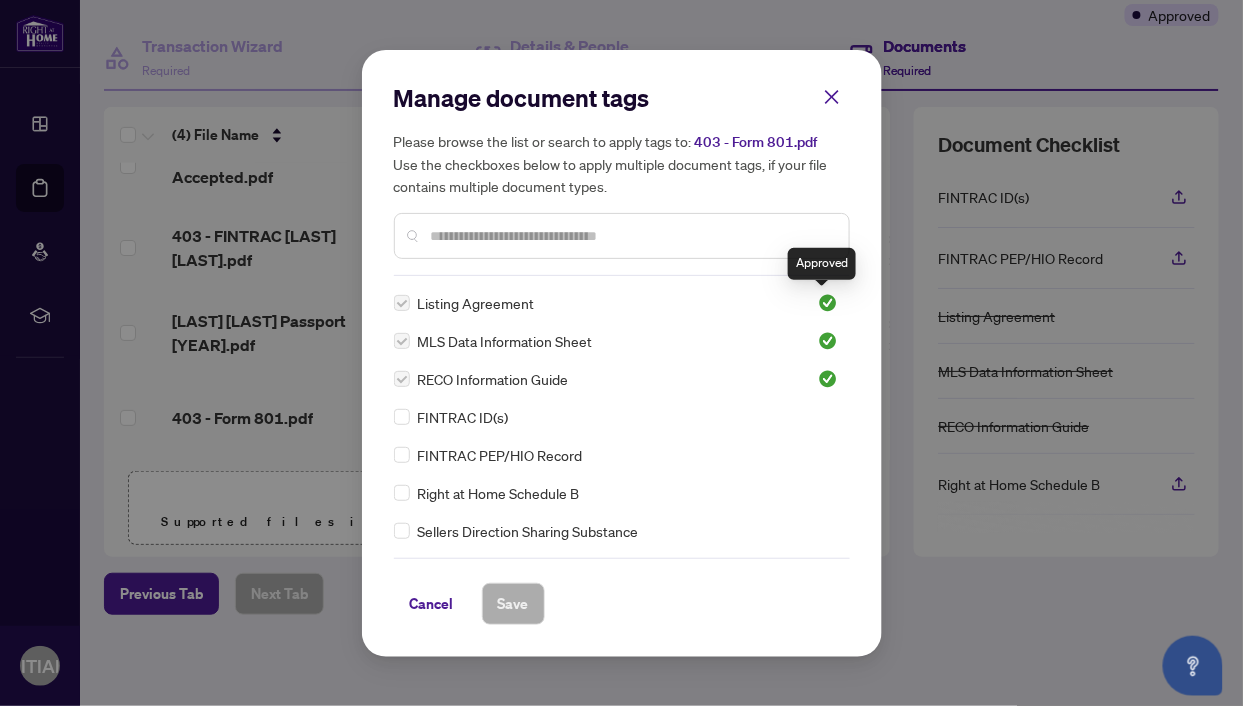 click at bounding box center (828, 303) 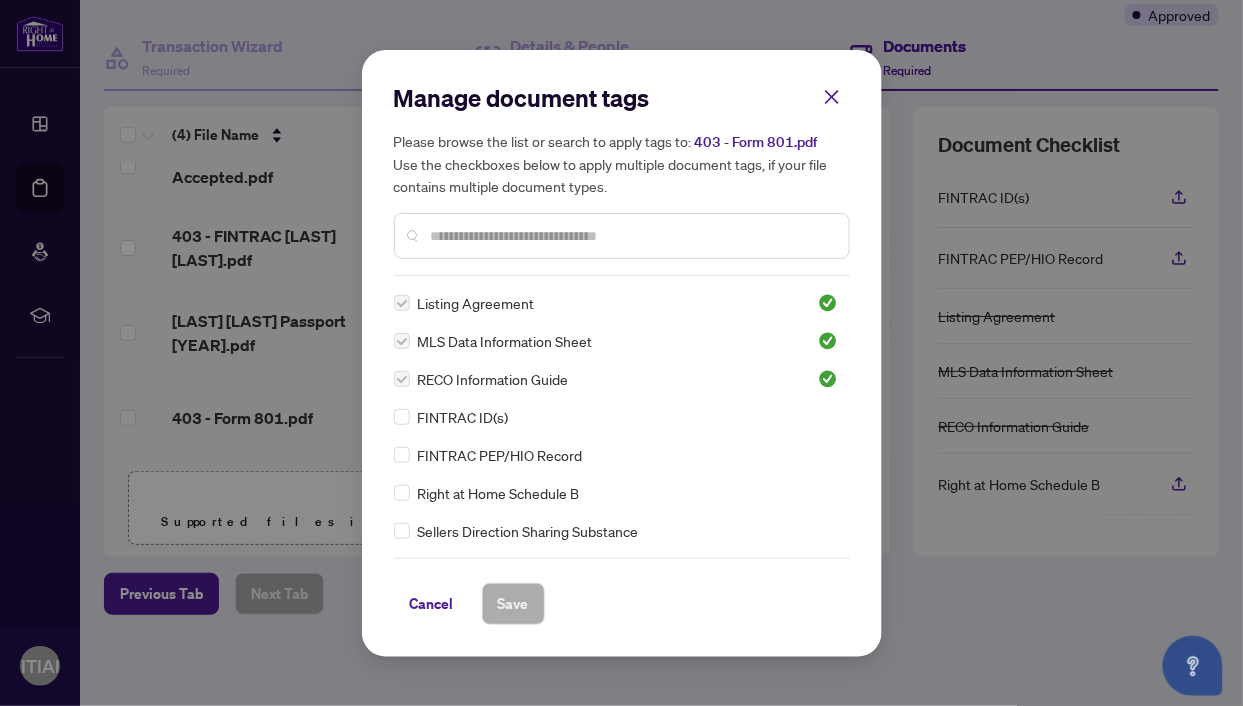 click at bounding box center (632, 236) 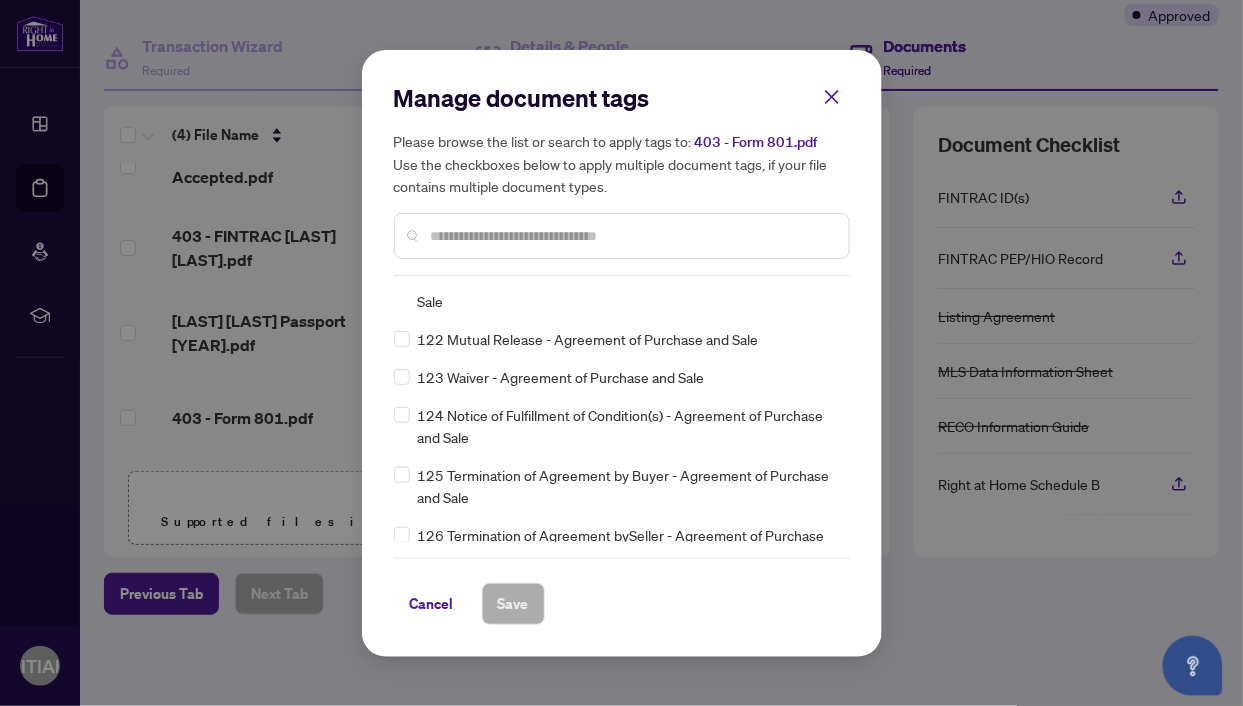 scroll, scrollTop: 5909, scrollLeft: 0, axis: vertical 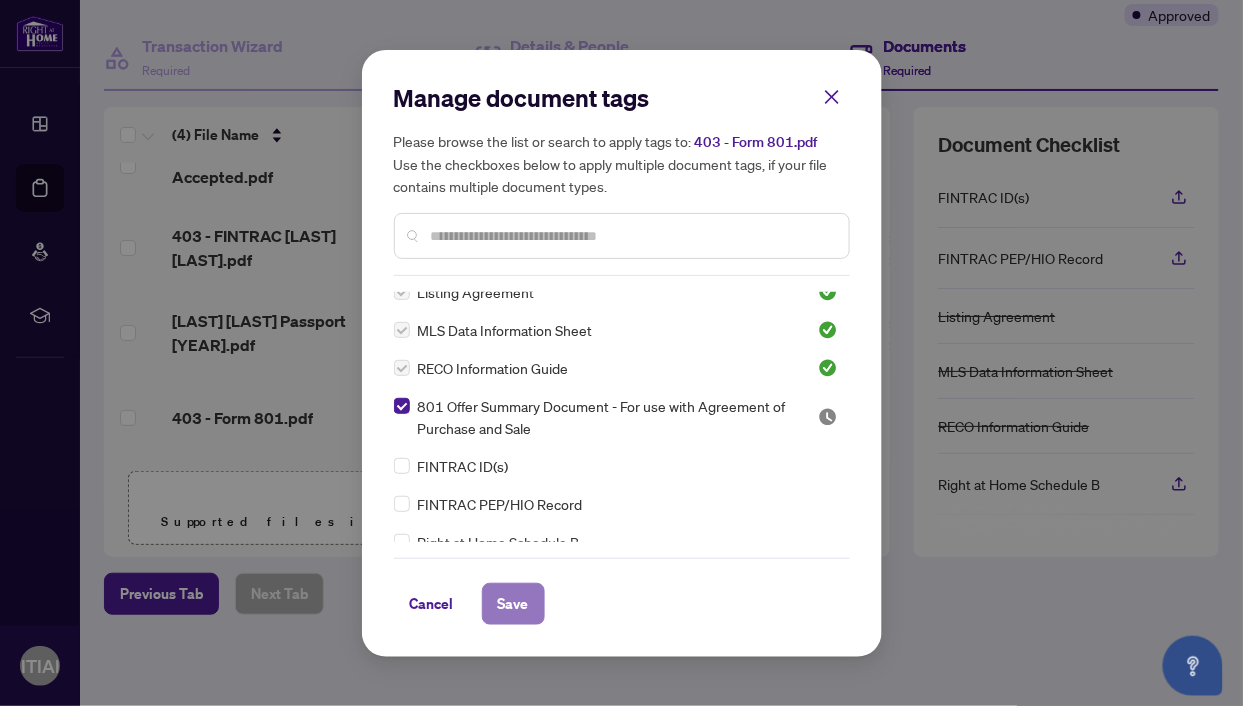click on "Save" at bounding box center [513, 604] 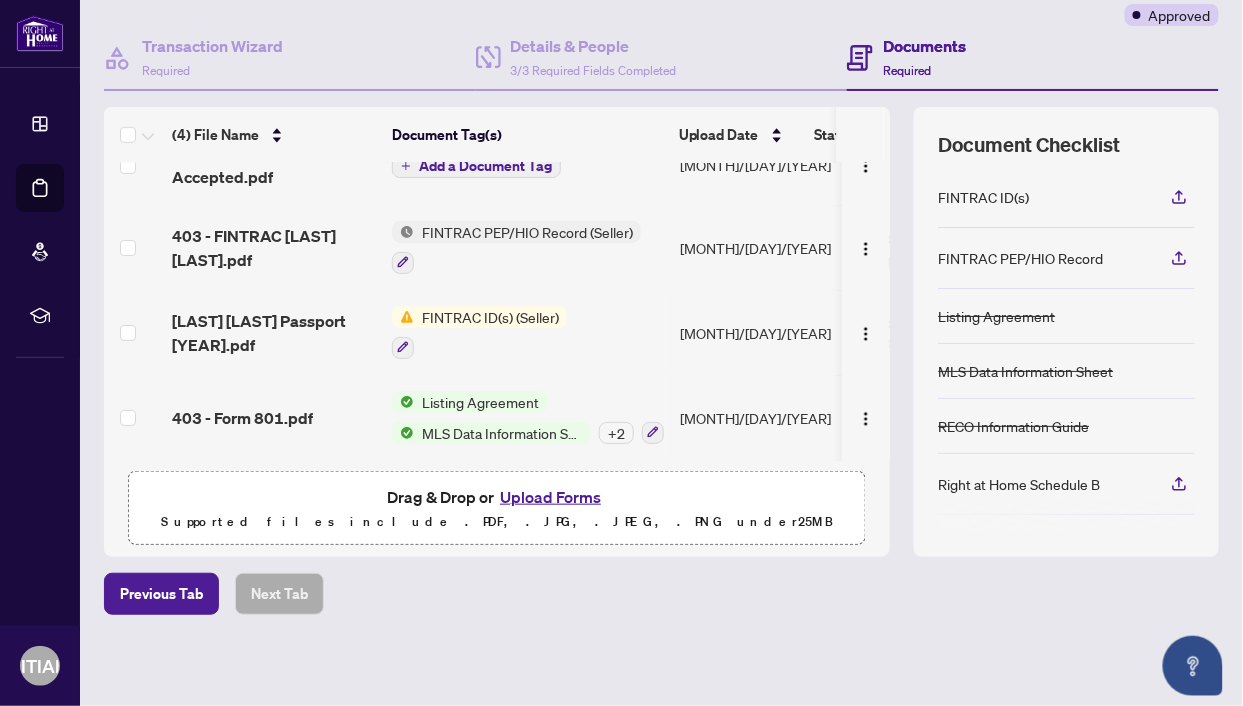 click on "+ 2" at bounding box center (616, 433) 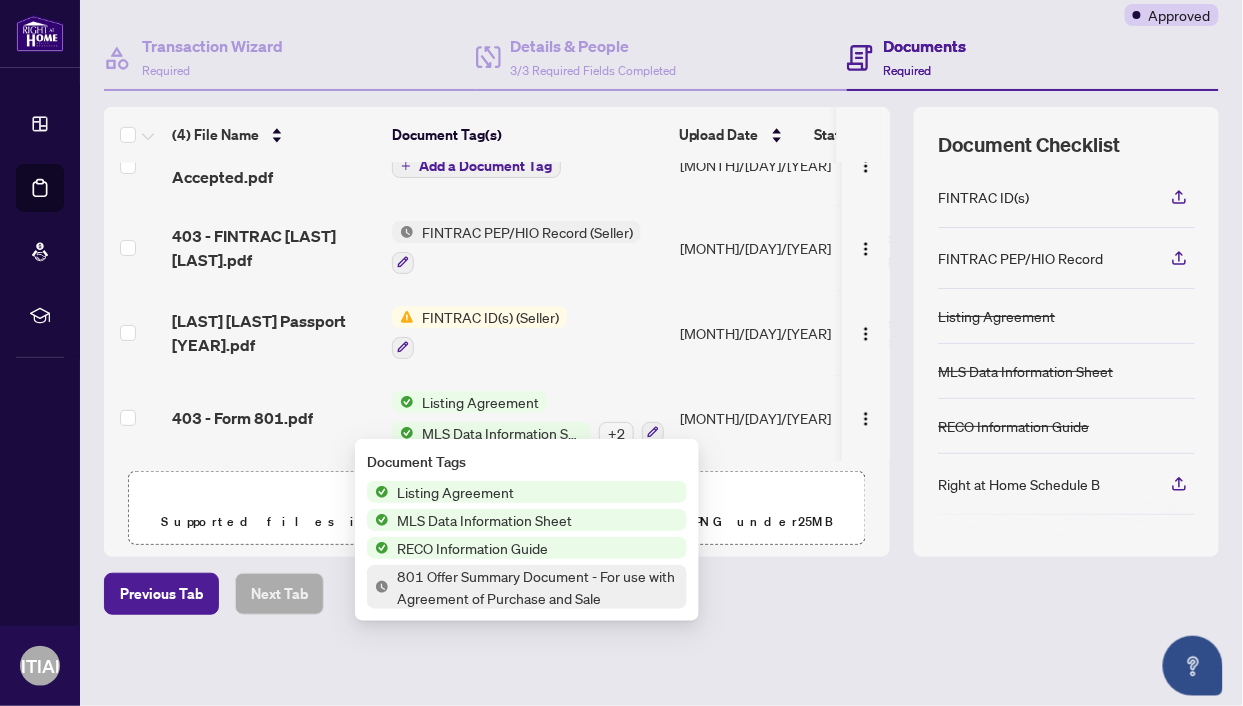 click on "MLS Data Information Sheet" at bounding box center (502, 433) 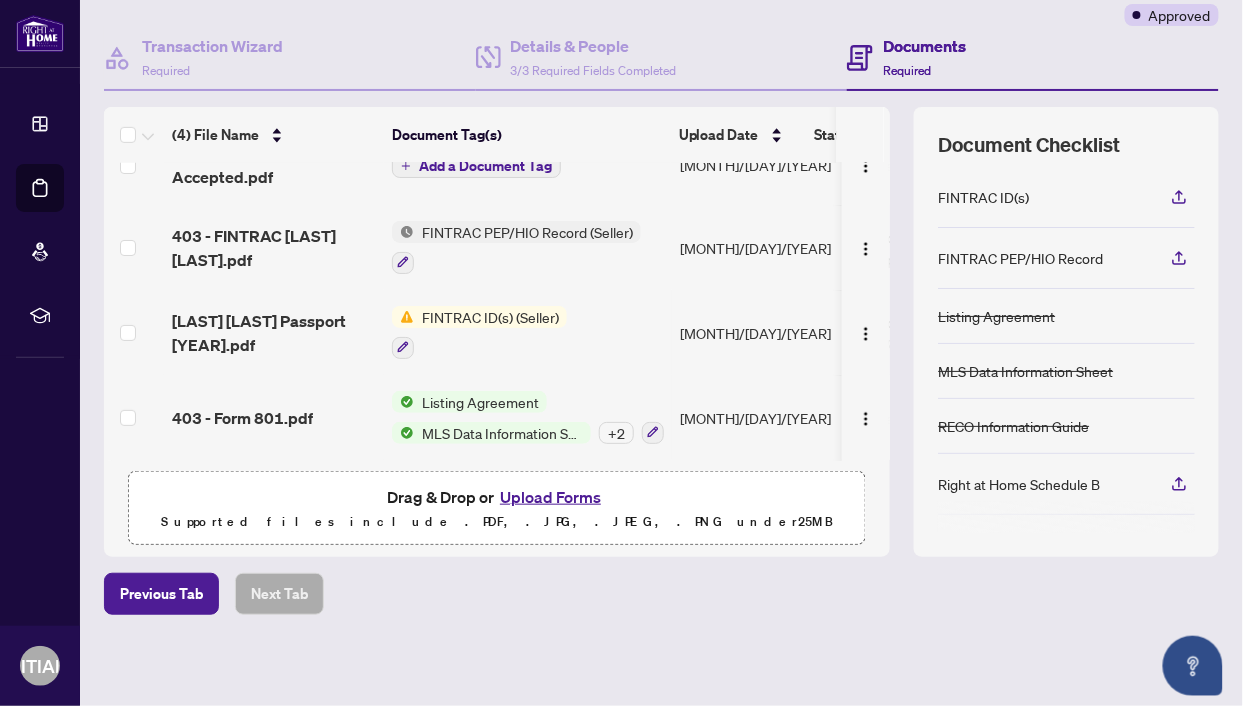 click on "MLS Data Information Sheet" at bounding box center (502, 433) 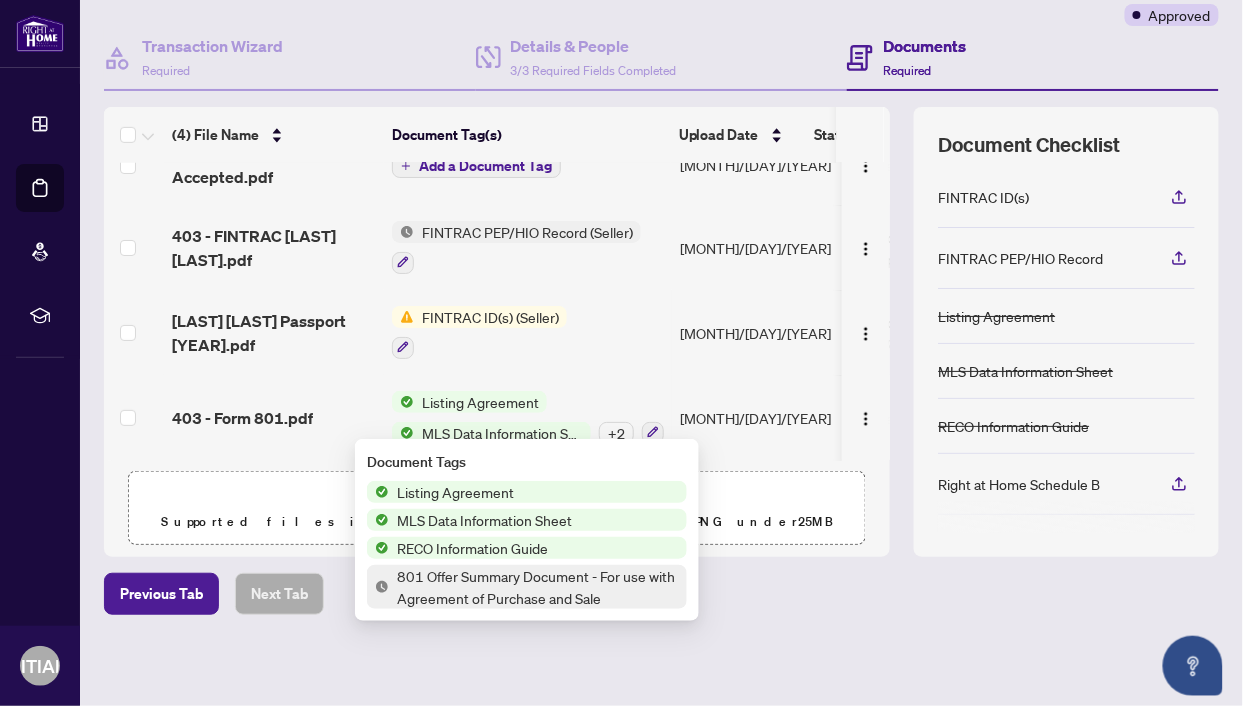 click at bounding box center [378, 548] 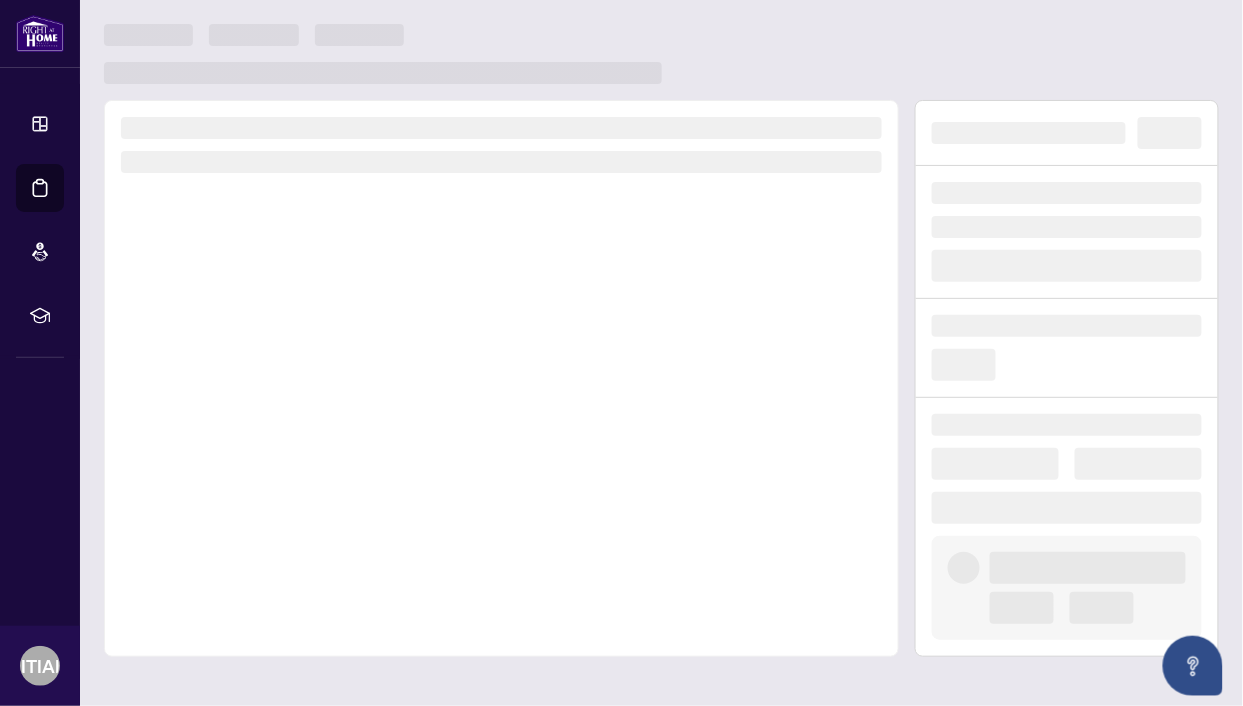 scroll, scrollTop: 0, scrollLeft: 0, axis: both 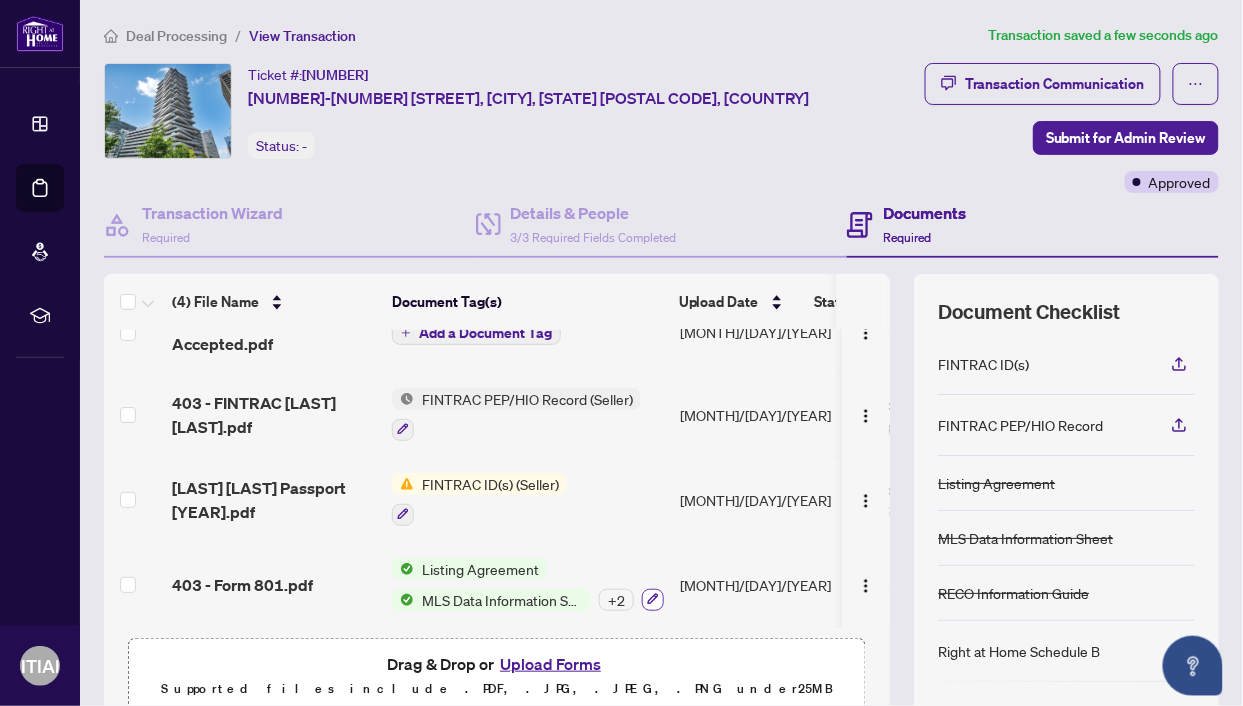 click 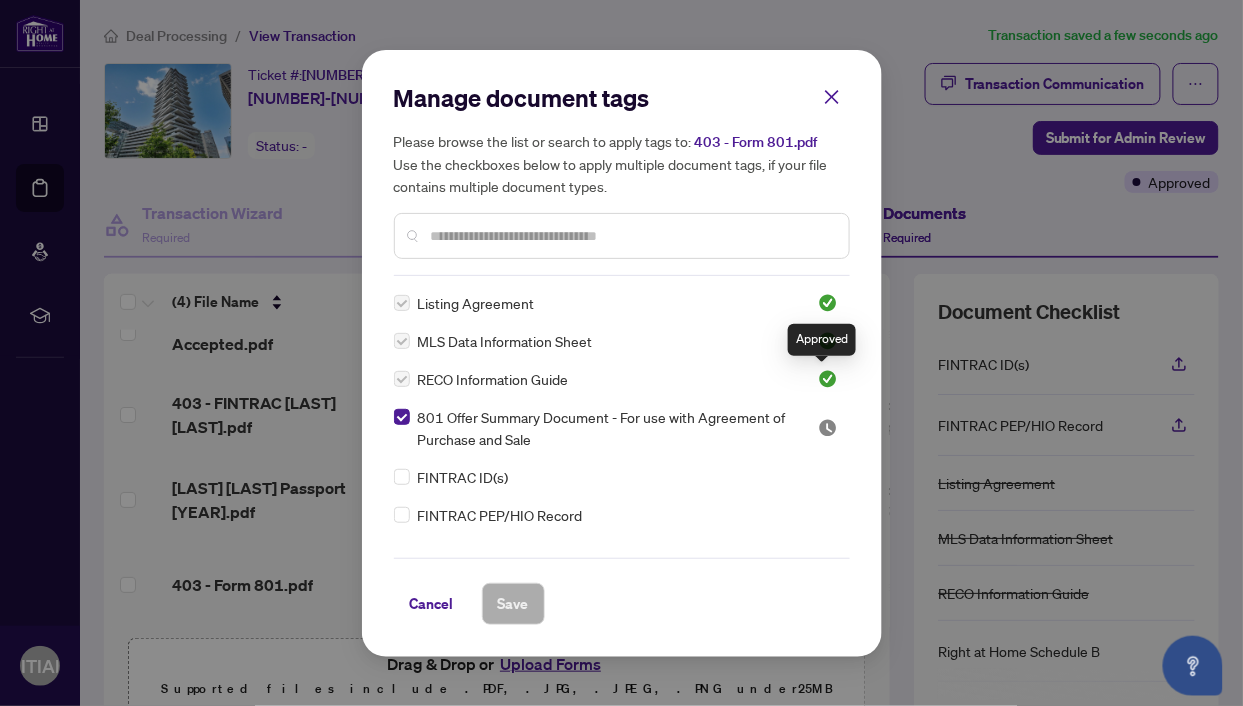 click at bounding box center [828, 379] 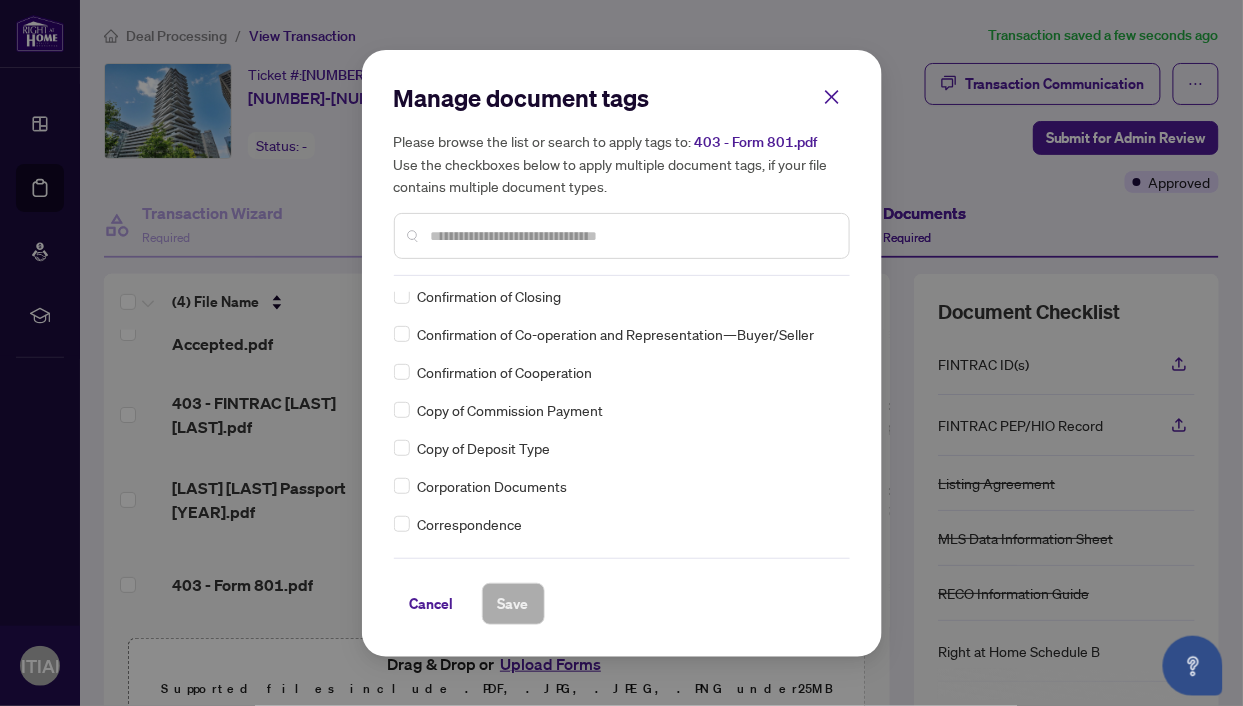 scroll, scrollTop: 1659, scrollLeft: 0, axis: vertical 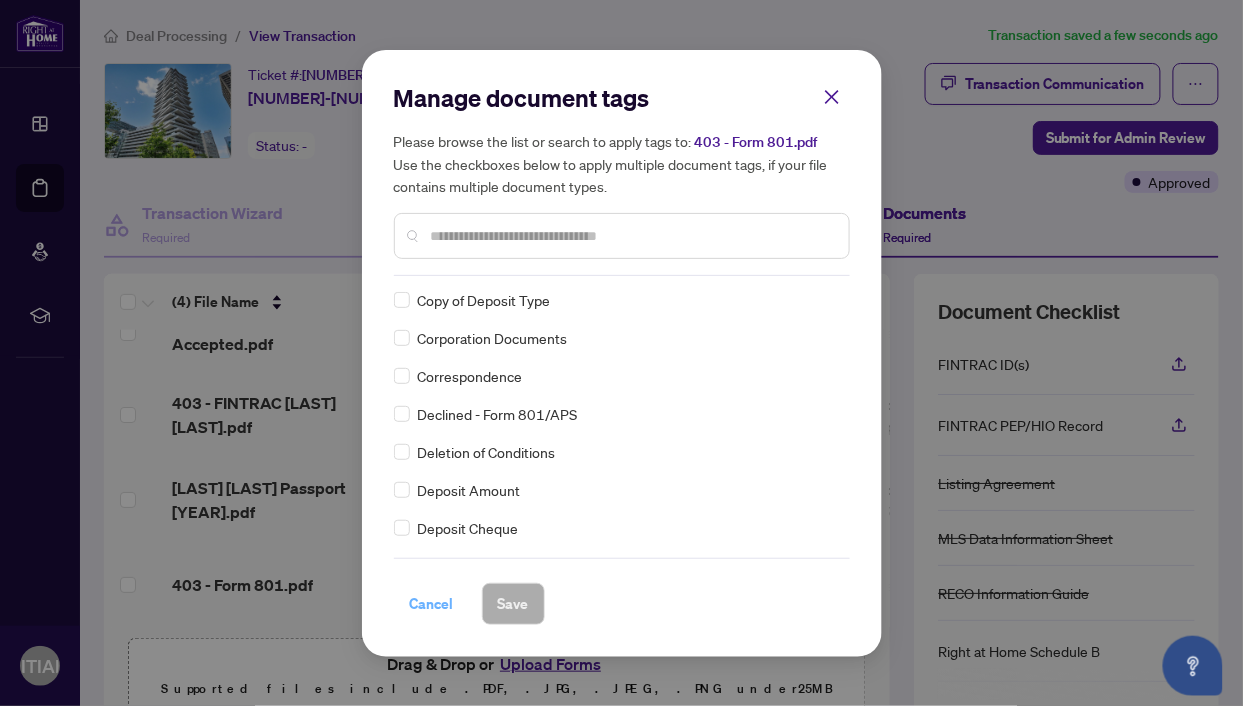 click on "Cancel" at bounding box center [432, 604] 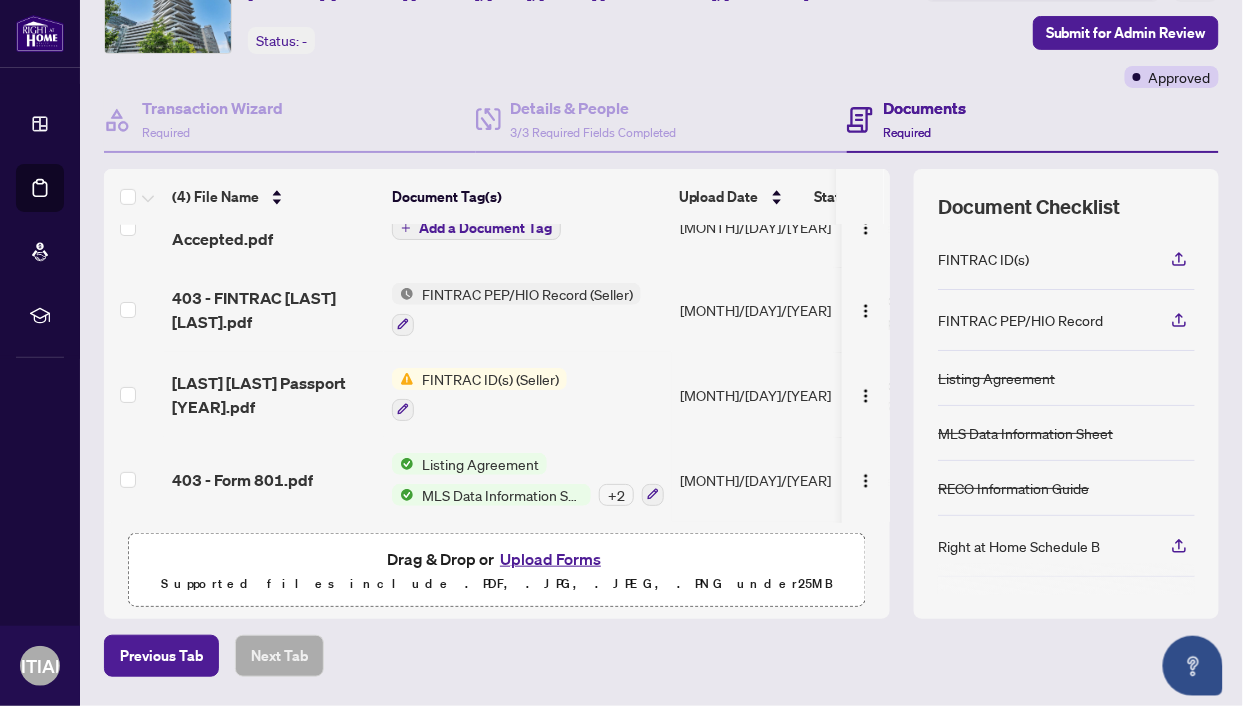 scroll, scrollTop: 167, scrollLeft: 0, axis: vertical 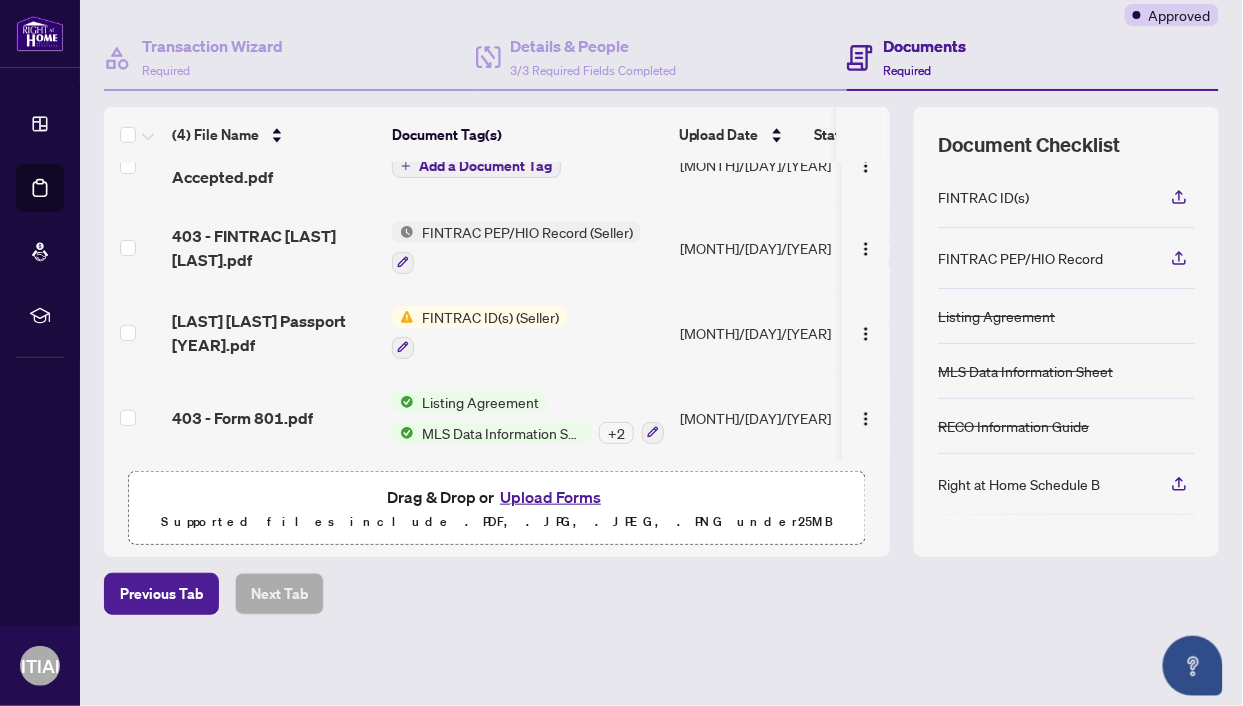 click on "Upload Forms" at bounding box center (550, 497) 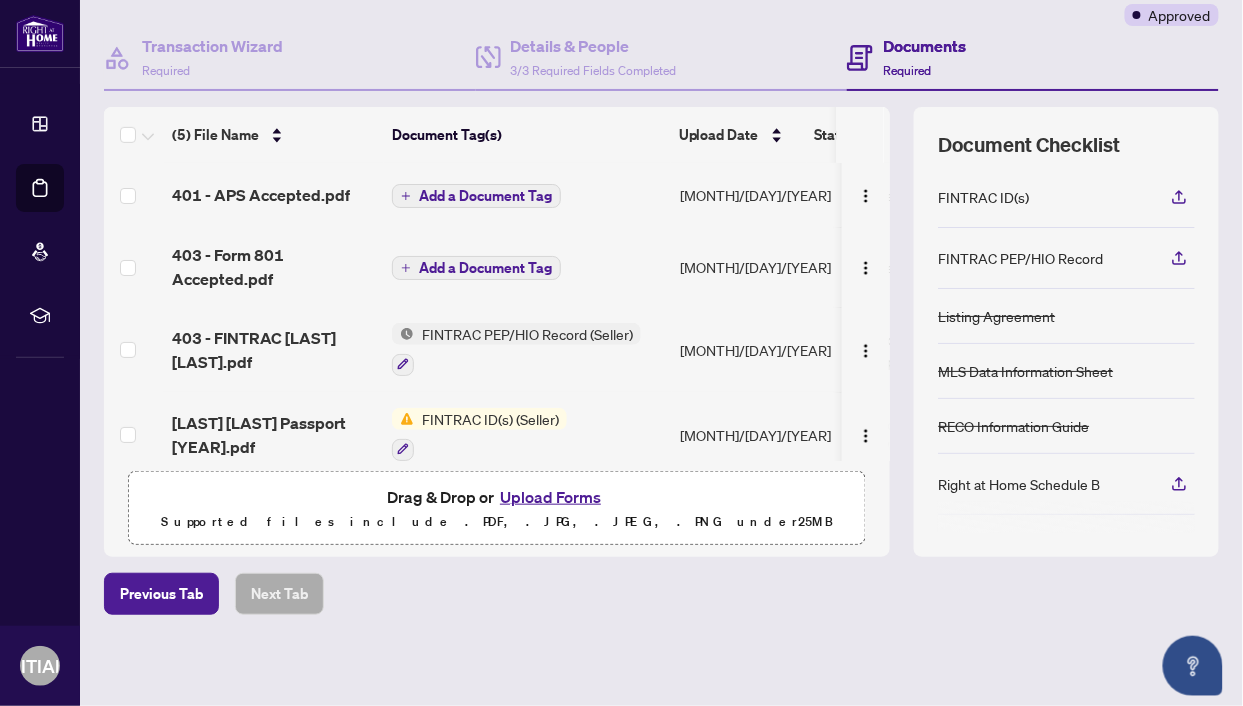 scroll, scrollTop: 0, scrollLeft: 0, axis: both 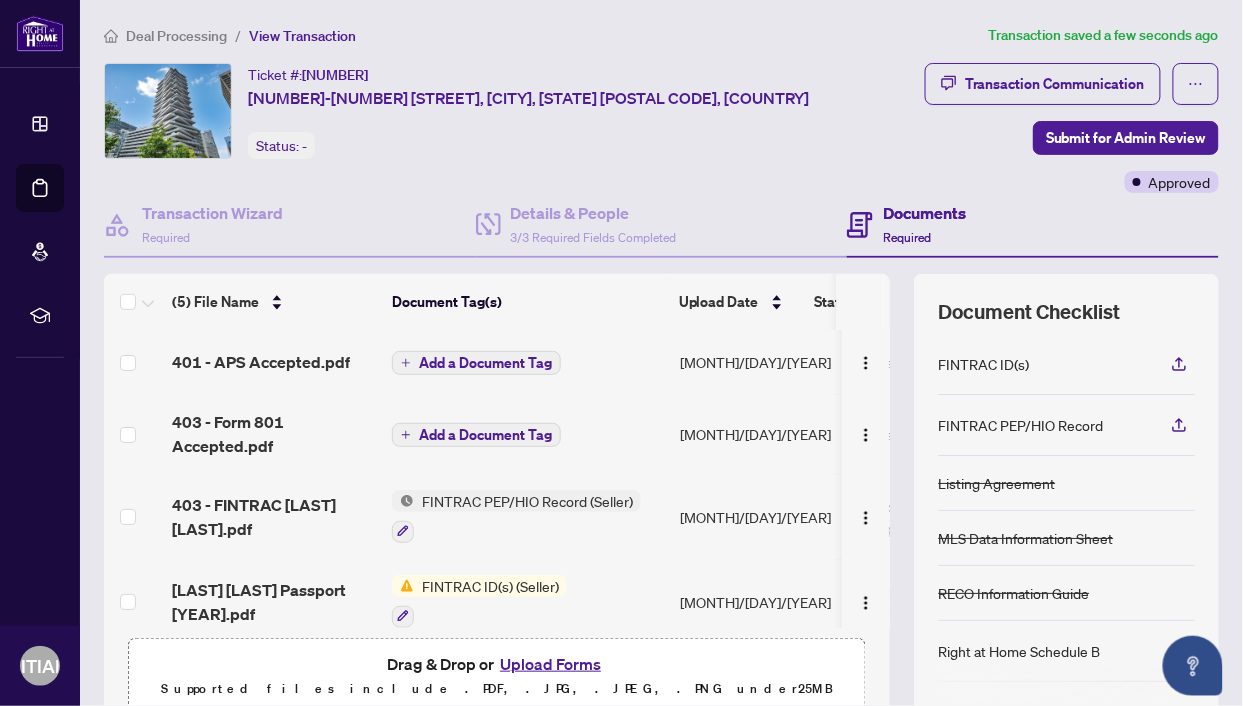click on "Add a Document Tag" at bounding box center [485, 435] 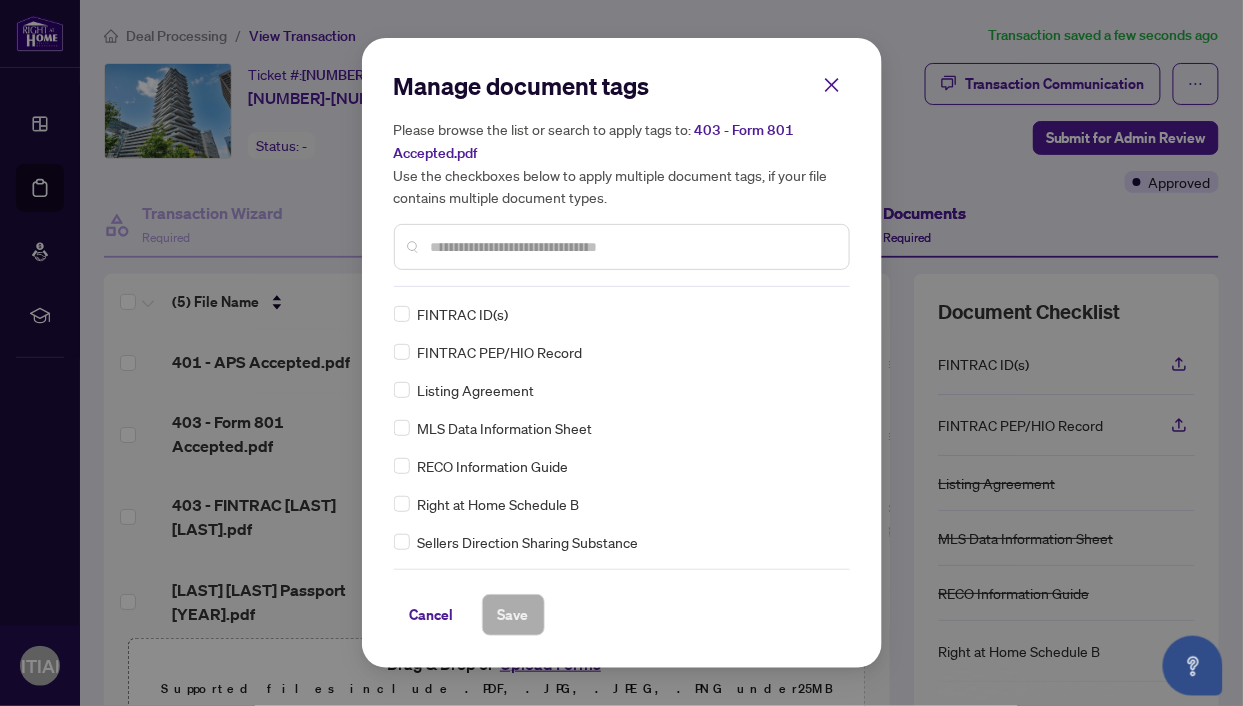 click on "Manage document tags Please browse the list or search to apply tags to:   403 - Form 801 Accepted.pdf   Use the checkboxes below to apply multiple document tags, if your file contains multiple document types." at bounding box center (622, 178) 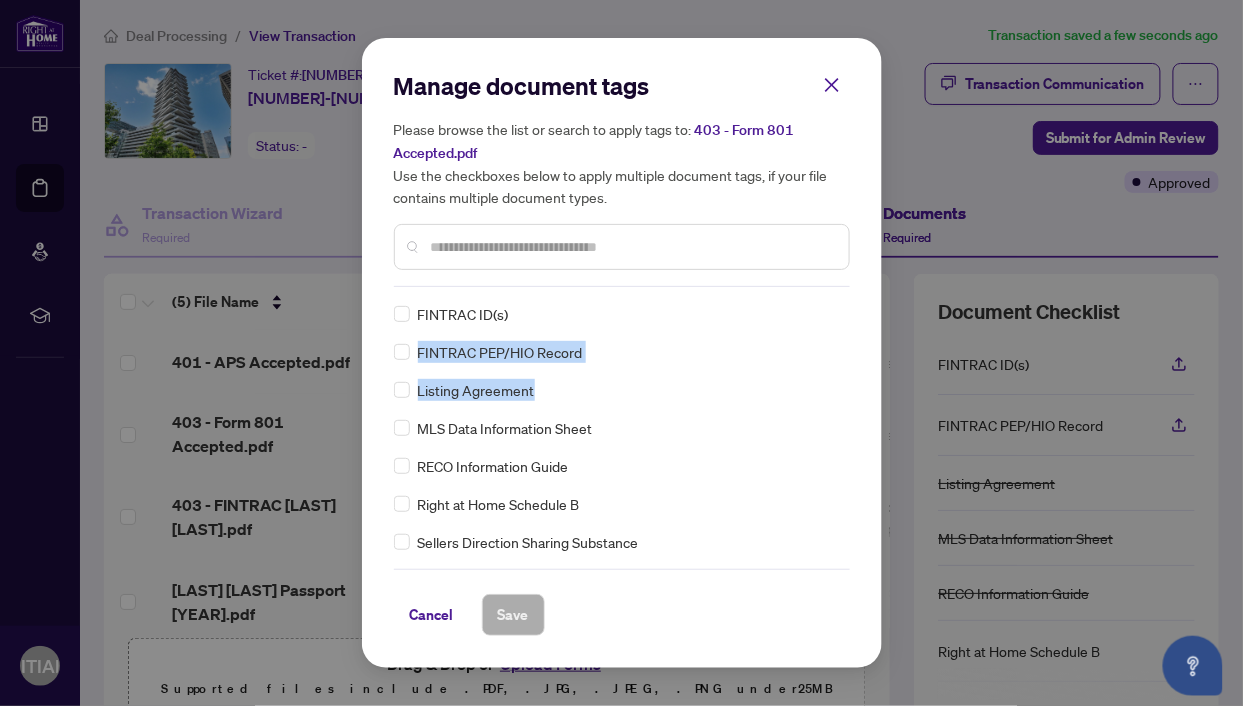 drag, startPoint x: 850, startPoint y: 310, endPoint x: 855, endPoint y: 376, distance: 66.189125 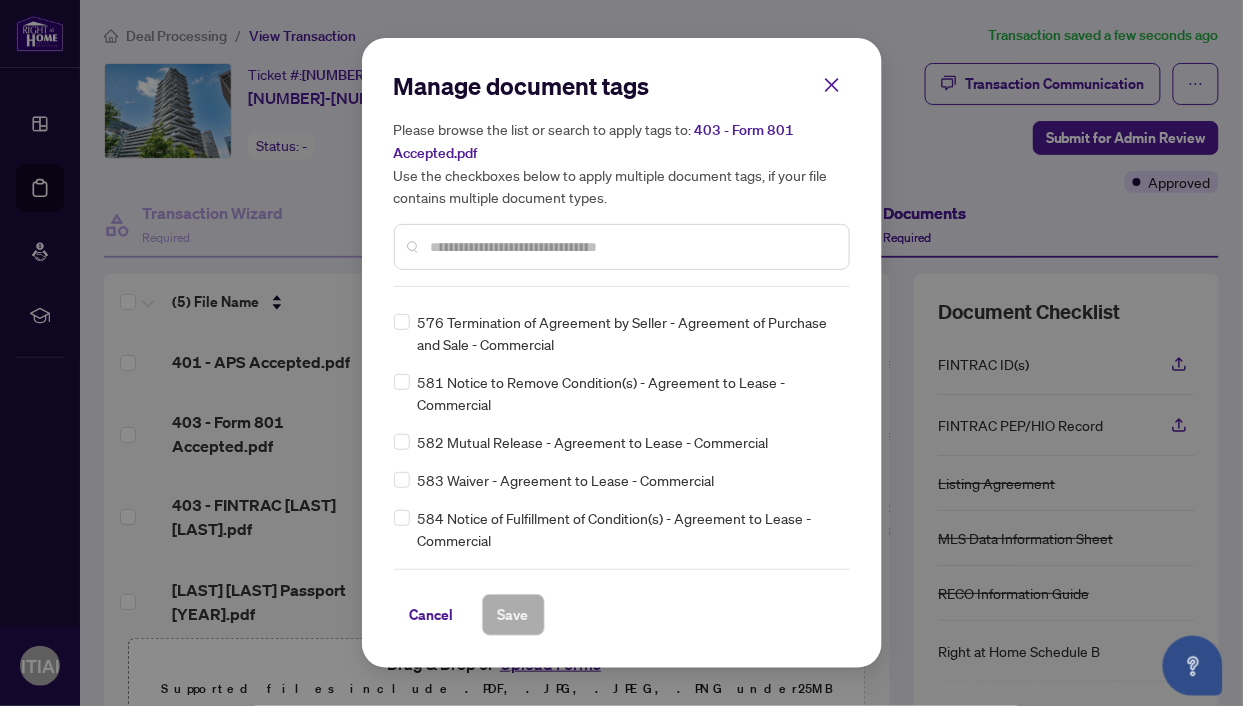 scroll, scrollTop: 14254, scrollLeft: 0, axis: vertical 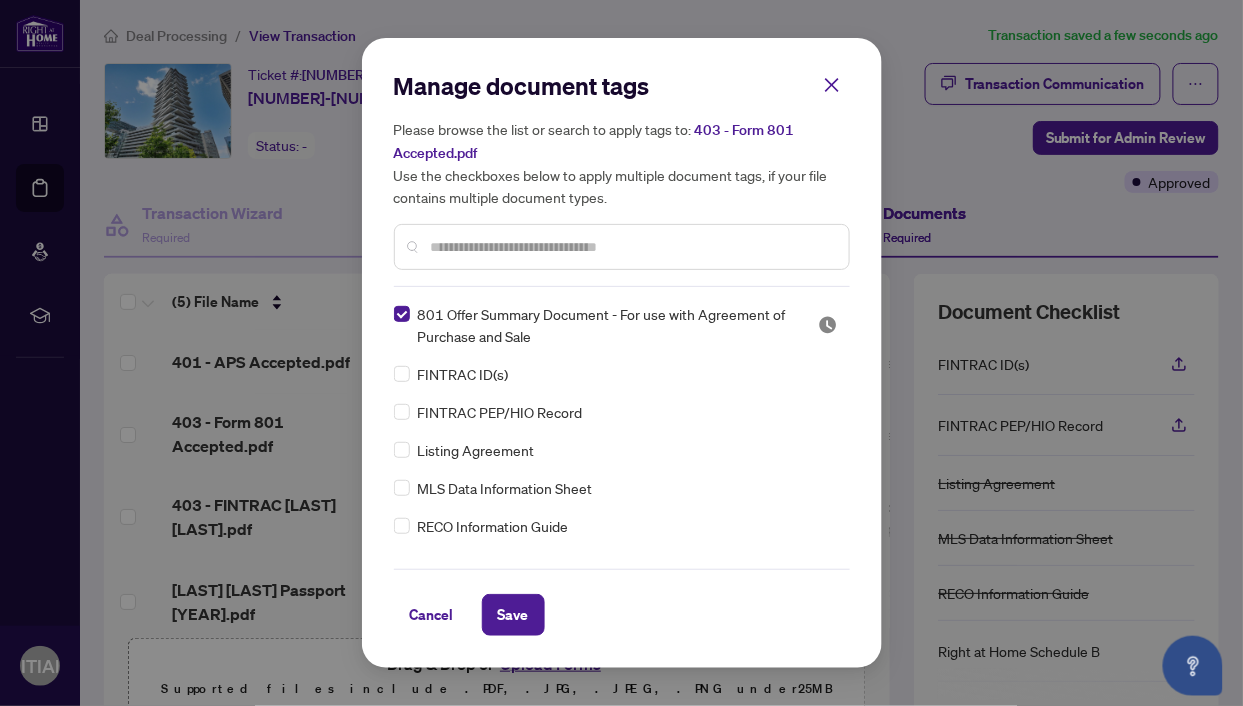 drag, startPoint x: 513, startPoint y: 606, endPoint x: 527, endPoint y: 558, distance: 50 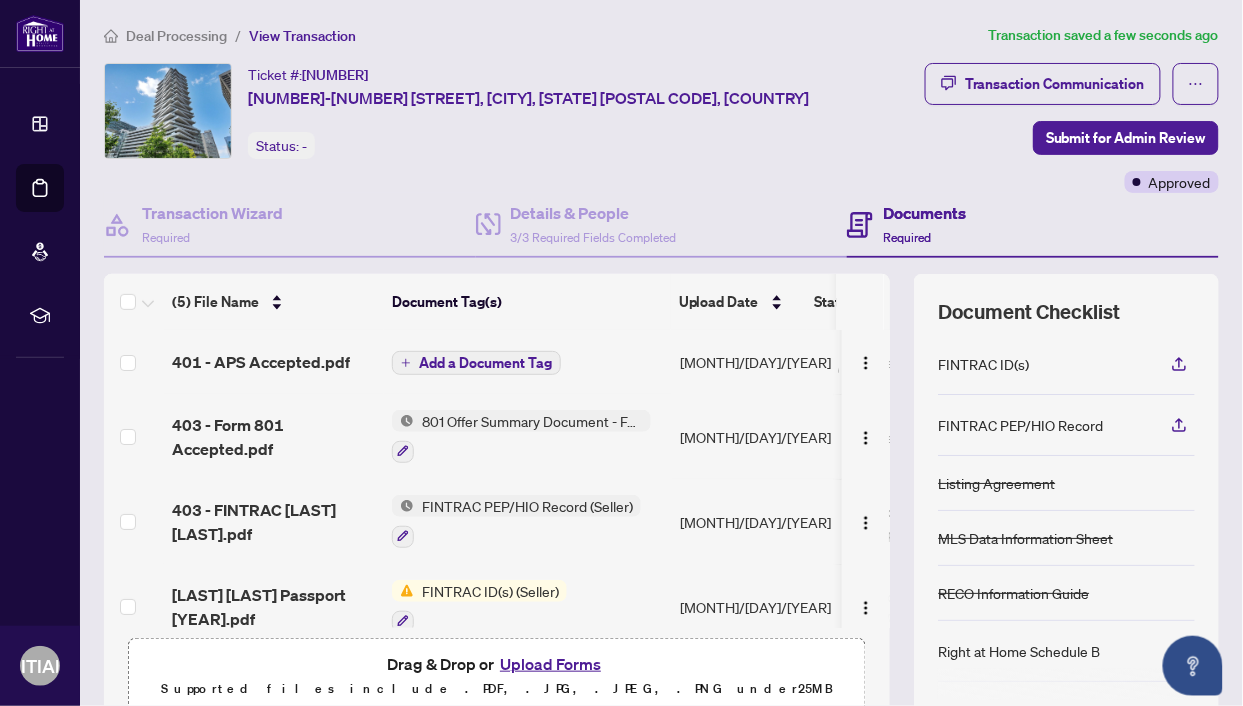 click on "Add a Document Tag" at bounding box center (485, 363) 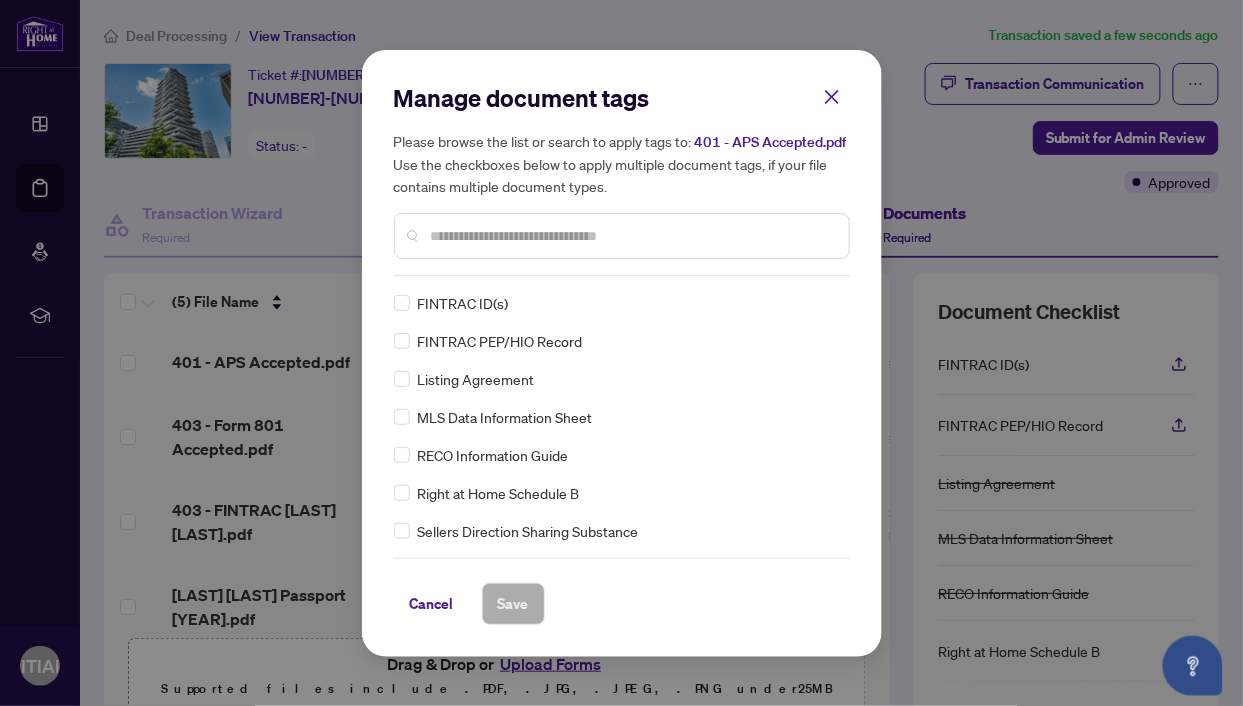 click on "Manage document tags Please browse the list or search to apply tags to:   401 - APS Accepted.pdf   Use the checkboxes below to apply multiple document tags, if your file contains multiple document types." at bounding box center (622, 179) 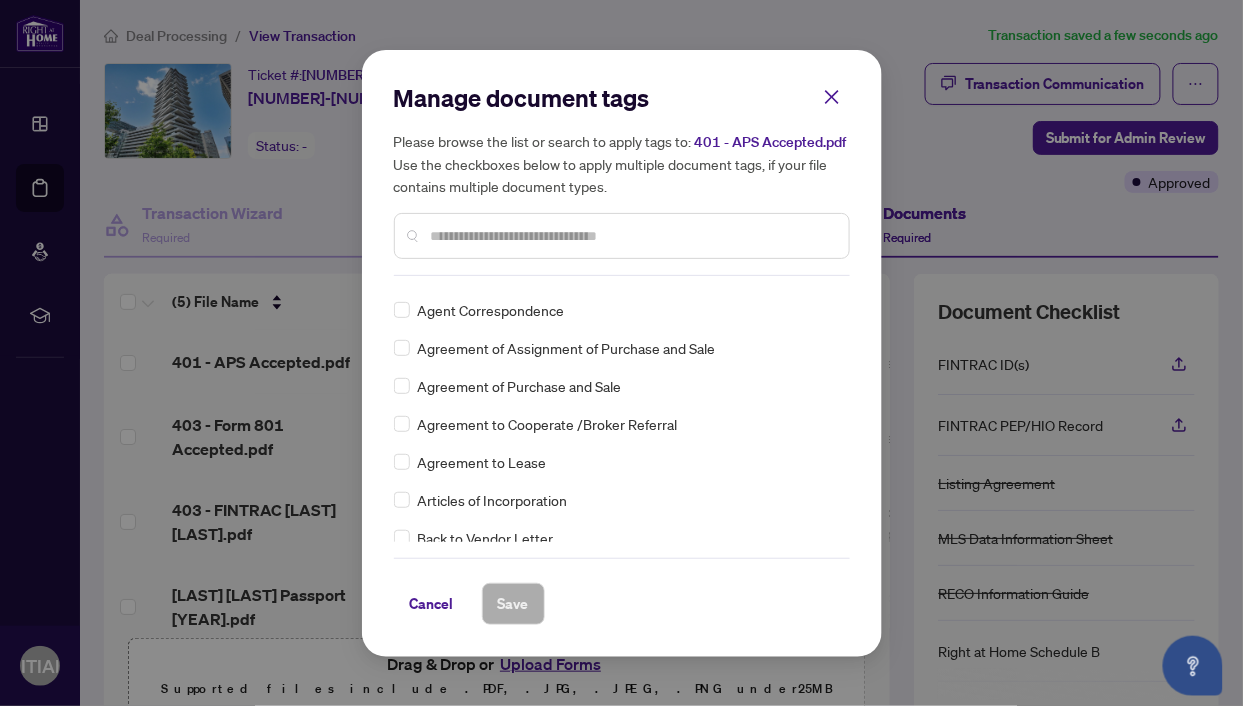 scroll, scrollTop: 431, scrollLeft: 0, axis: vertical 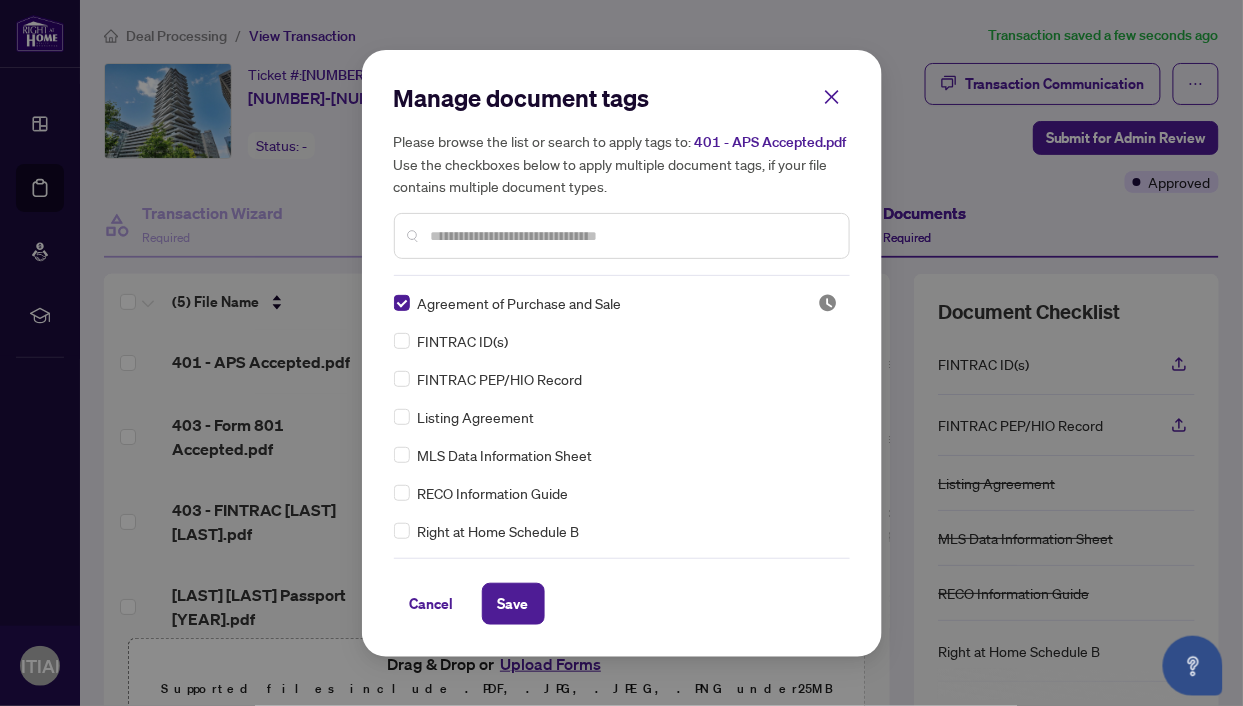 drag, startPoint x: 518, startPoint y: 607, endPoint x: 575, endPoint y: 280, distance: 331.93073 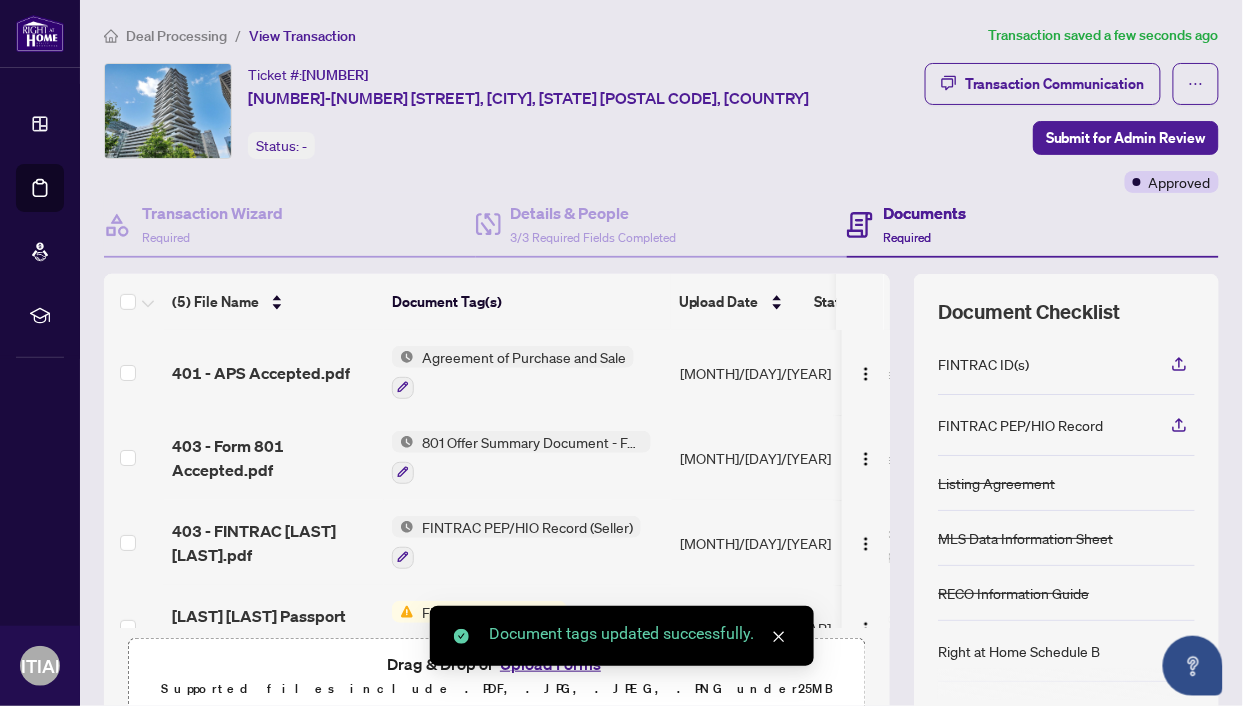 scroll, scrollTop: 167, scrollLeft: 0, axis: vertical 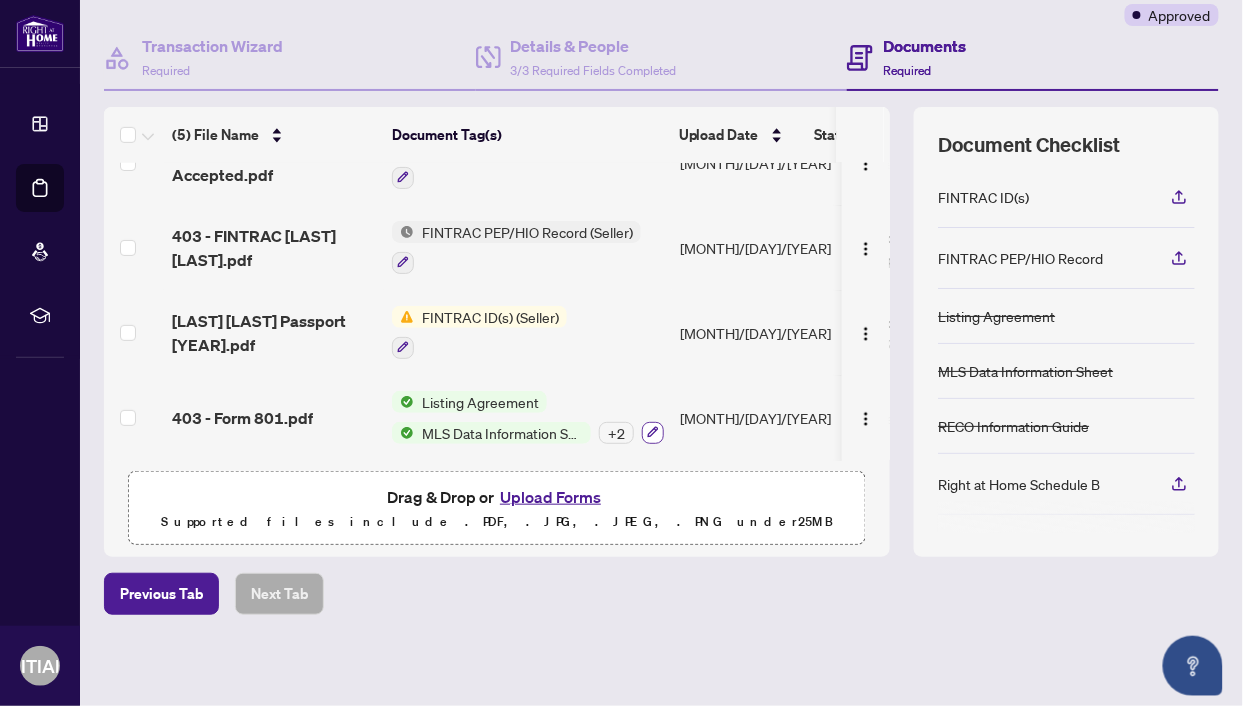 click 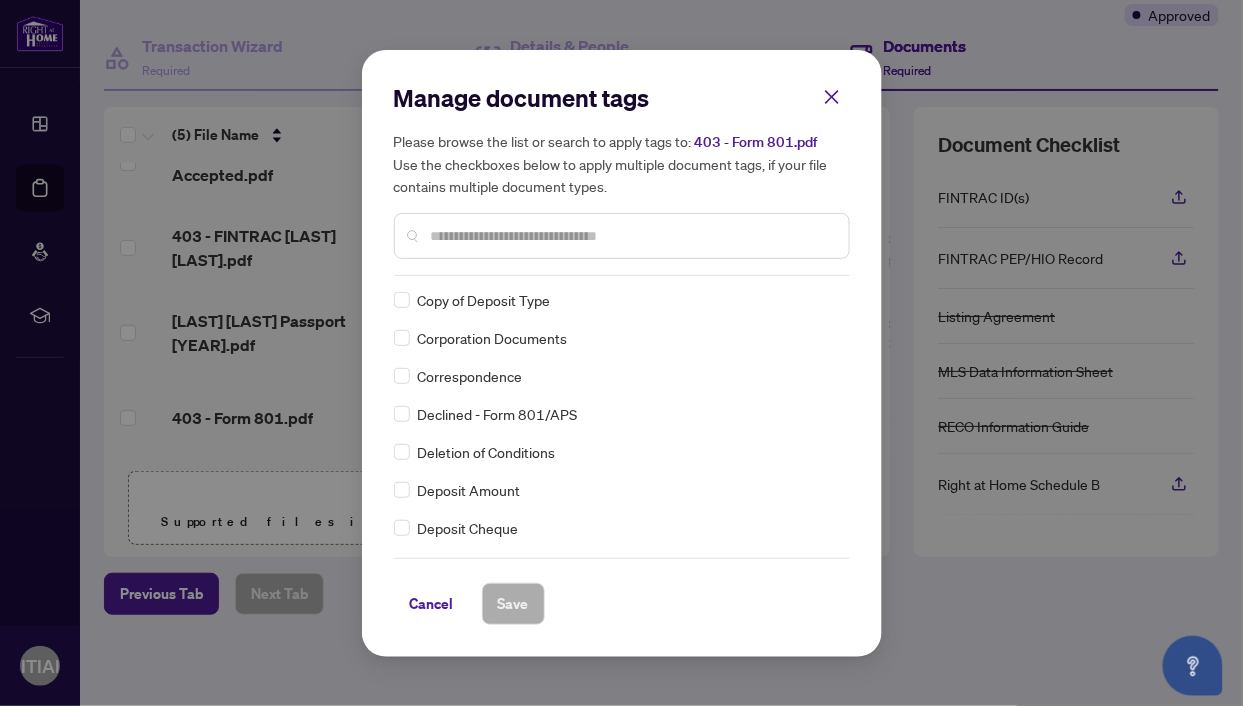 scroll, scrollTop: 0, scrollLeft: 0, axis: both 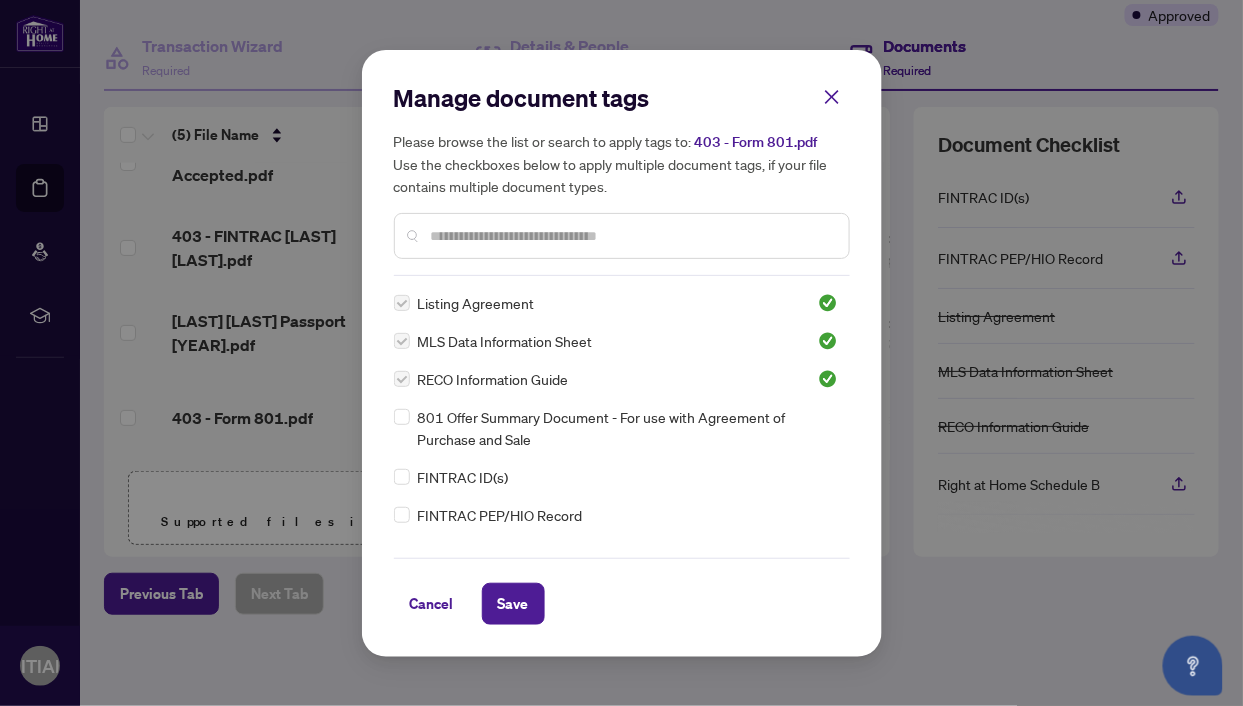 click on "Save" at bounding box center [513, 604] 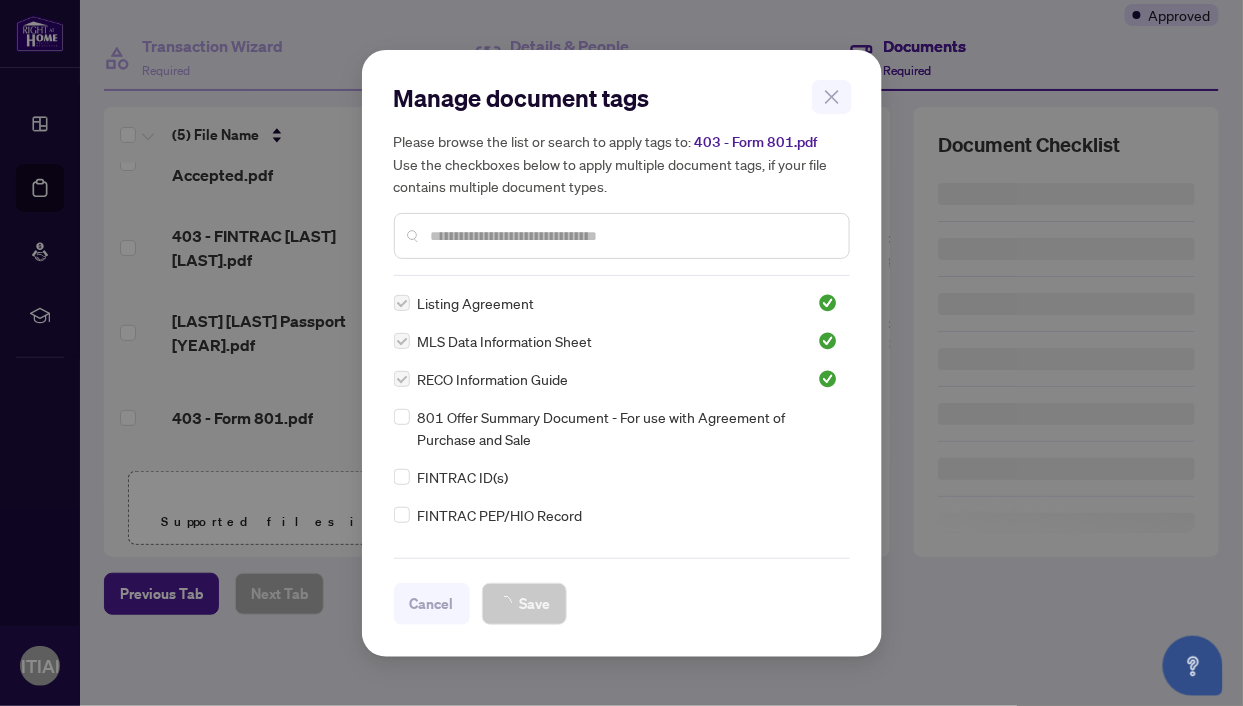 click on "Manage document tags Please browse the list or search to apply tags to:   403 - Form 801.pdf   Use the checkboxes below to apply multiple document tags, if your file contains multiple document types.   Listing Agreement MLS Data Information Sheet RECO Information Guide 801 Offer Summary Document - For use with Agreement of Purchase and Sale FINTRAC ID(s) FINTRAC PEP/HIO Record Right at Home Schedule B Sellers Direction Sharing Substance 208 Entry/Access to Property Seller Acknowledgement 244 Seller’s Direction re: Property/Offers 1st Page of the APS Advance Paperwork Agent Correspondence Agreement of Assignment of Purchase and Sale Agreement of Purchase and Sale Agreement to Cooperate /Broker Referral Agreement to Lease Articles of Incorporation Back to Vendor Letter Belongs to Another Transaction Builder's Consent Buyer Designated Representation Agreement Buyer Designated Representation Agreement Buyers Lawyer Information Certificate of Estate Trustee(s) Client Refused to Sign Closing Date Change Co-op EFT" at bounding box center (621, 353) 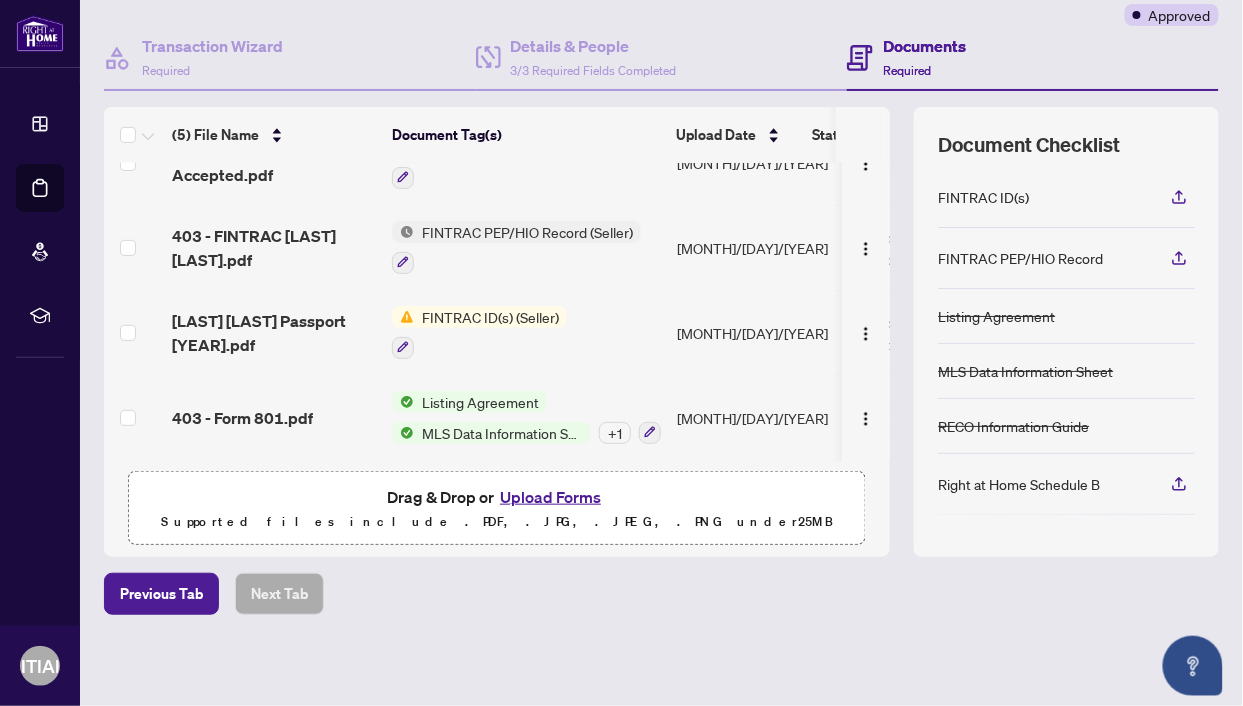 click on "Upload Forms" at bounding box center [550, 497] 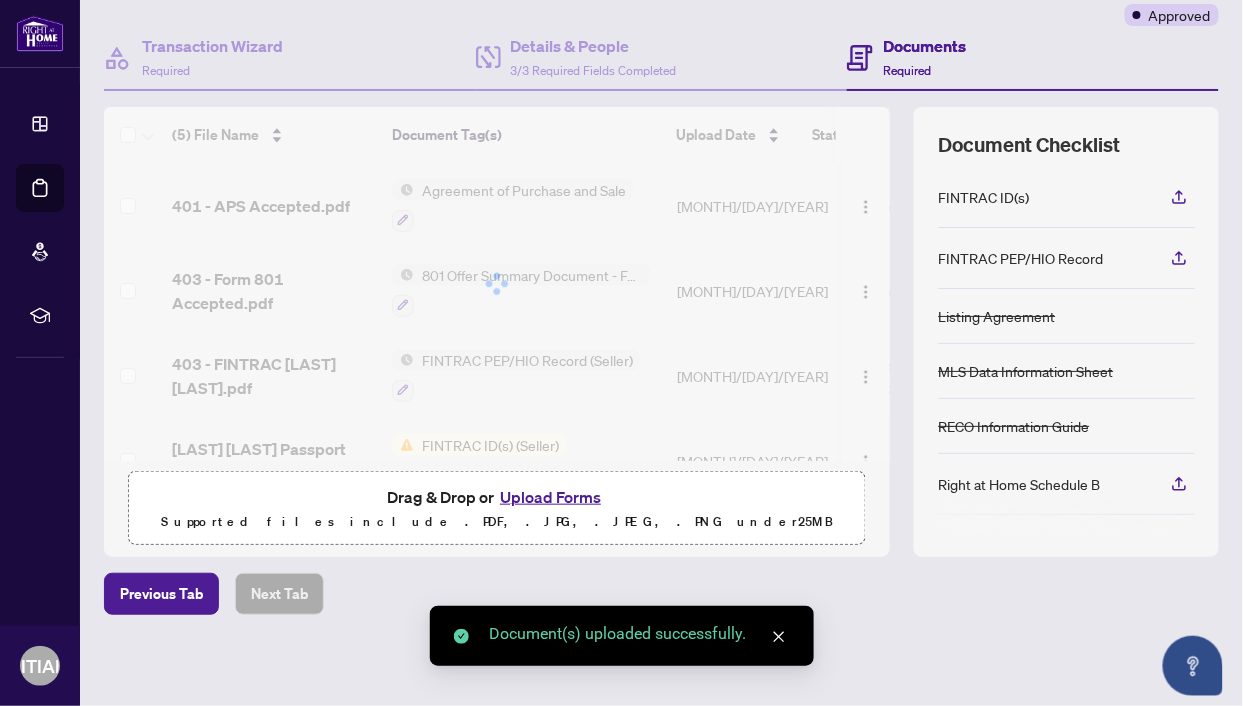 scroll, scrollTop: 0, scrollLeft: 0, axis: both 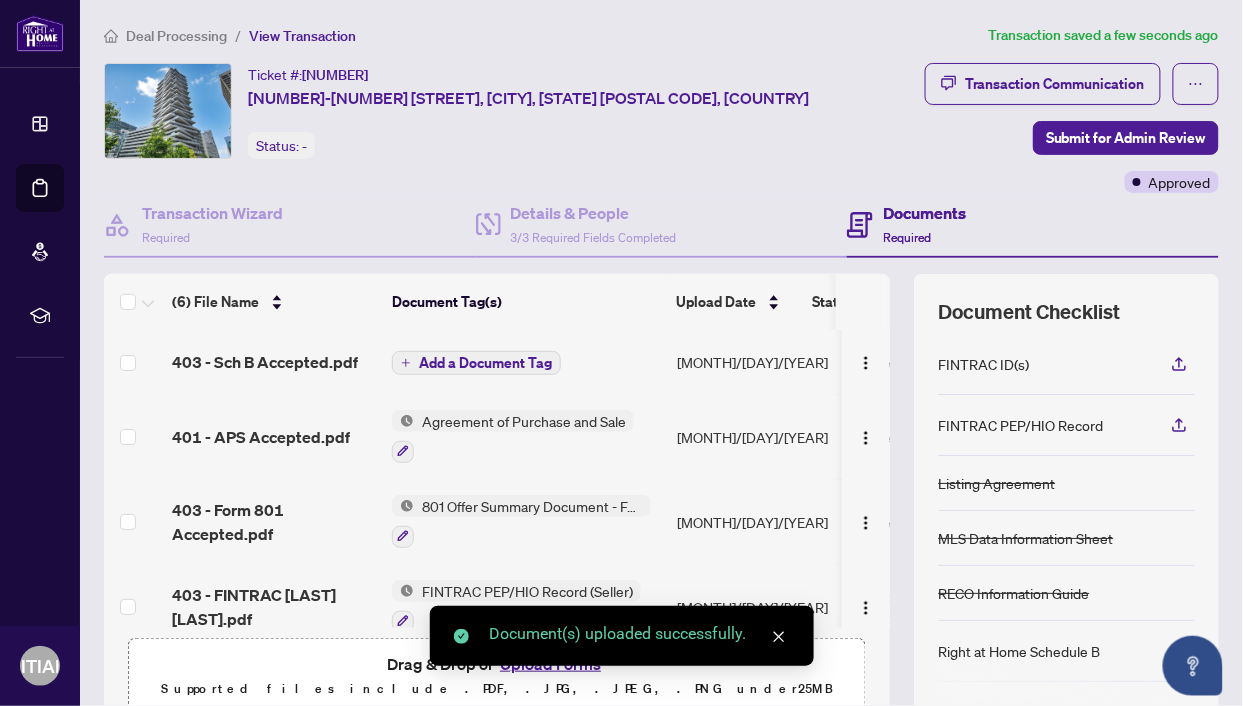 click on "Add a Document Tag" at bounding box center (485, 363) 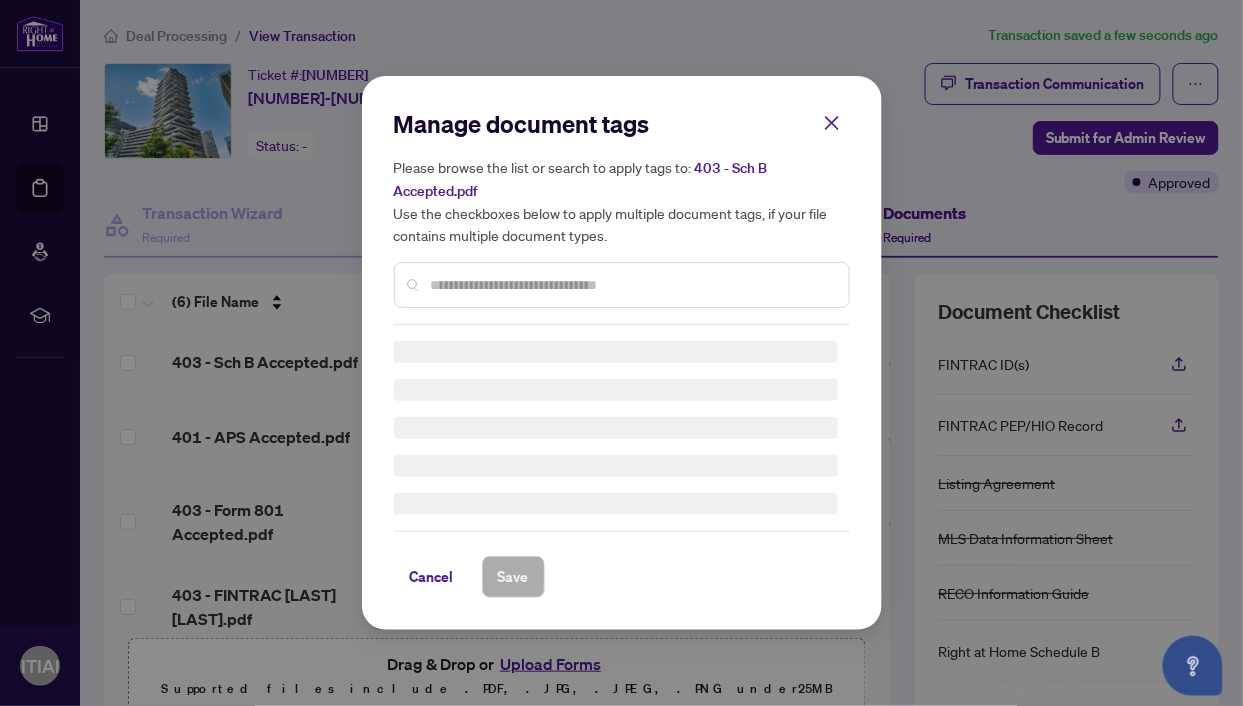 click on "Manage document tags Please browse the list or search to apply tags to:   403 - Sch B Accepted.pdf   Use the checkboxes below to apply multiple document tags, if your file contains multiple document types.   Cancel Save" at bounding box center [622, 353] 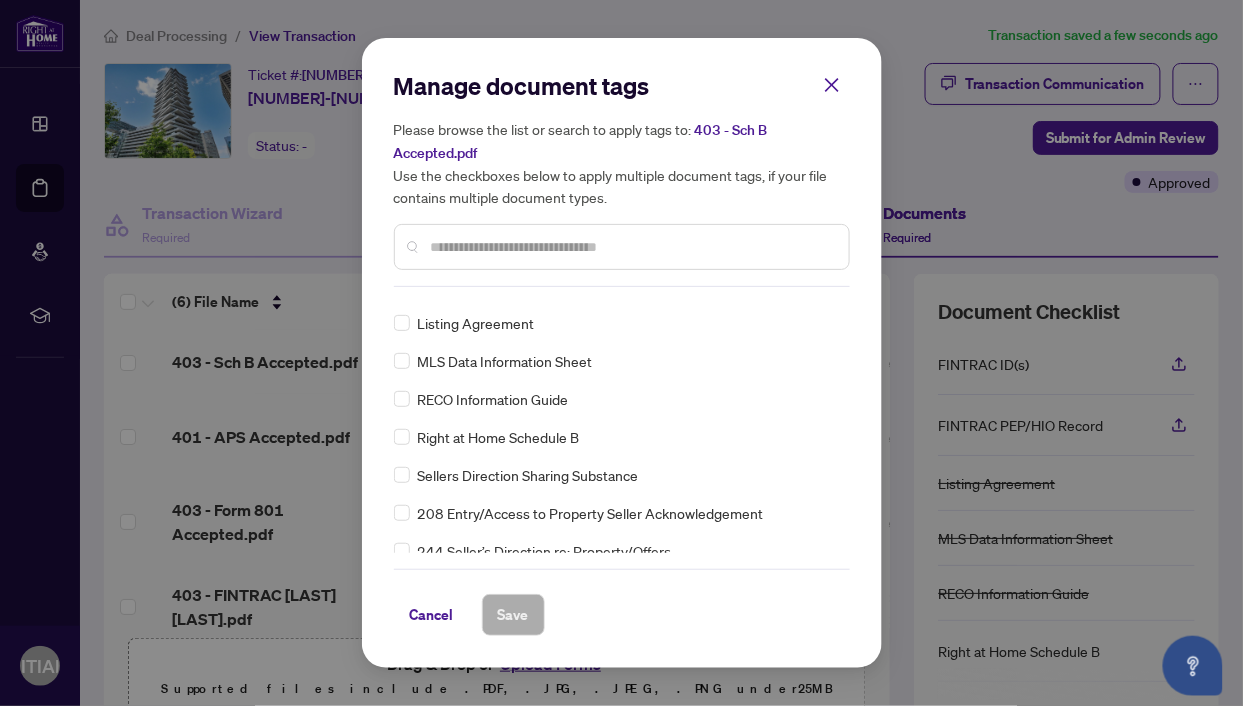 scroll, scrollTop: 68, scrollLeft: 0, axis: vertical 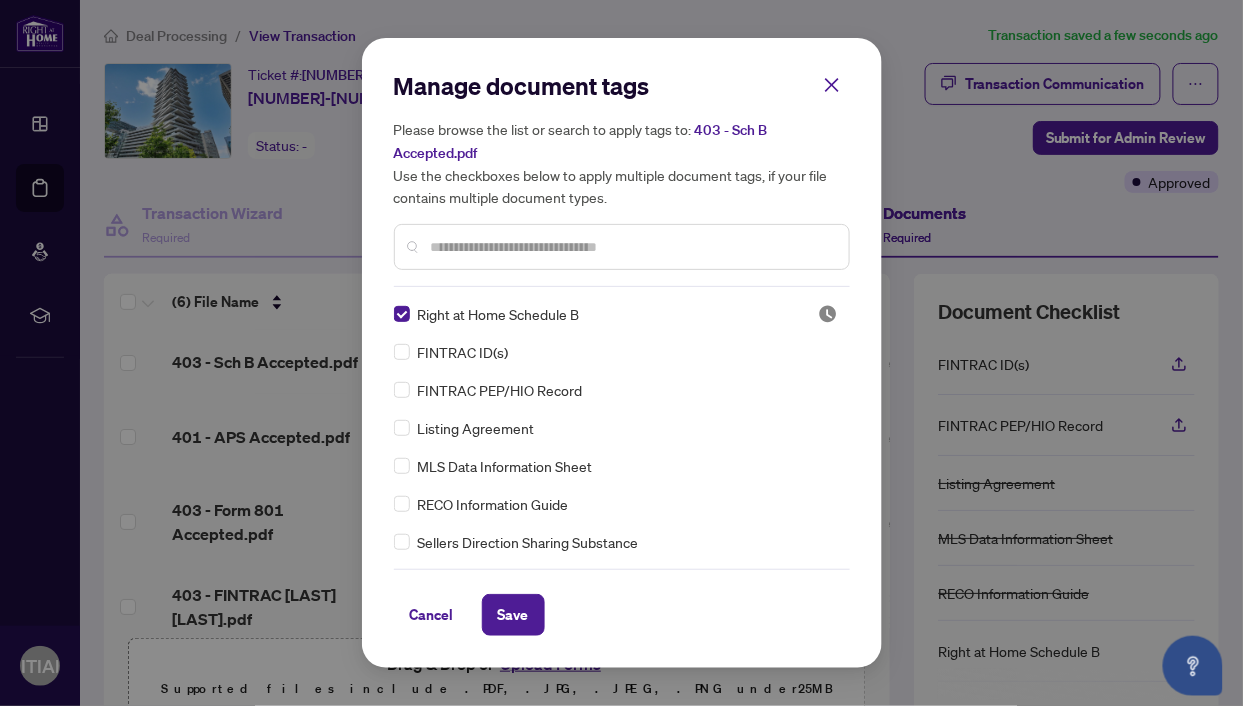 drag, startPoint x: 509, startPoint y: 612, endPoint x: 658, endPoint y: 386, distance: 270.69724 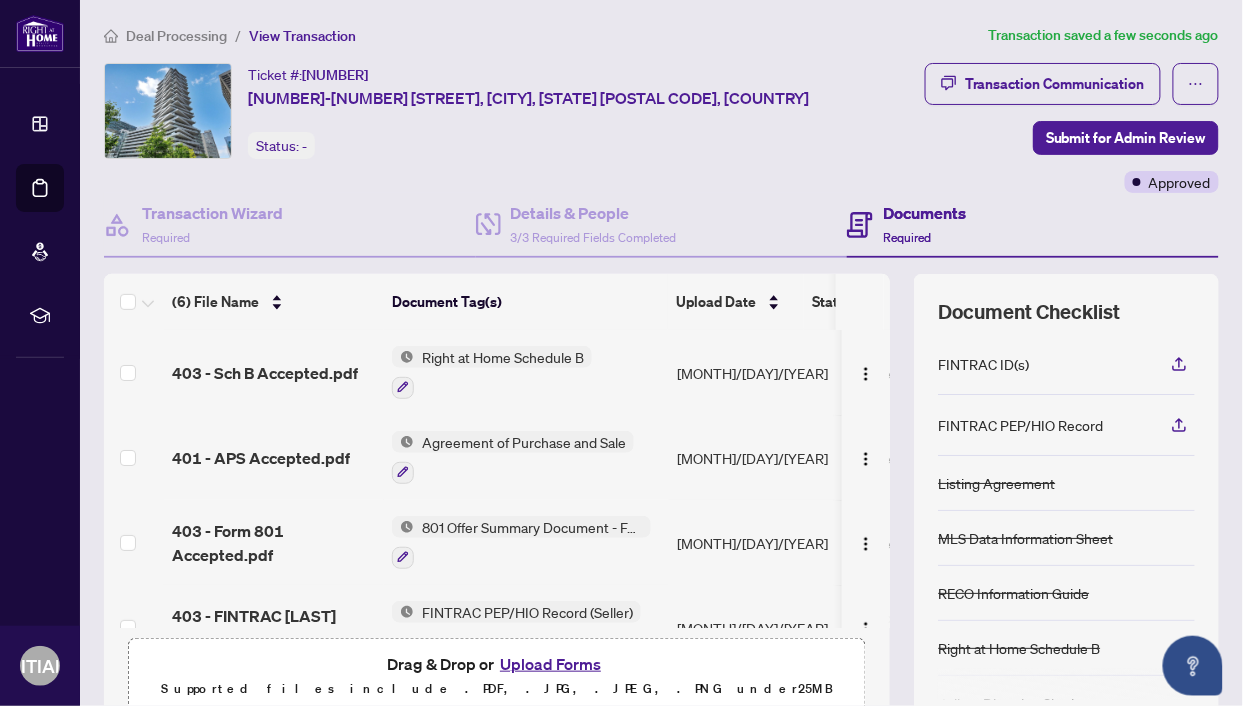 scroll, scrollTop: 213, scrollLeft: 0, axis: vertical 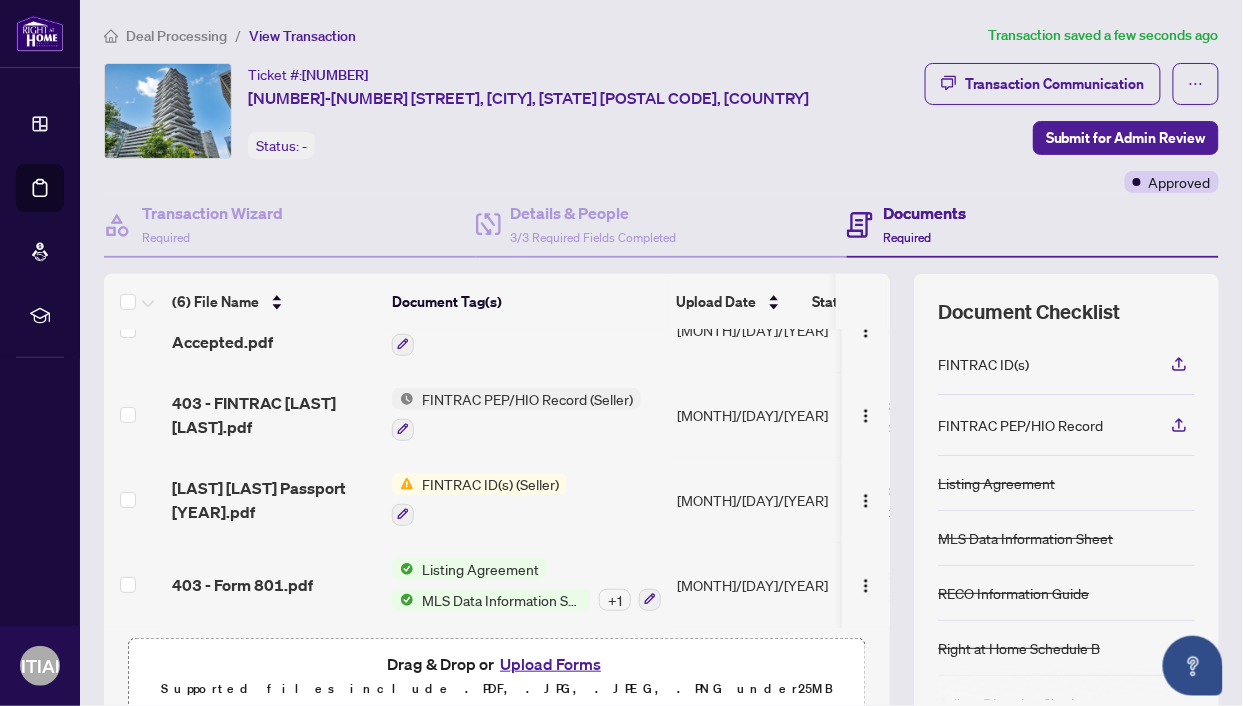 drag, startPoint x: 485, startPoint y: 660, endPoint x: 509, endPoint y: 602, distance: 62.76942 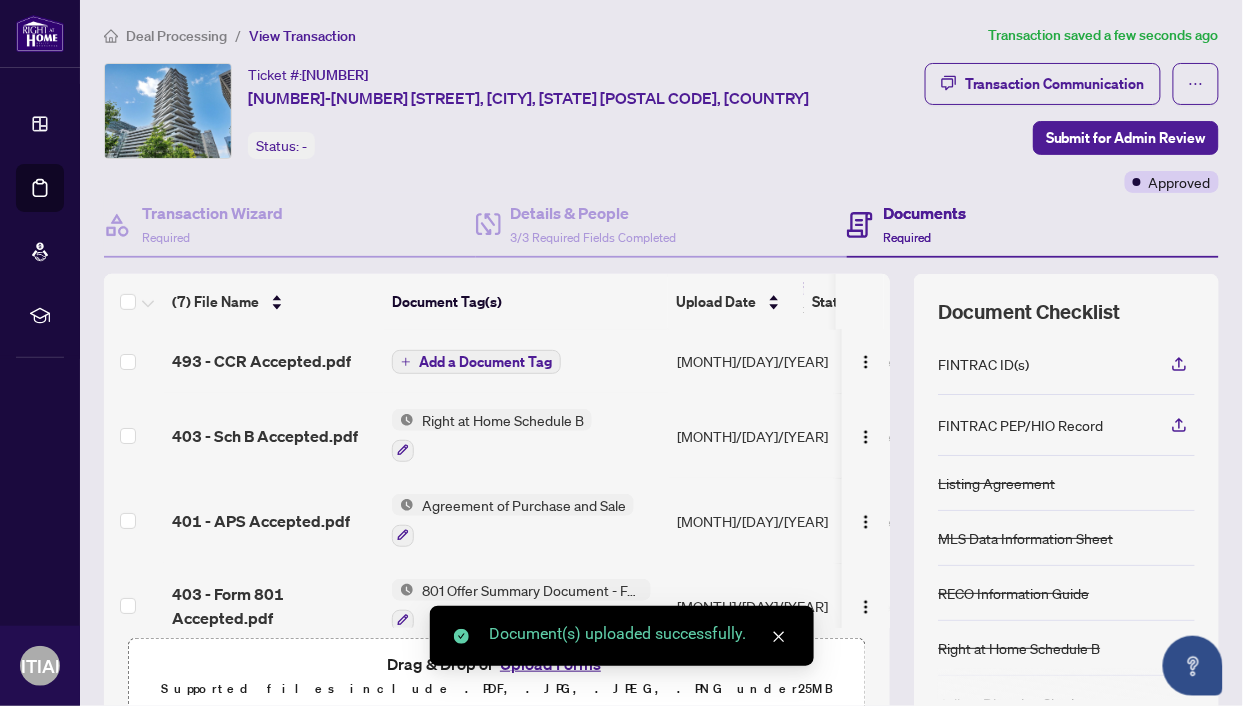 scroll, scrollTop: 0, scrollLeft: 0, axis: both 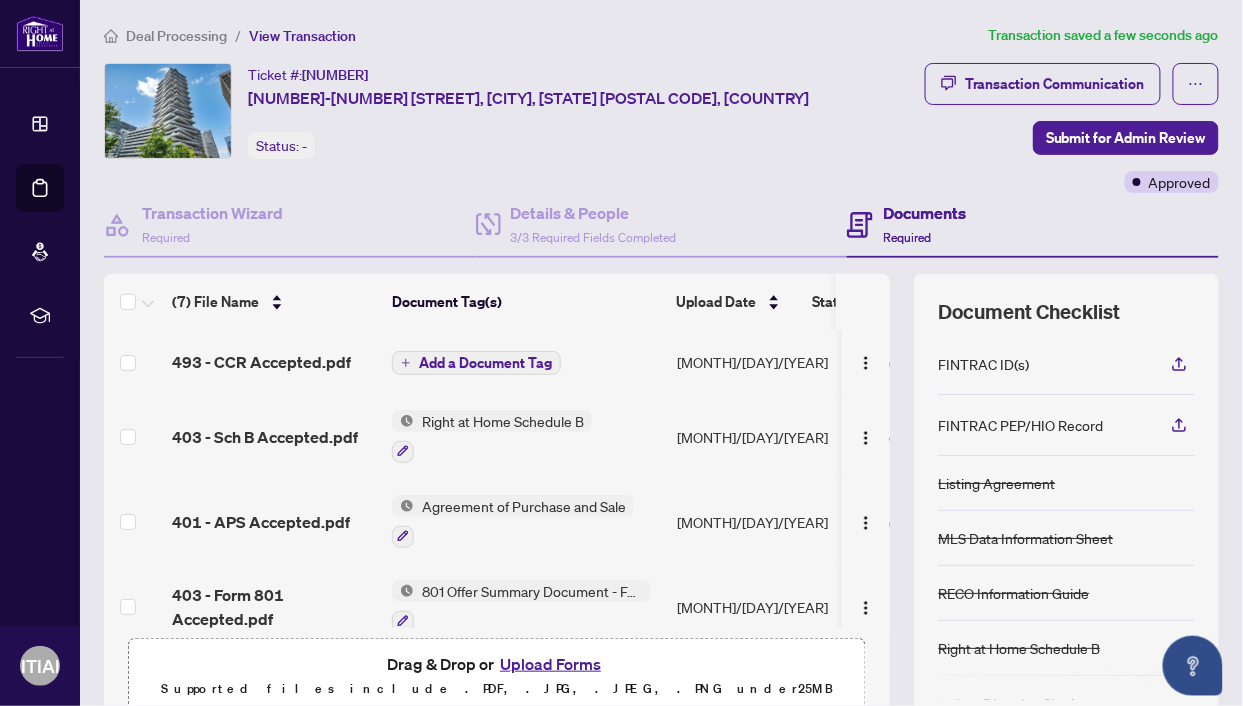 click on "Add a Document Tag" at bounding box center (485, 363) 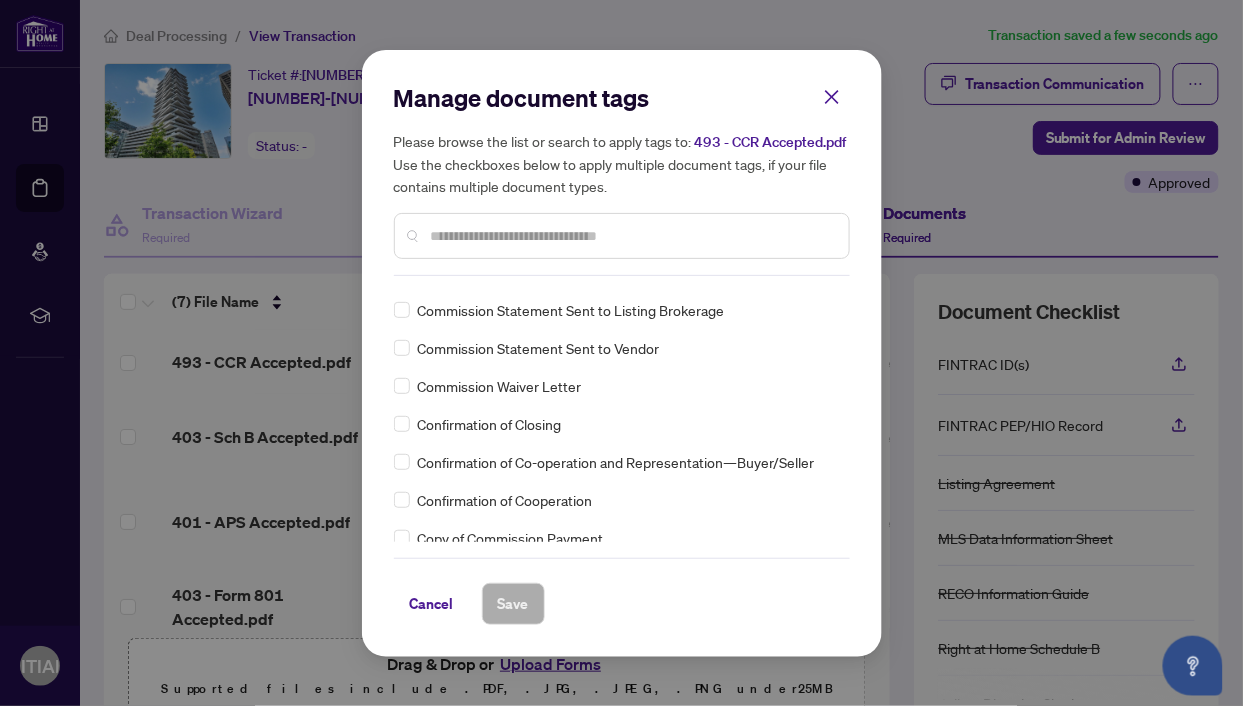 scroll, scrollTop: 1363, scrollLeft: 0, axis: vertical 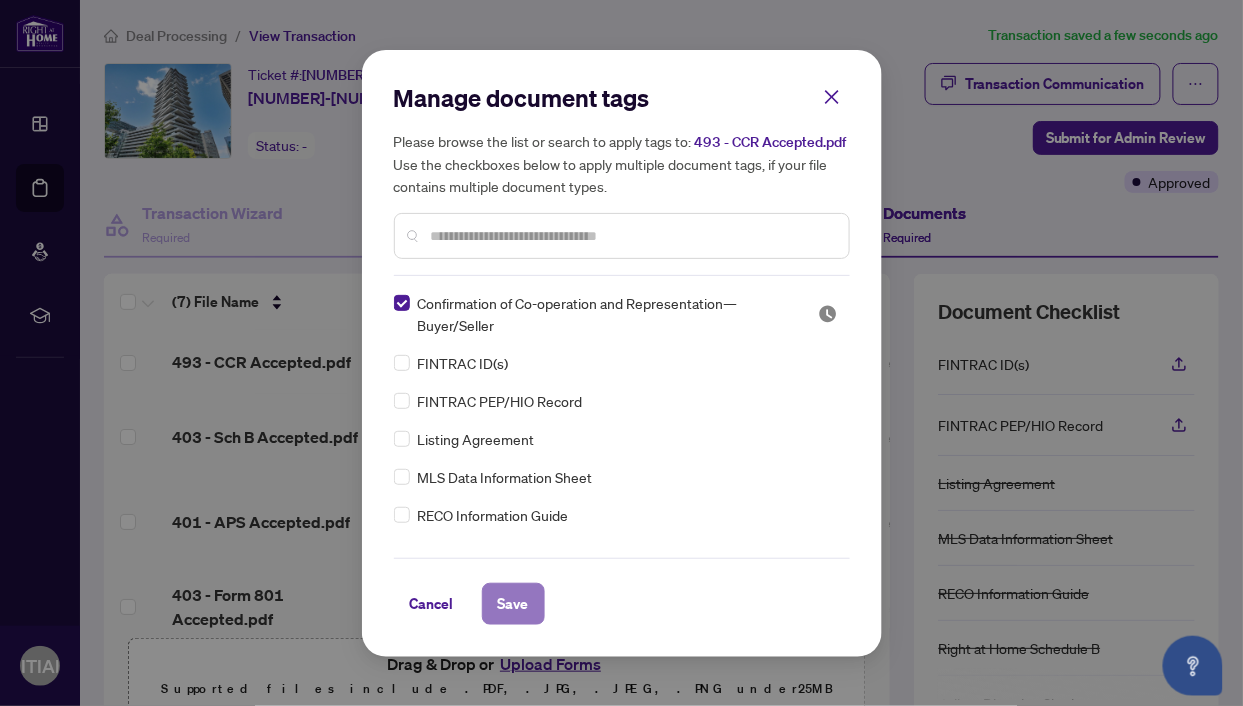 click on "Save" at bounding box center (513, 604) 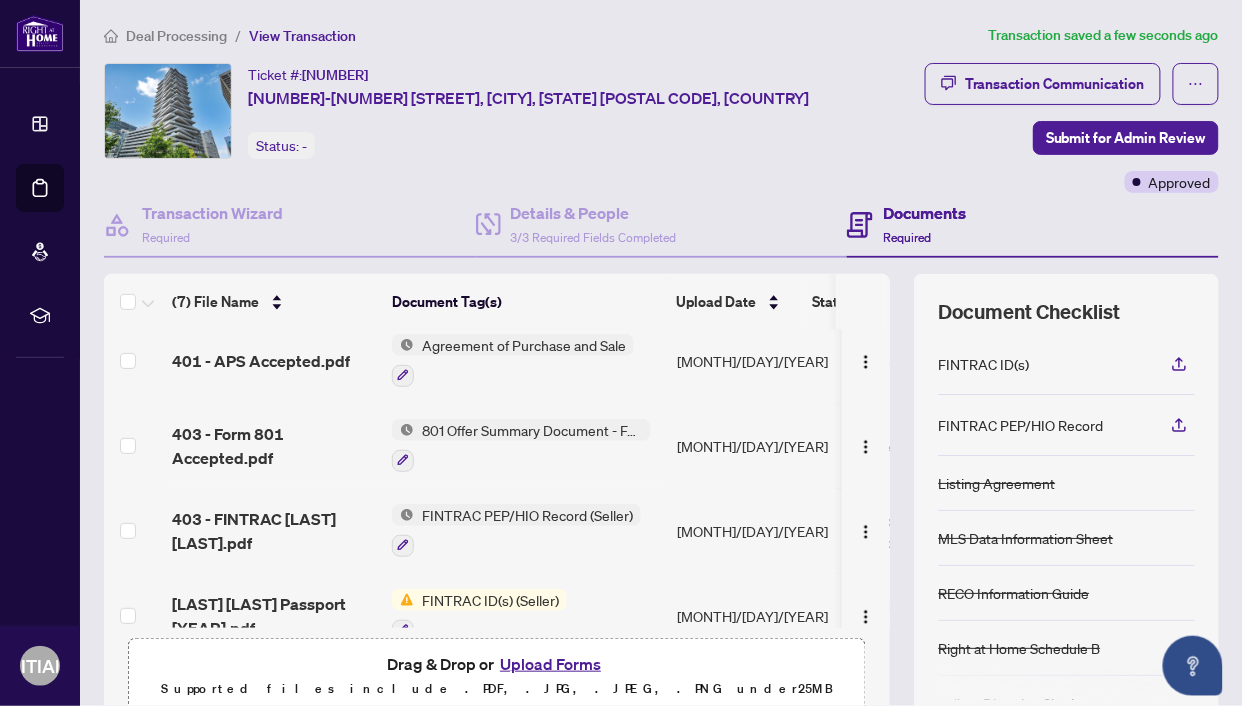 scroll, scrollTop: 297, scrollLeft: 0, axis: vertical 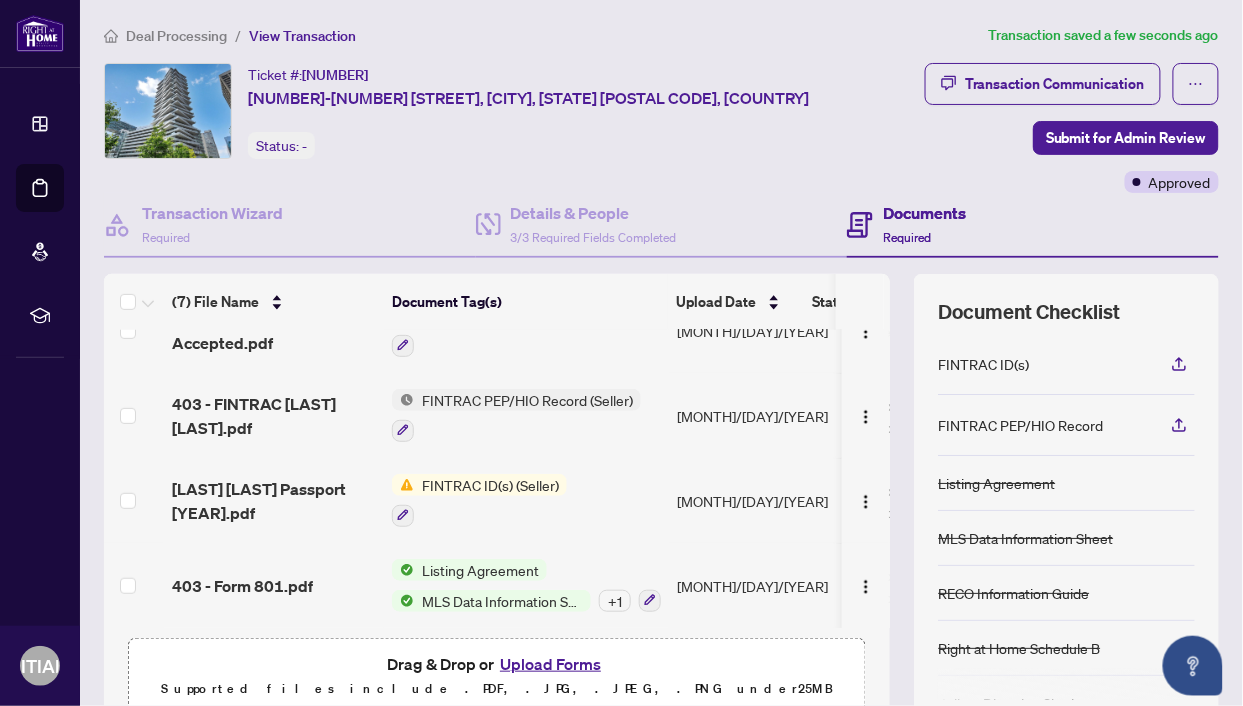 click on "Upload Forms" at bounding box center [550, 664] 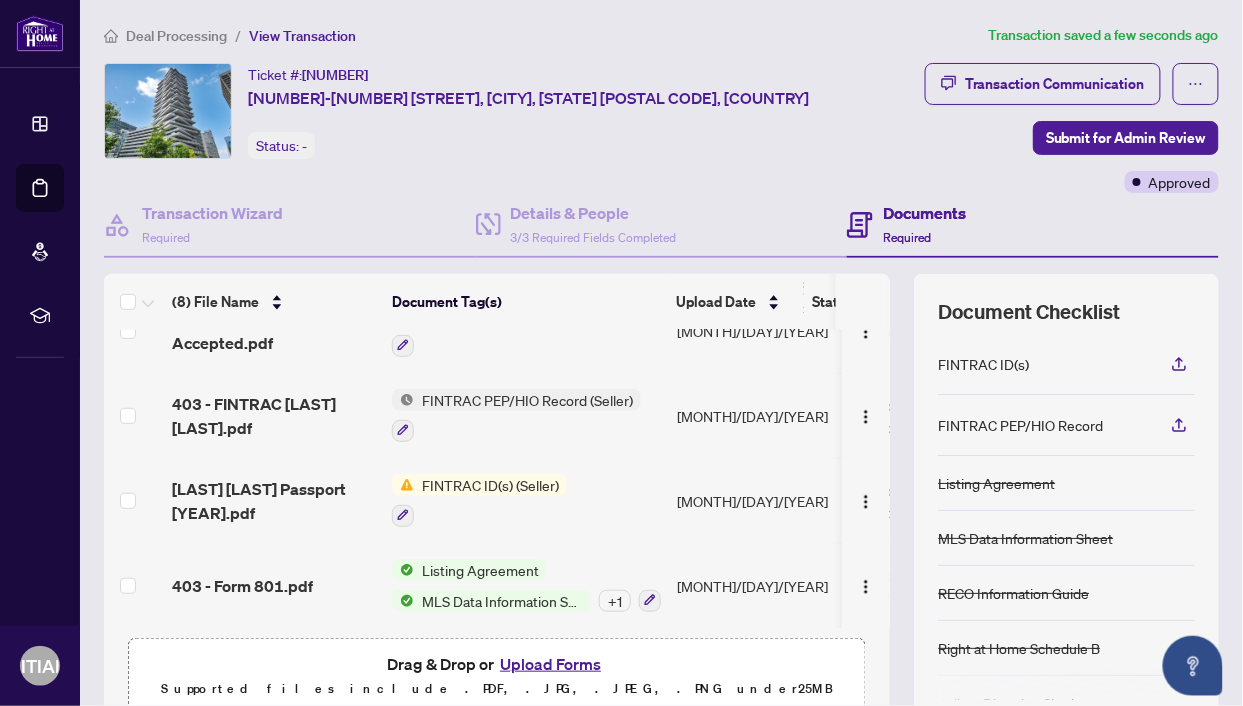 scroll, scrollTop: 0, scrollLeft: 0, axis: both 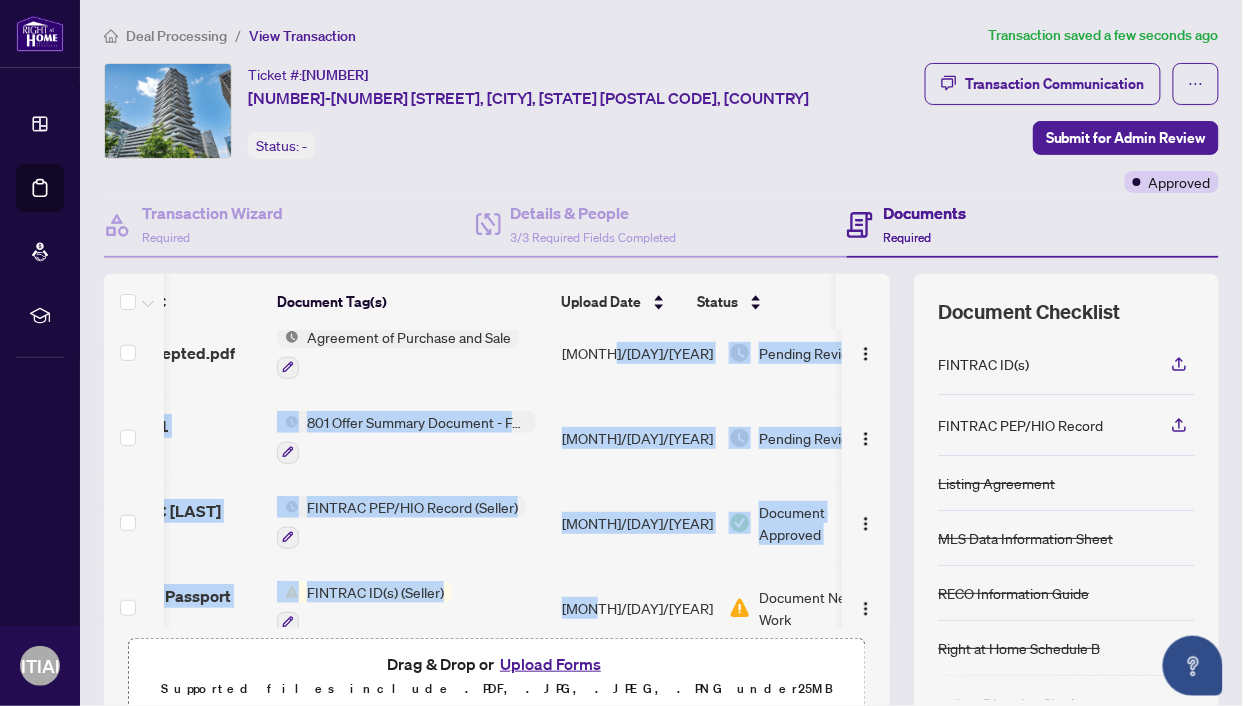 drag, startPoint x: 605, startPoint y: 619, endPoint x: 595, endPoint y: 615, distance: 10.770329 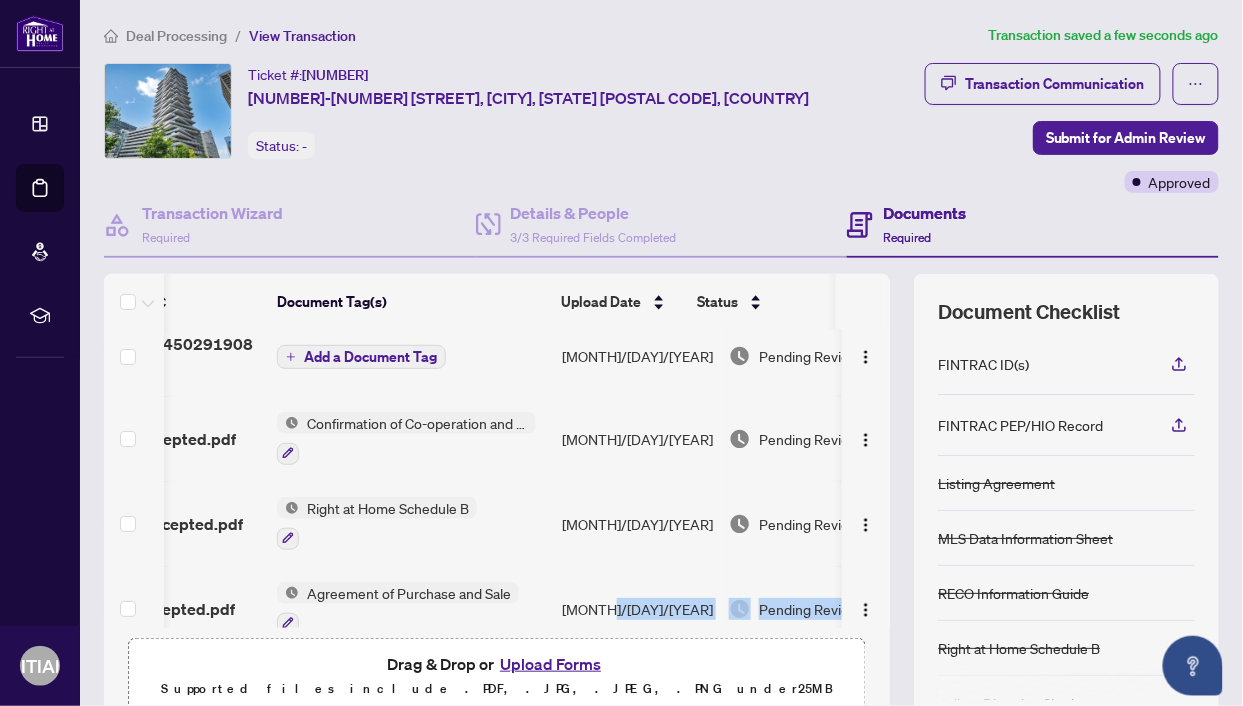 scroll, scrollTop: 0, scrollLeft: 115, axis: horizontal 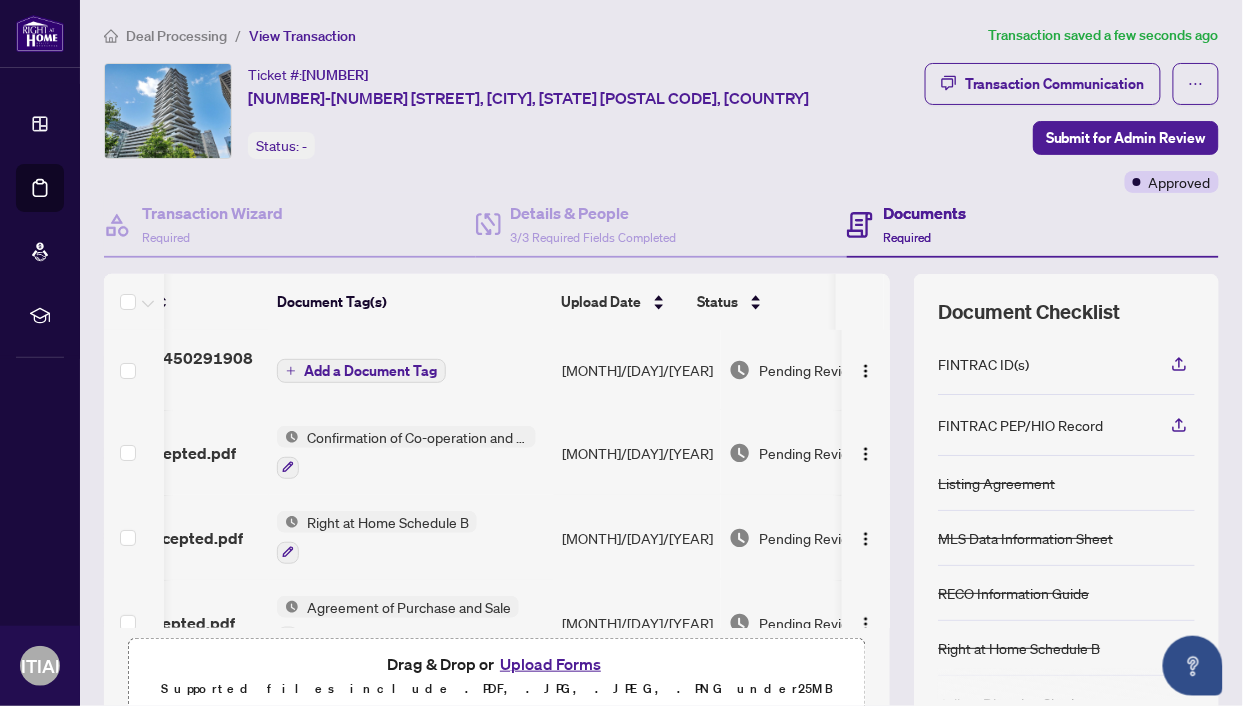 click on "[MONTH]/[DAY]/[YEAR]" at bounding box center [637, 452] 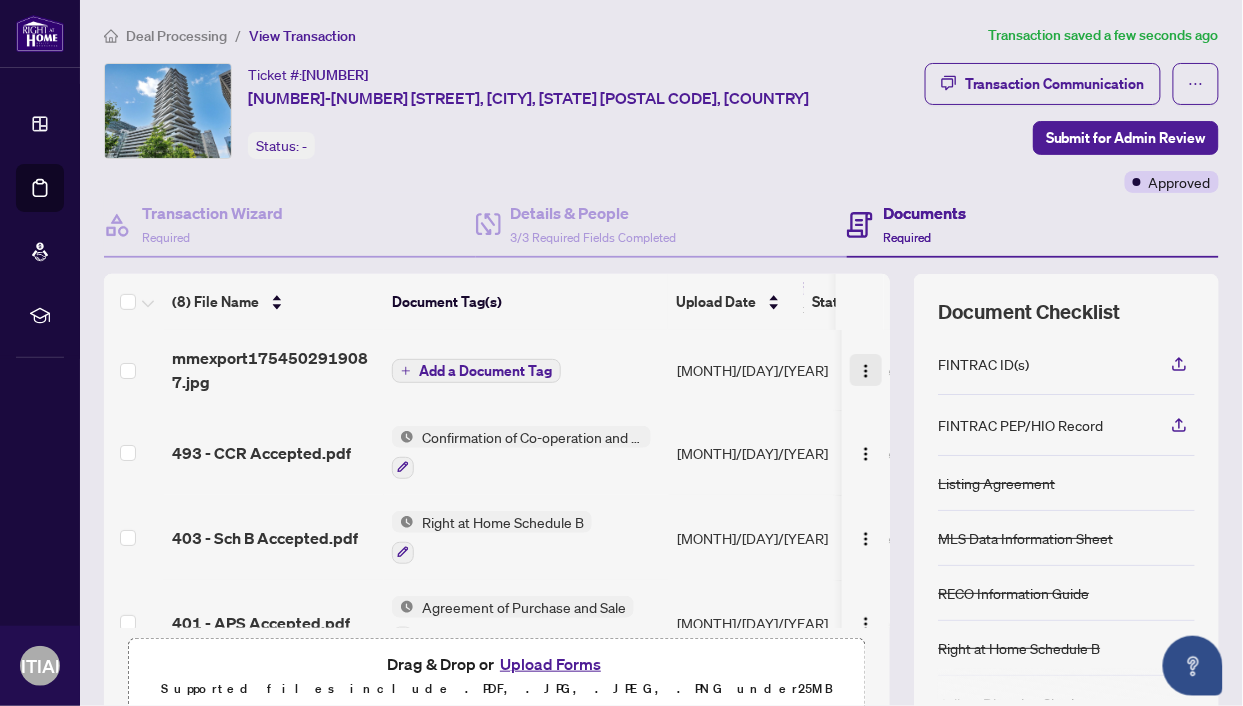 click at bounding box center [866, 371] 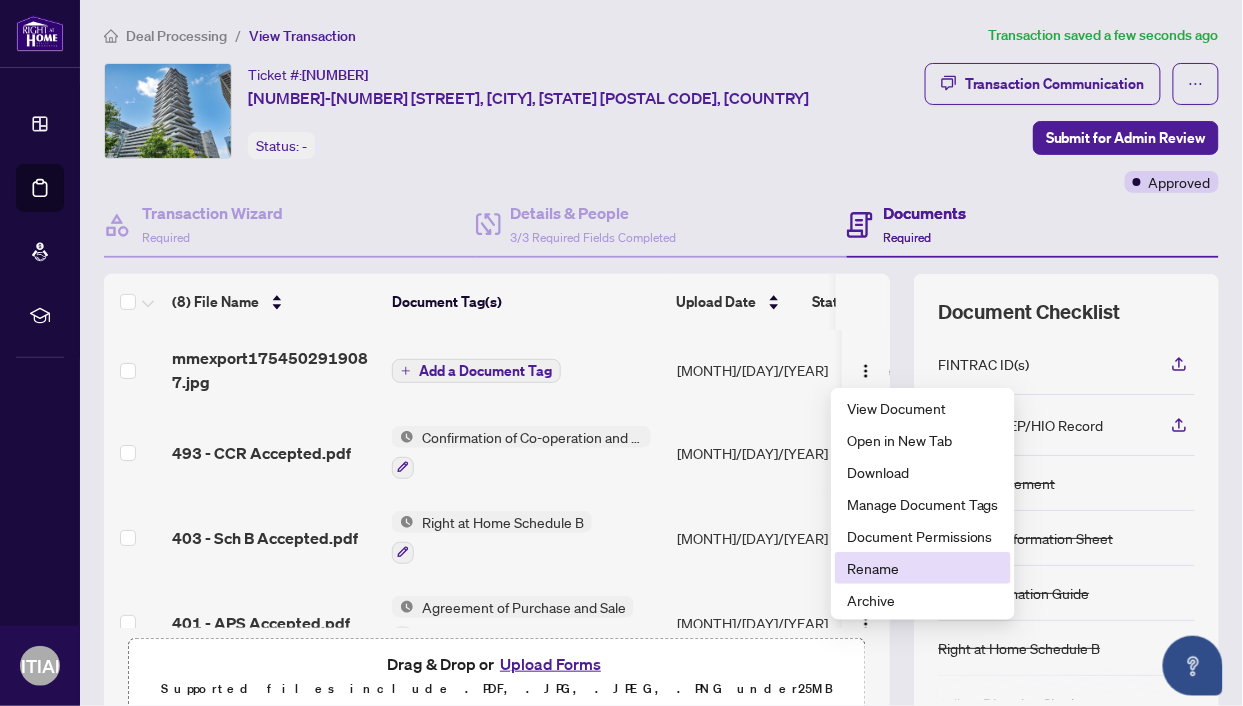 click on "Rename" at bounding box center (923, 568) 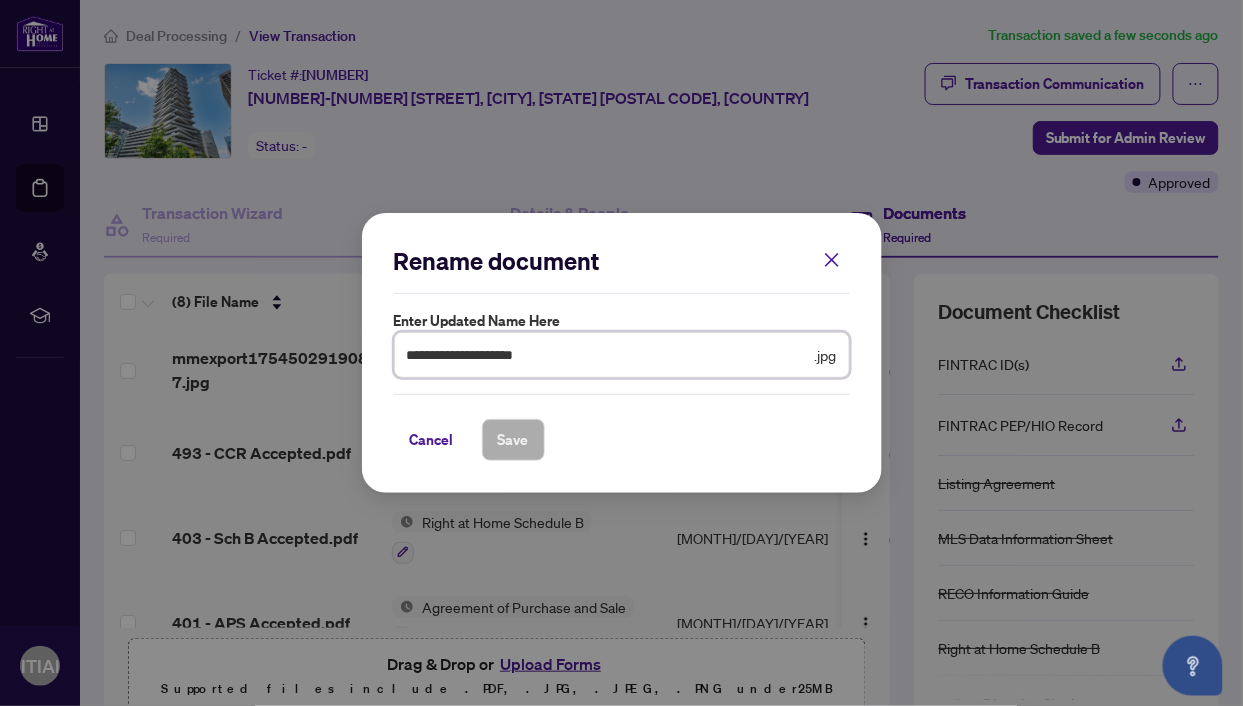 drag, startPoint x: 581, startPoint y: 358, endPoint x: 215, endPoint y: 439, distance: 374.856 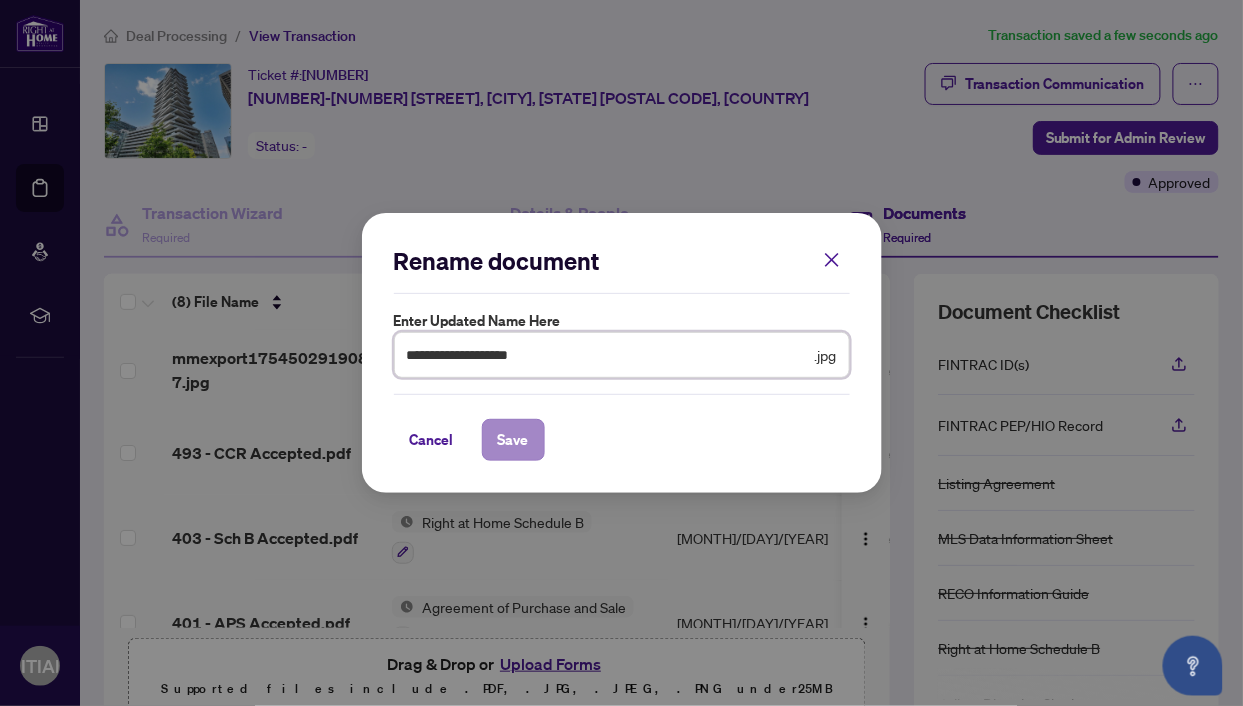 type on "**********" 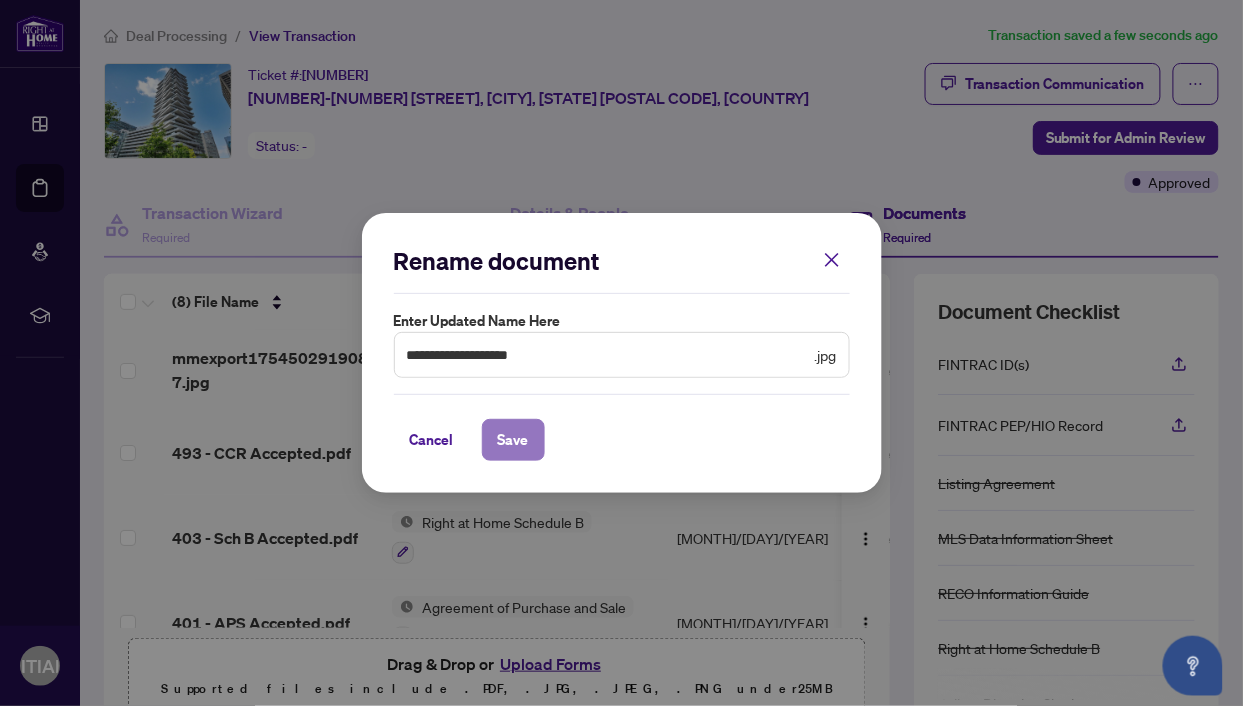 click on "Save" at bounding box center (513, 440) 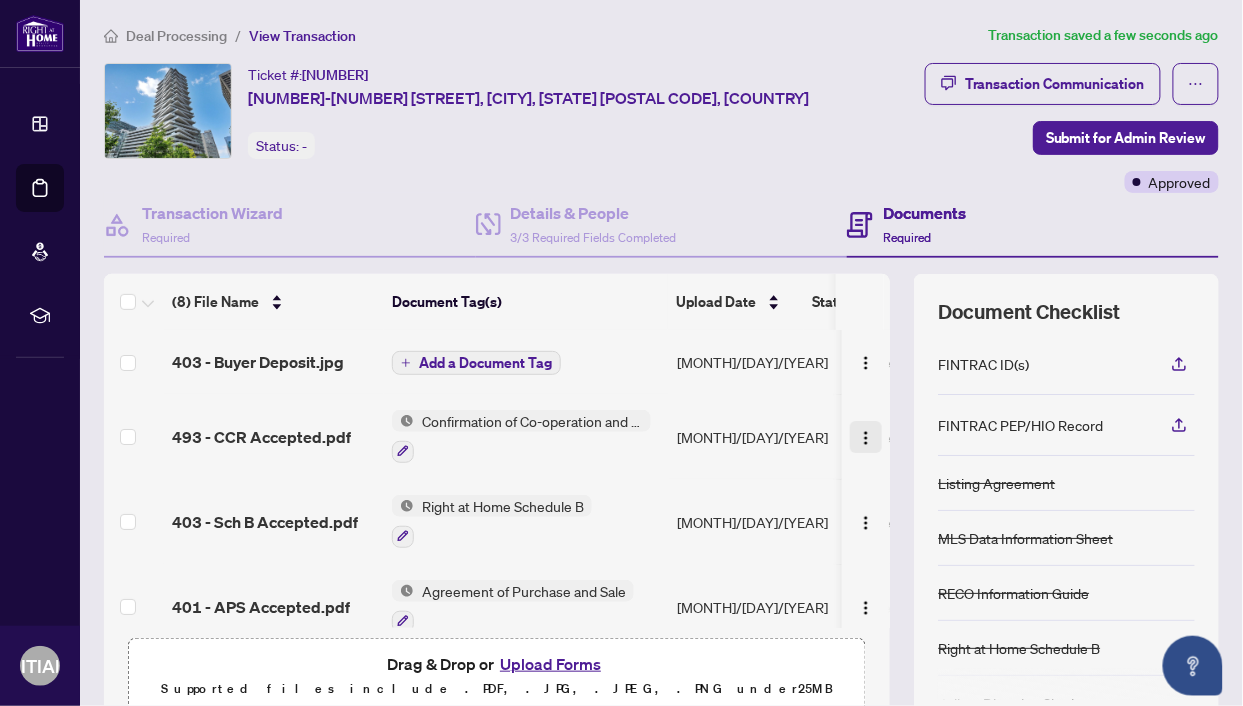 click at bounding box center (866, 438) 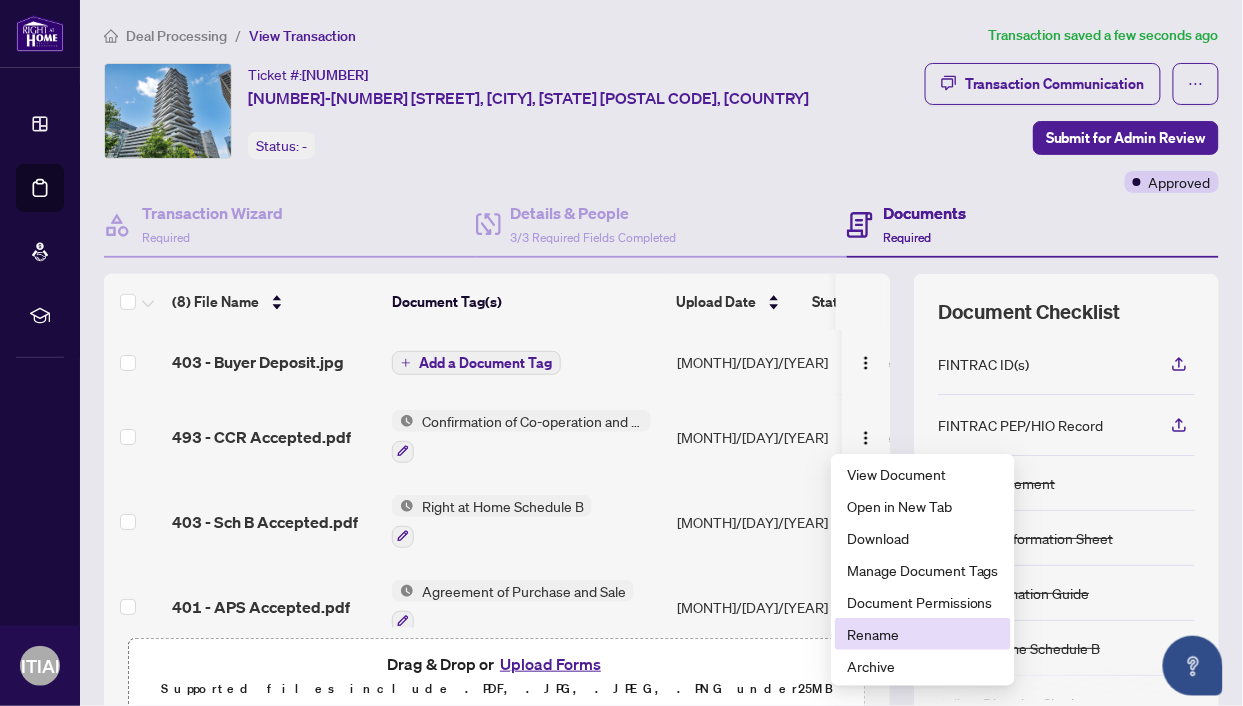 click on "Rename" at bounding box center [923, 634] 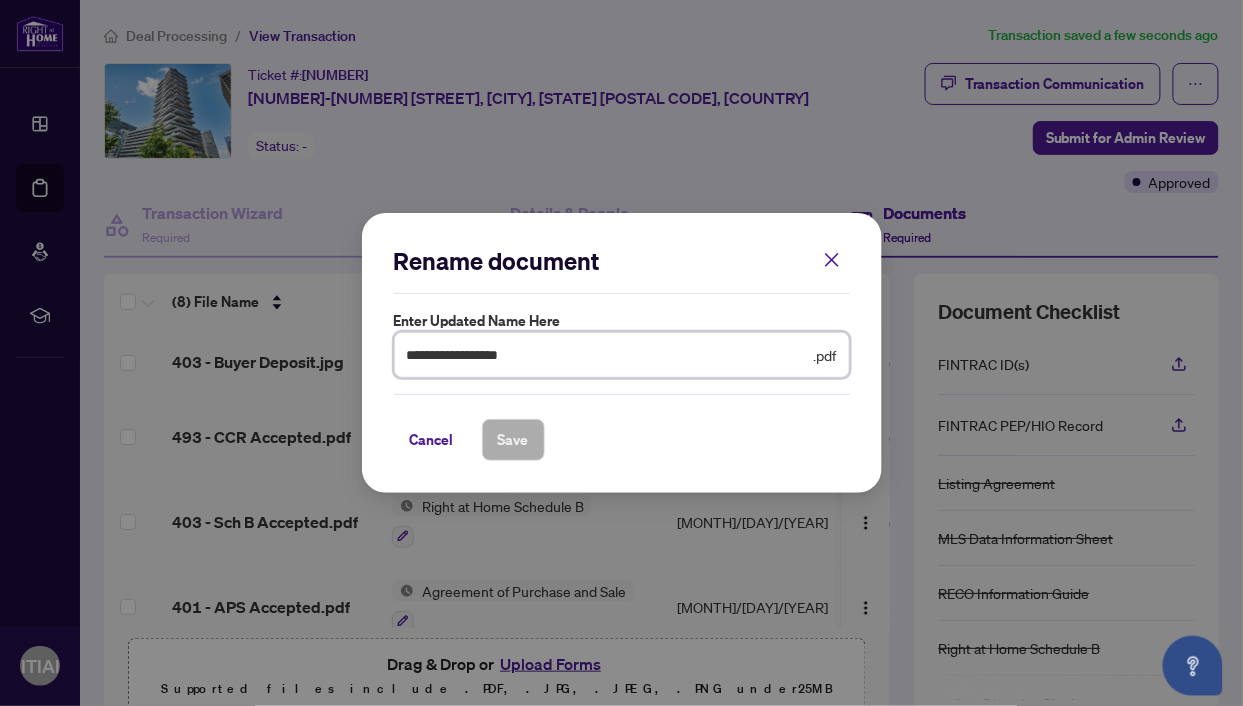 click on "**********" at bounding box center [608, 355] 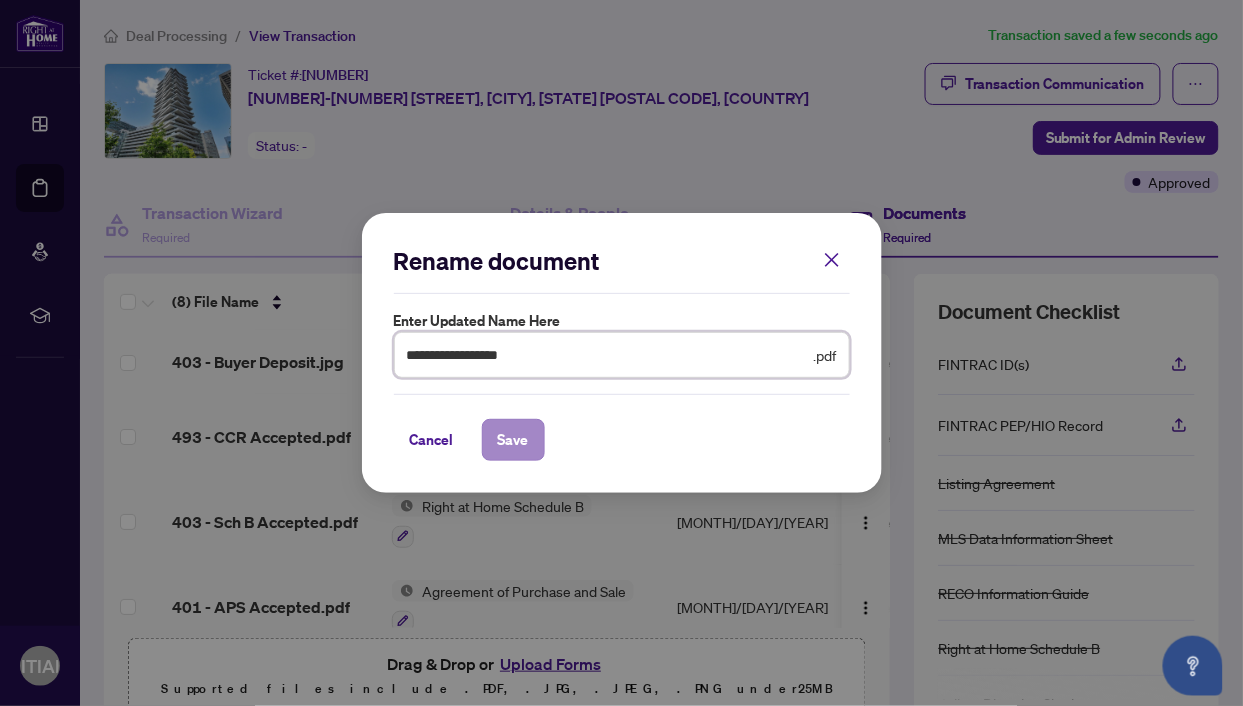 type on "**********" 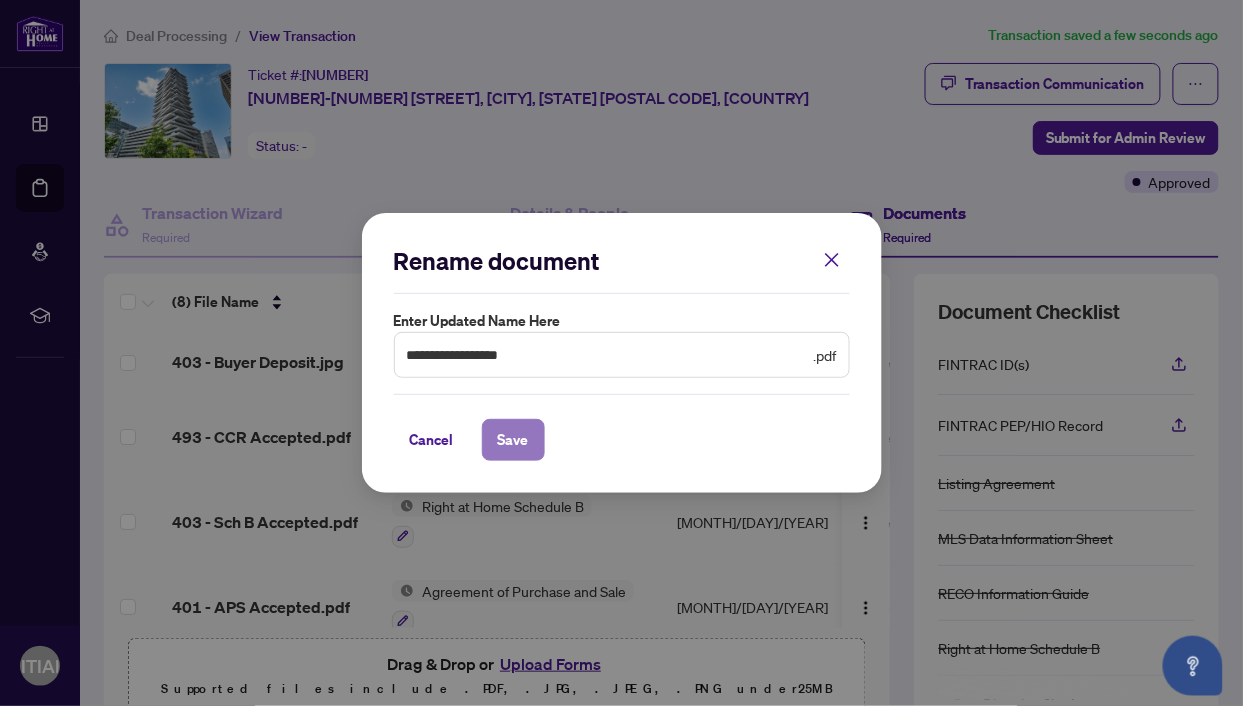 click on "Save" at bounding box center (513, 440) 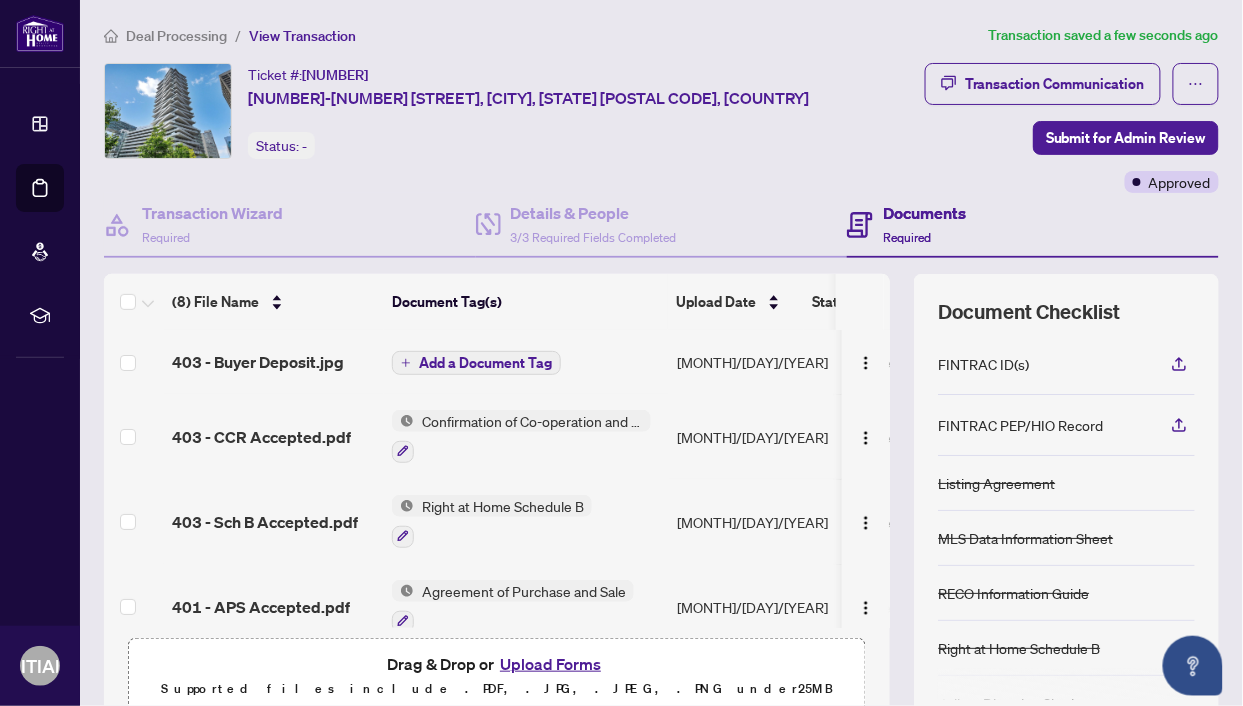 click on "Add a Document Tag" at bounding box center [485, 363] 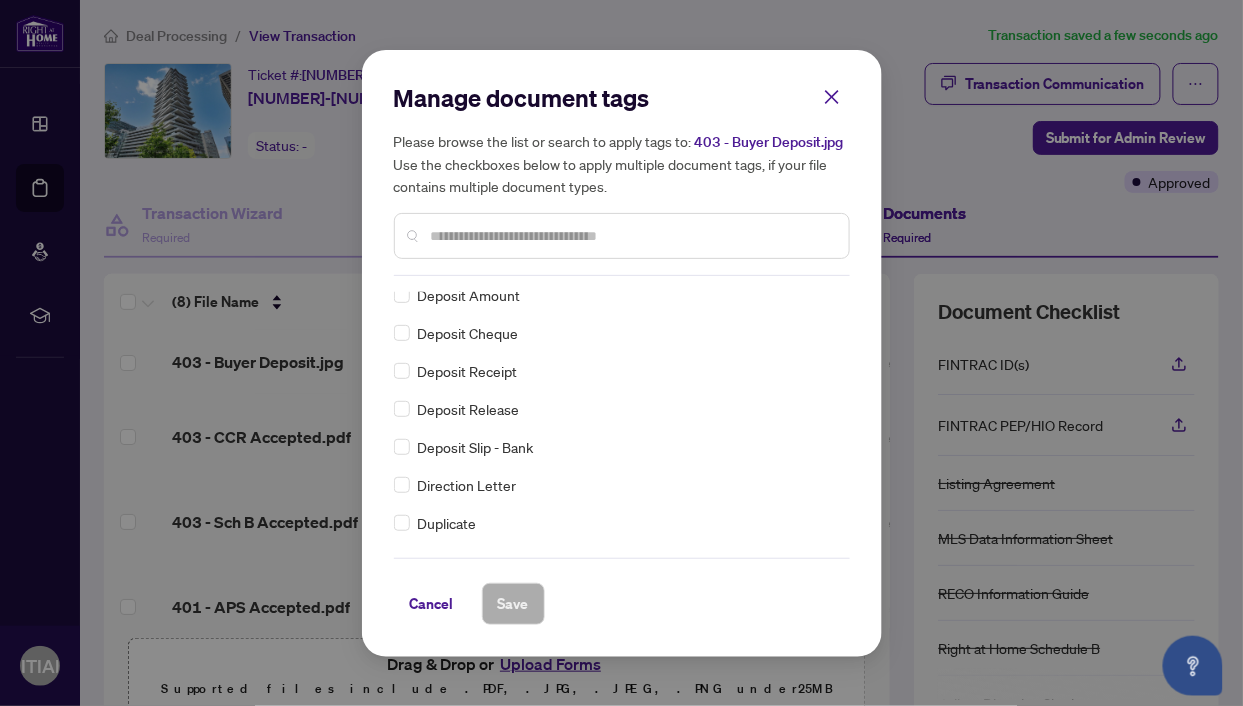 scroll, scrollTop: 1840, scrollLeft: 0, axis: vertical 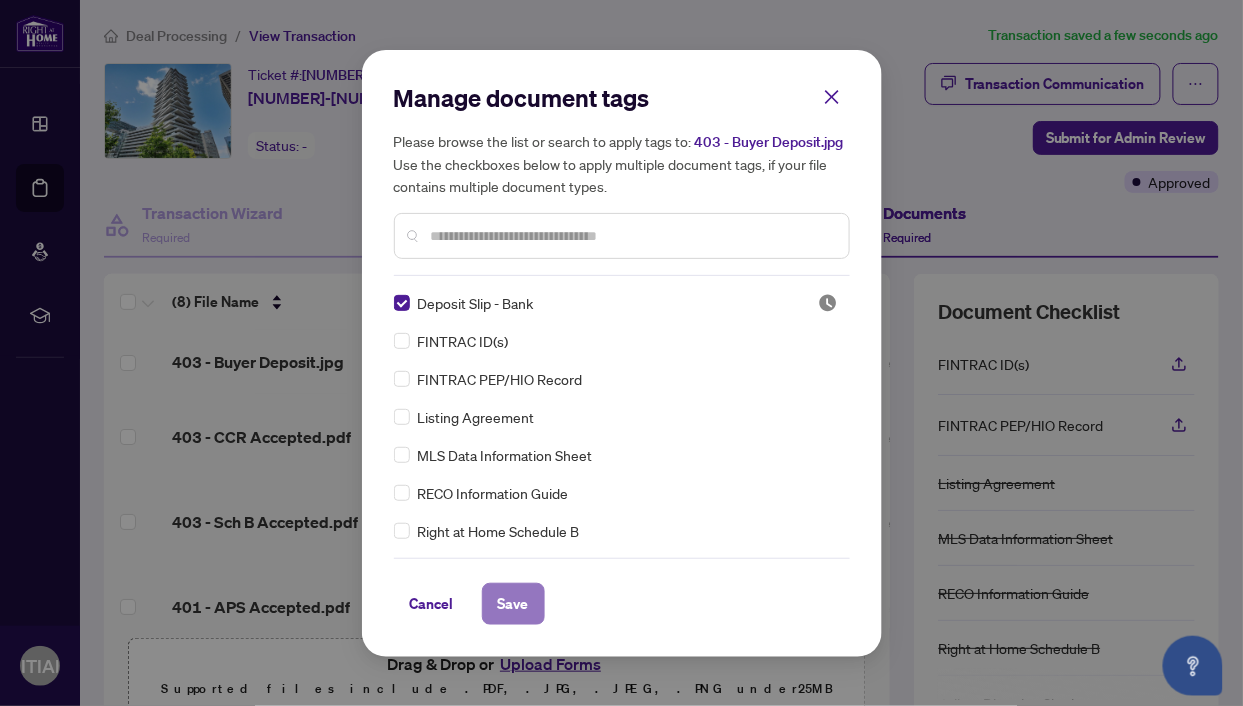 click on "Save" at bounding box center (513, 604) 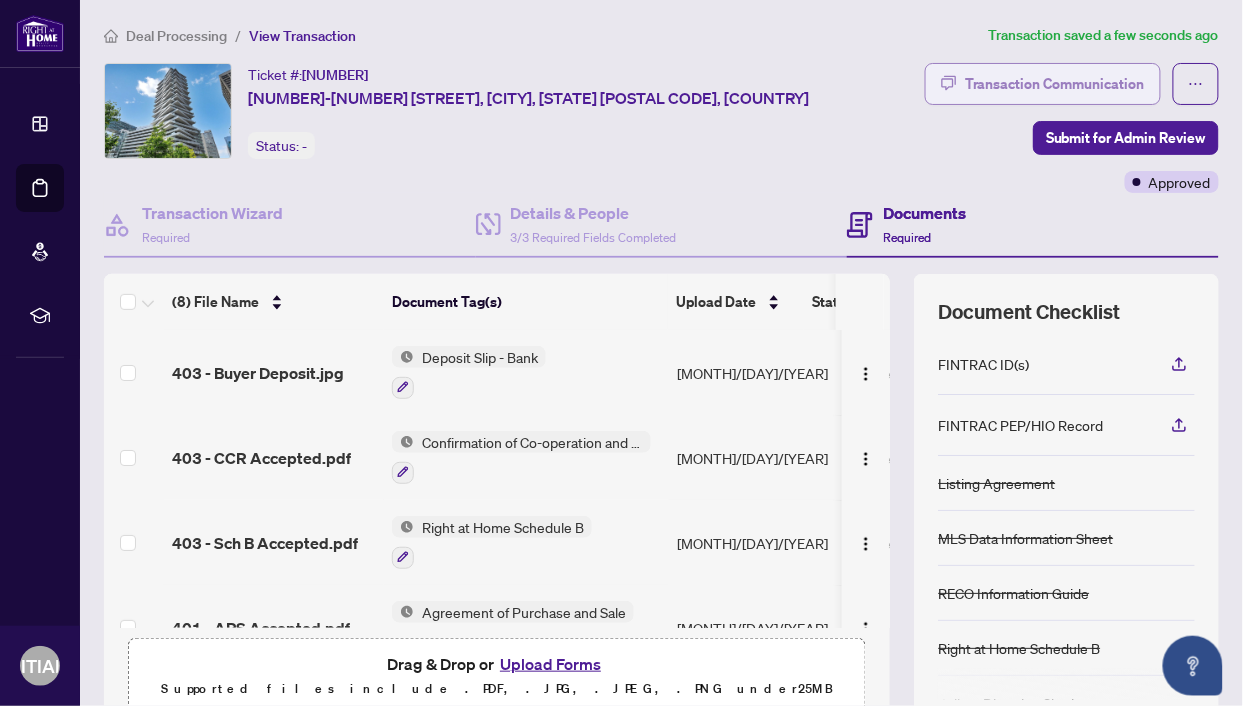 click on "Transaction Communication" at bounding box center (1055, 84) 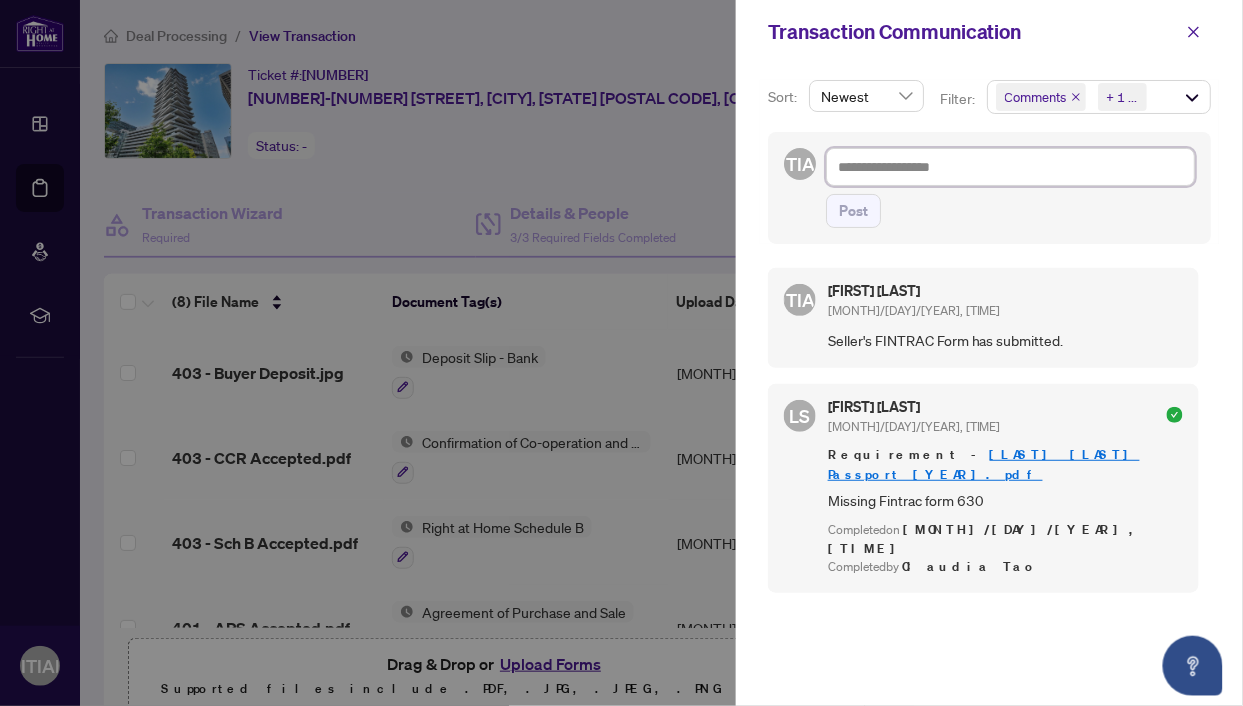 click at bounding box center (1010, 167) 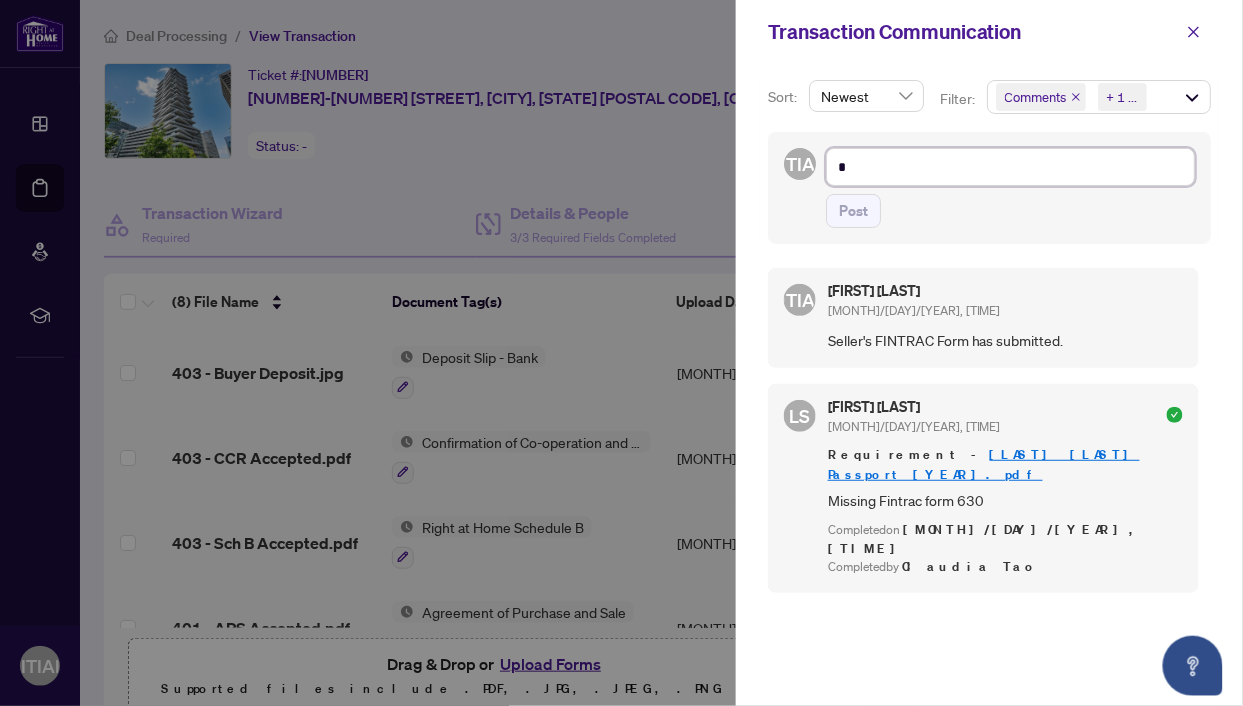 type on "**" 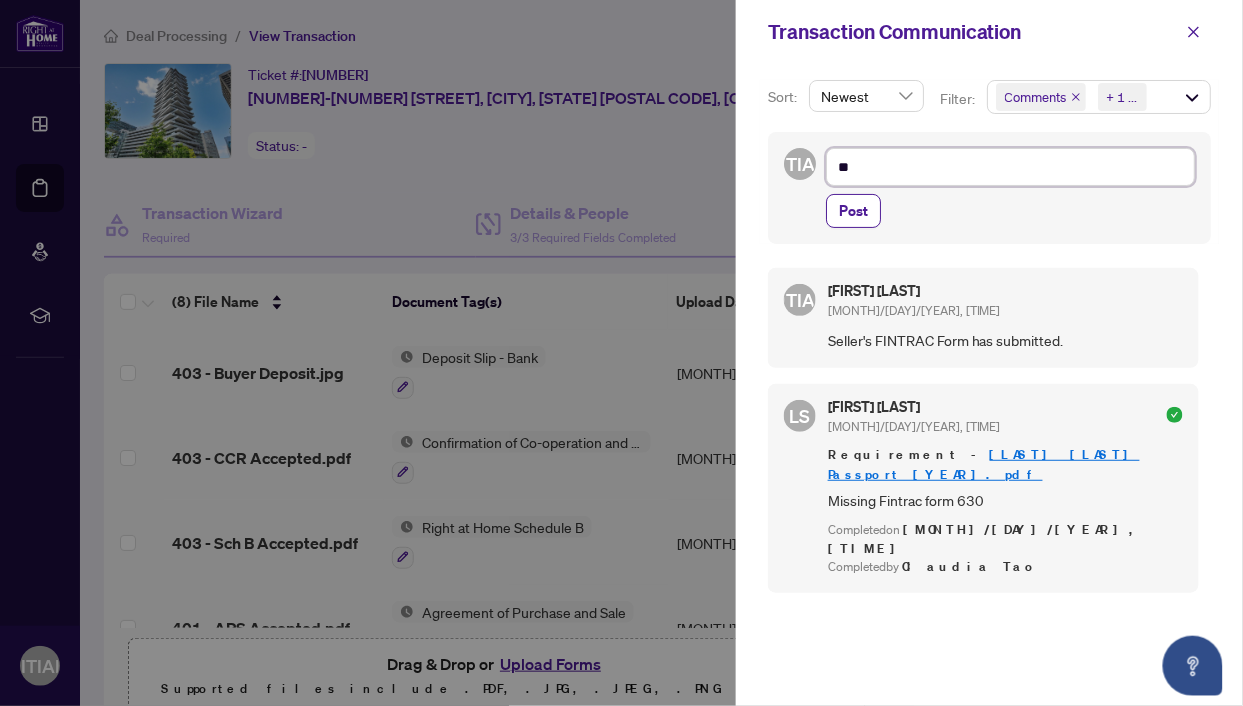 type on "**" 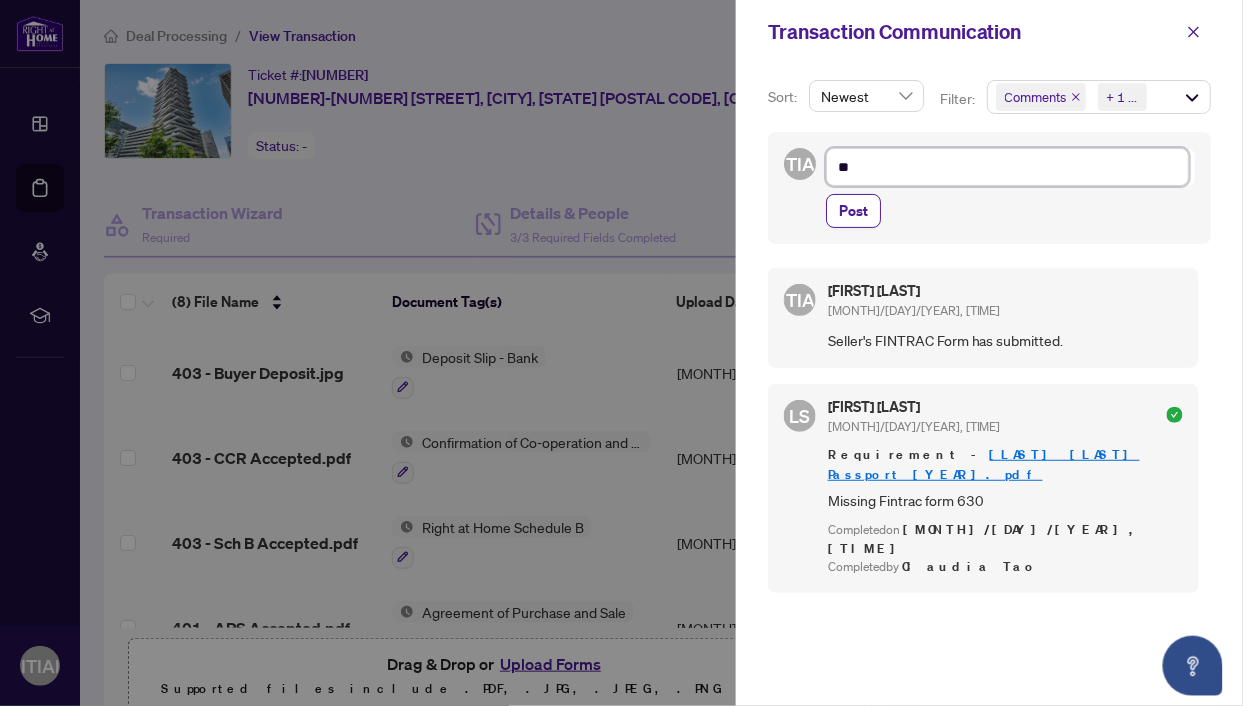 type on "***" 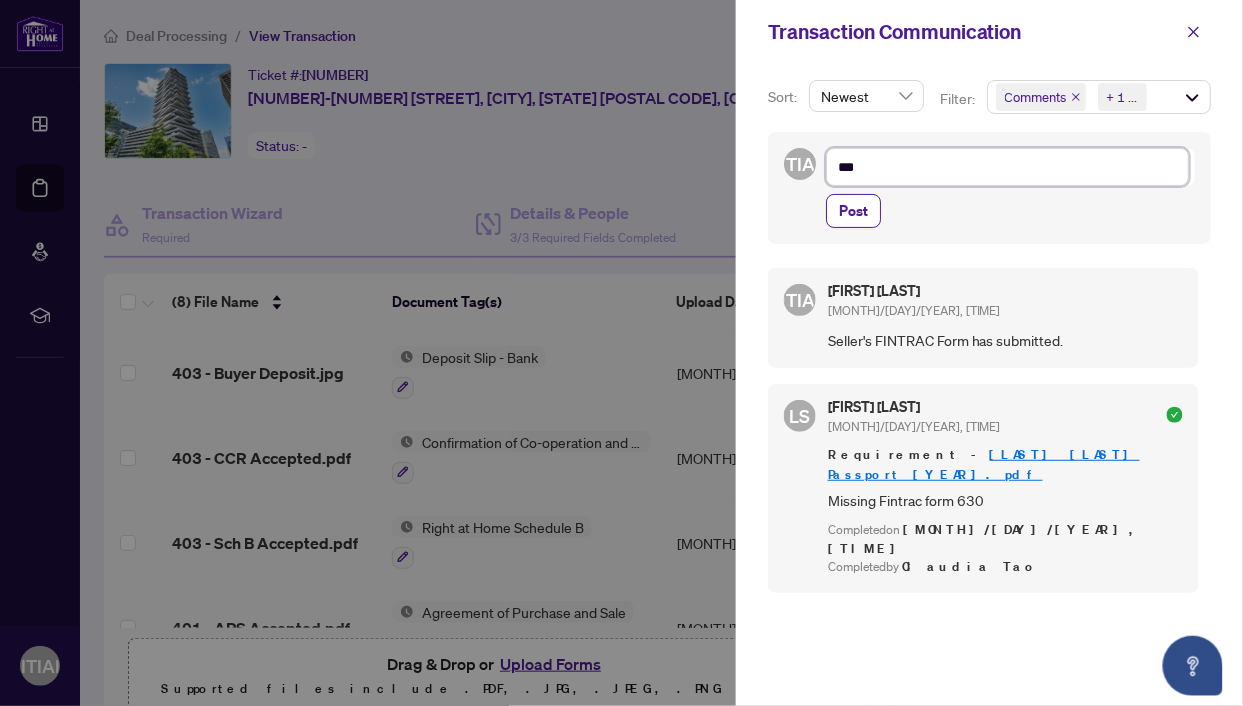 type on "****" 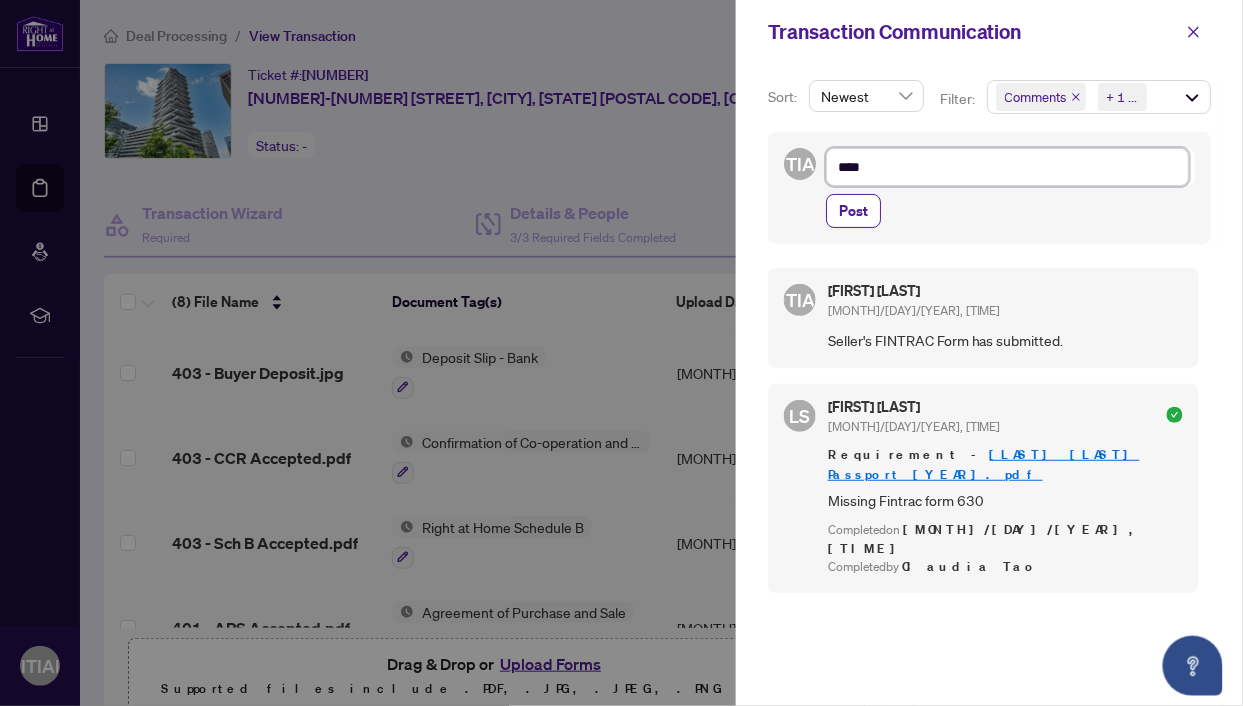 type on "****" 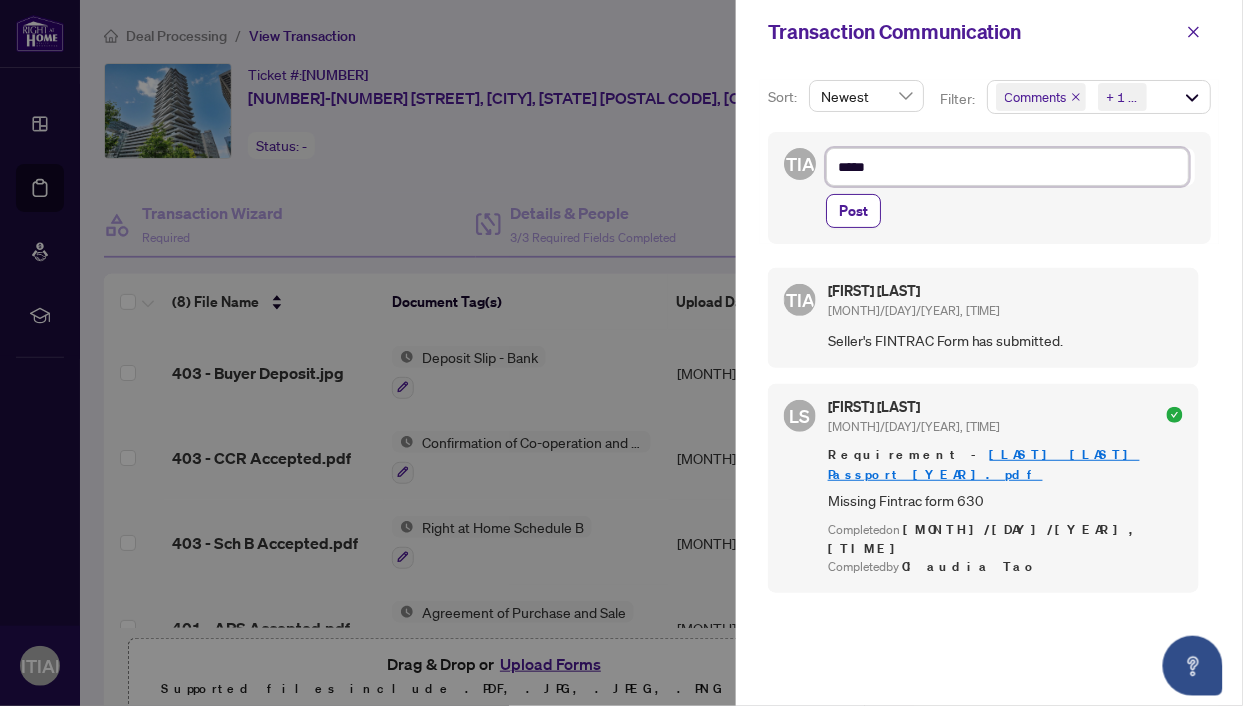 type on "******" 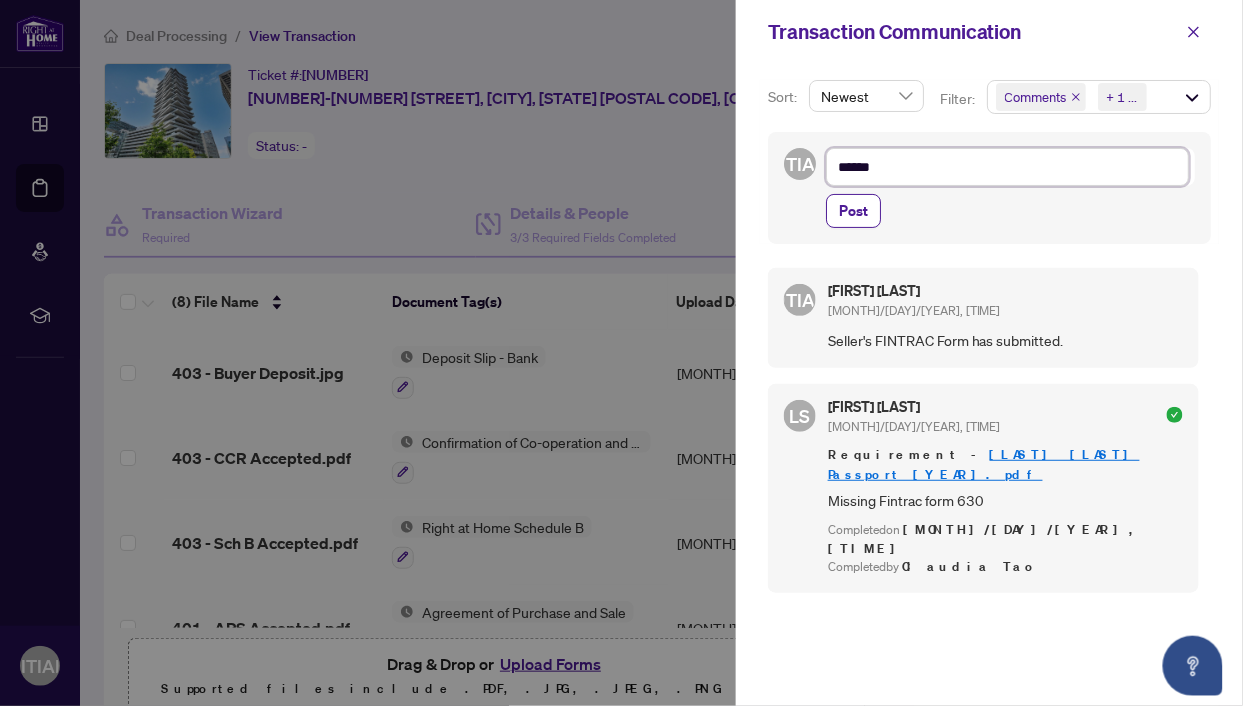 type on "******" 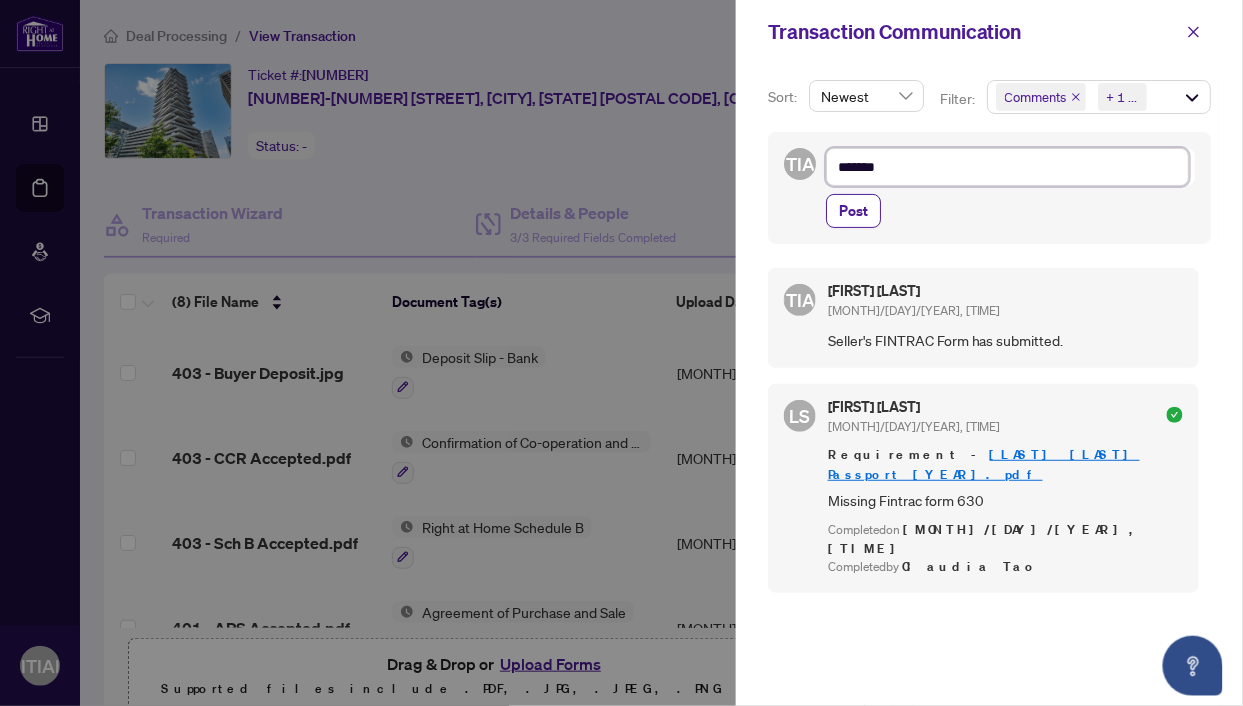 type on "********" 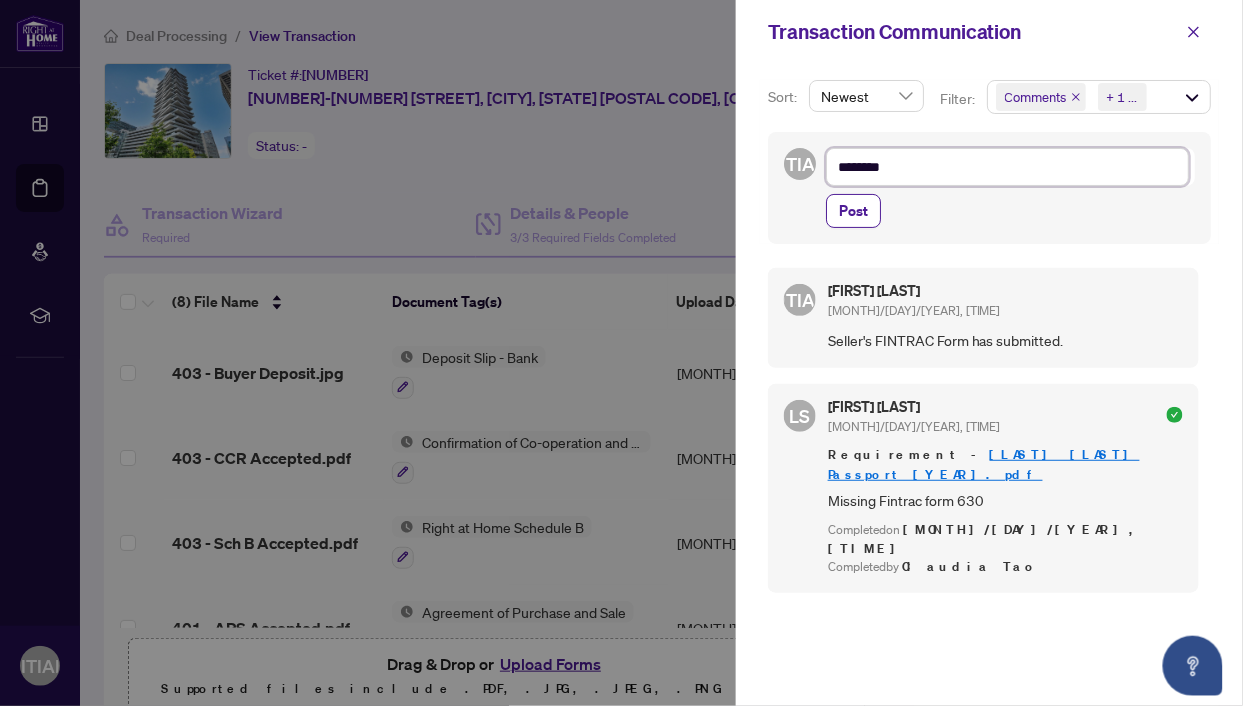 type on "*********" 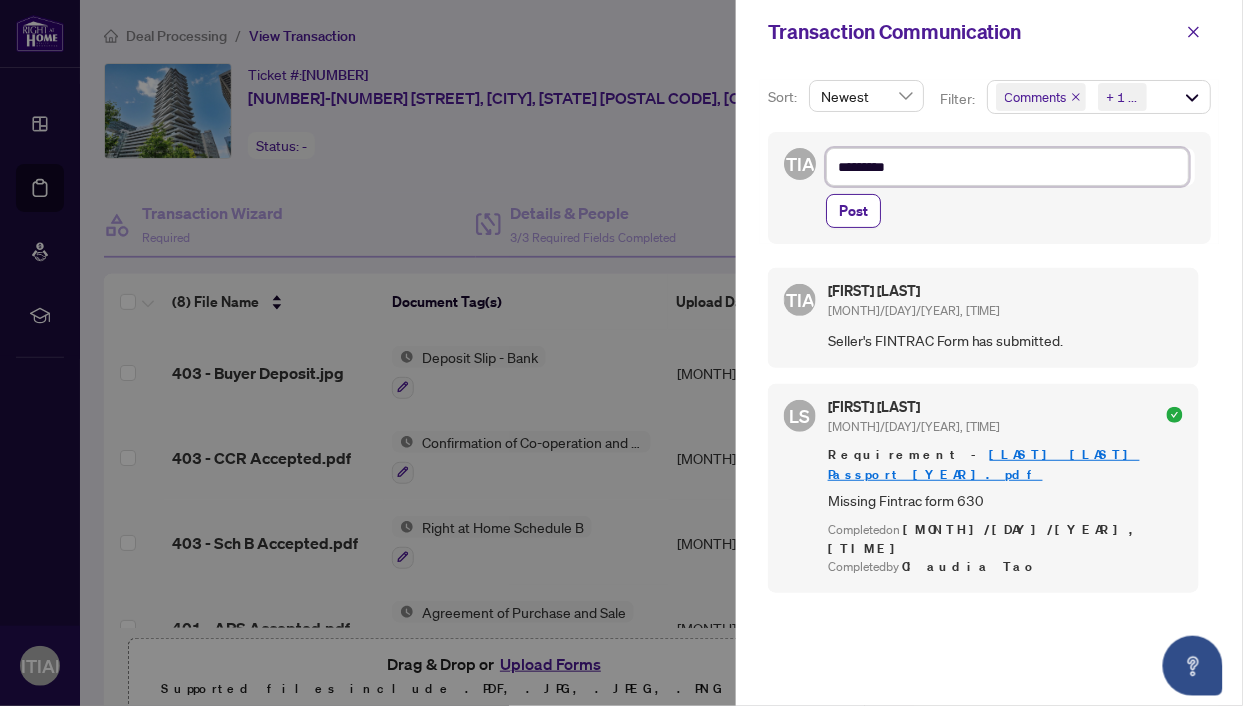 type on "**********" 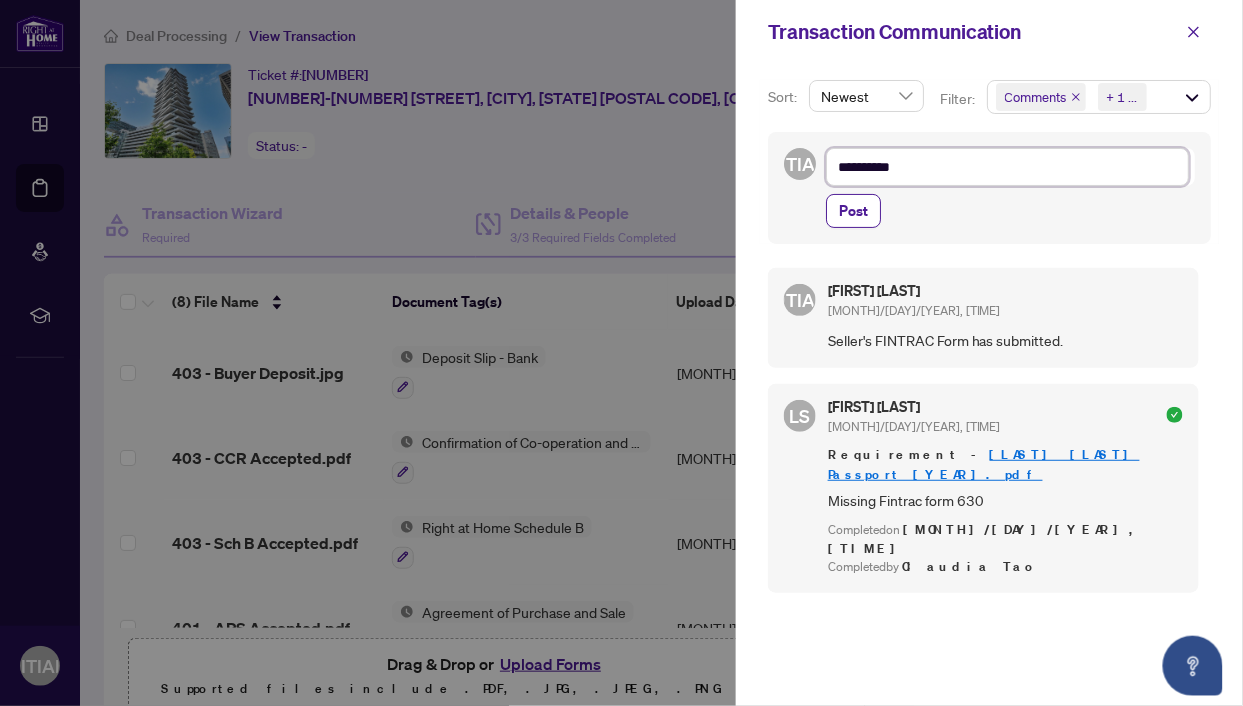 type on "**********" 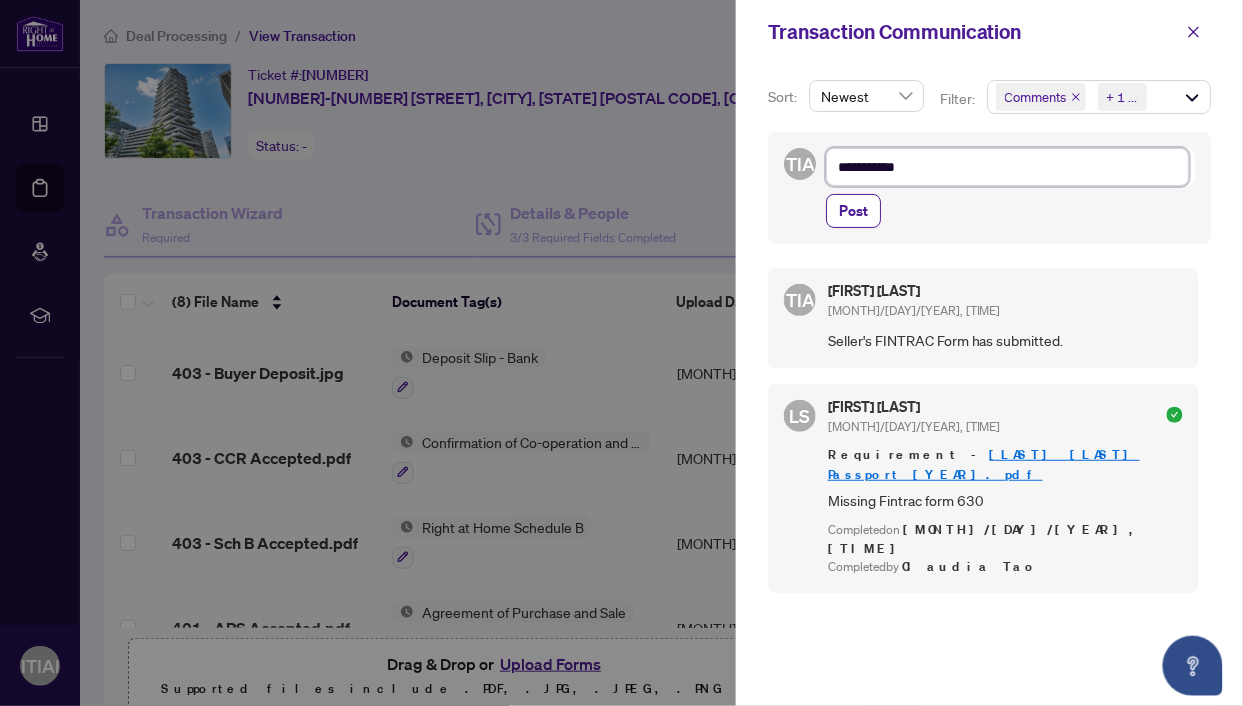 type on "**********" 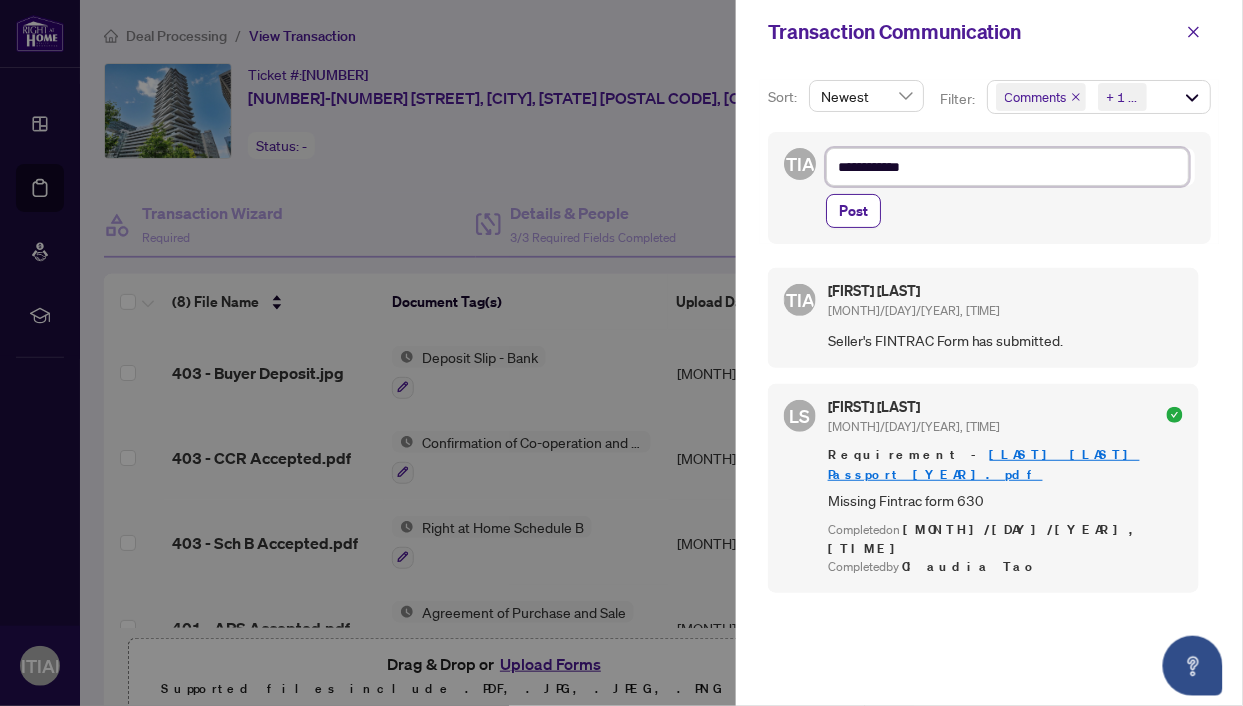 type on "**********" 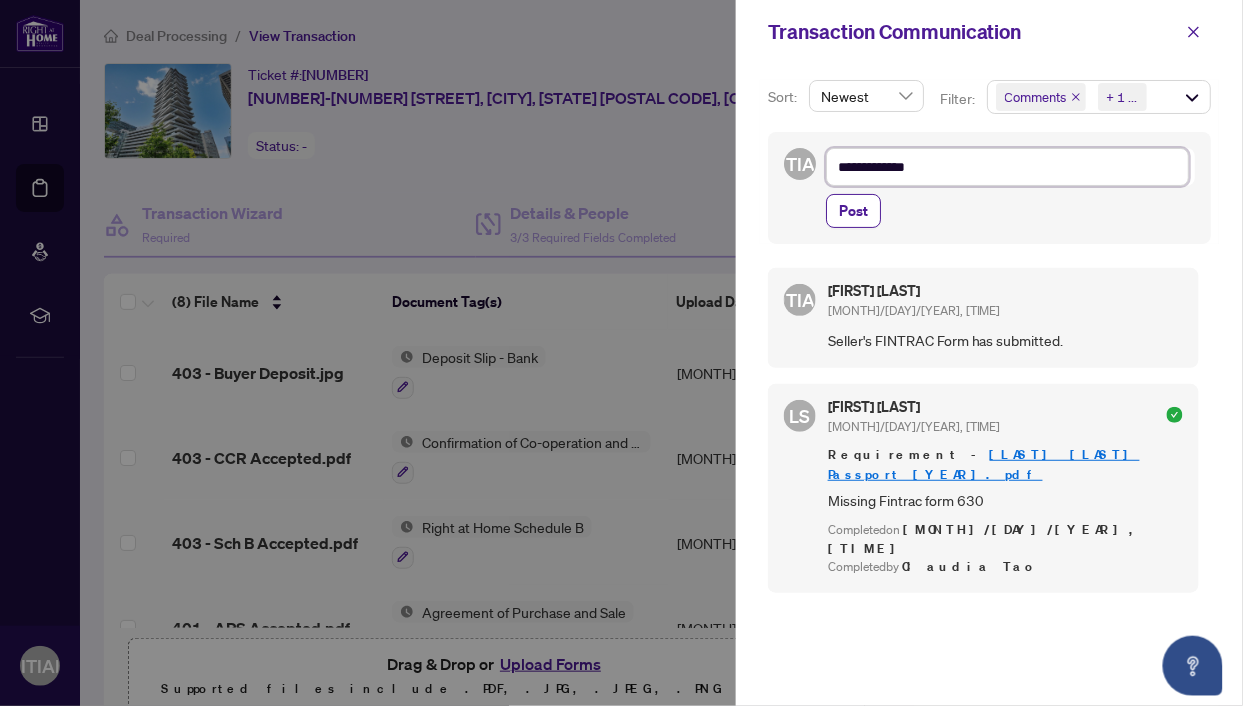 type on "**********" 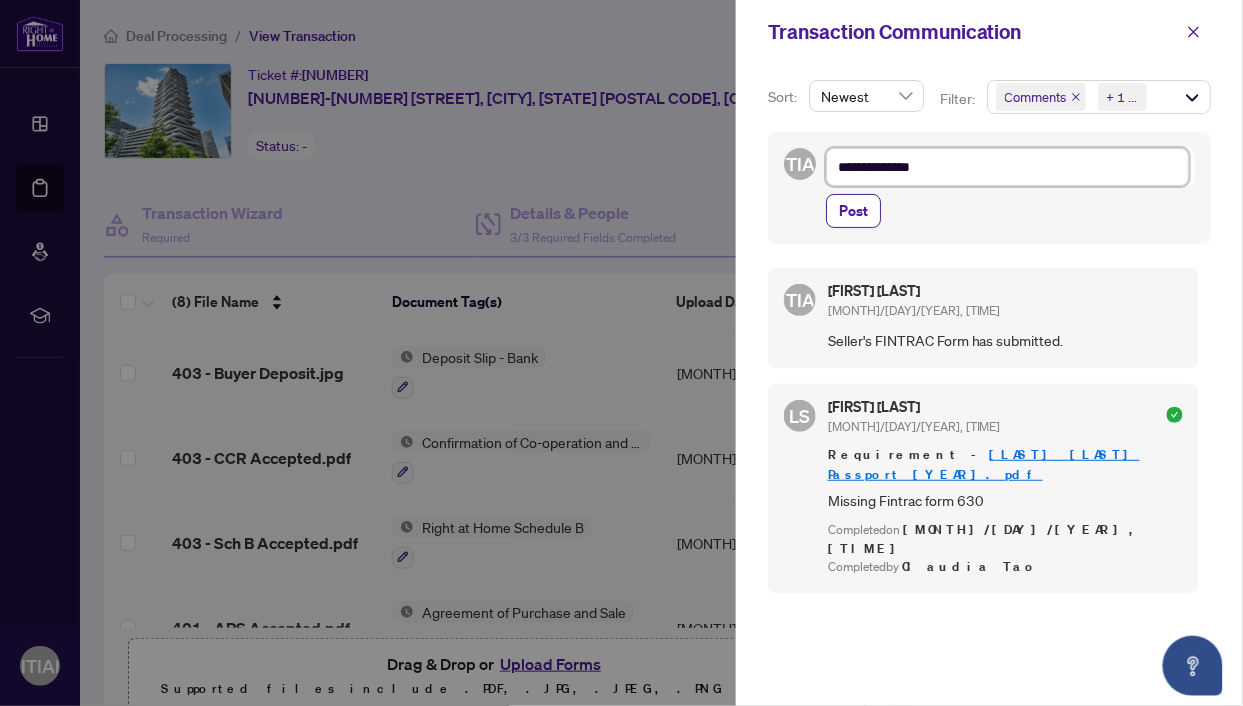 type on "**********" 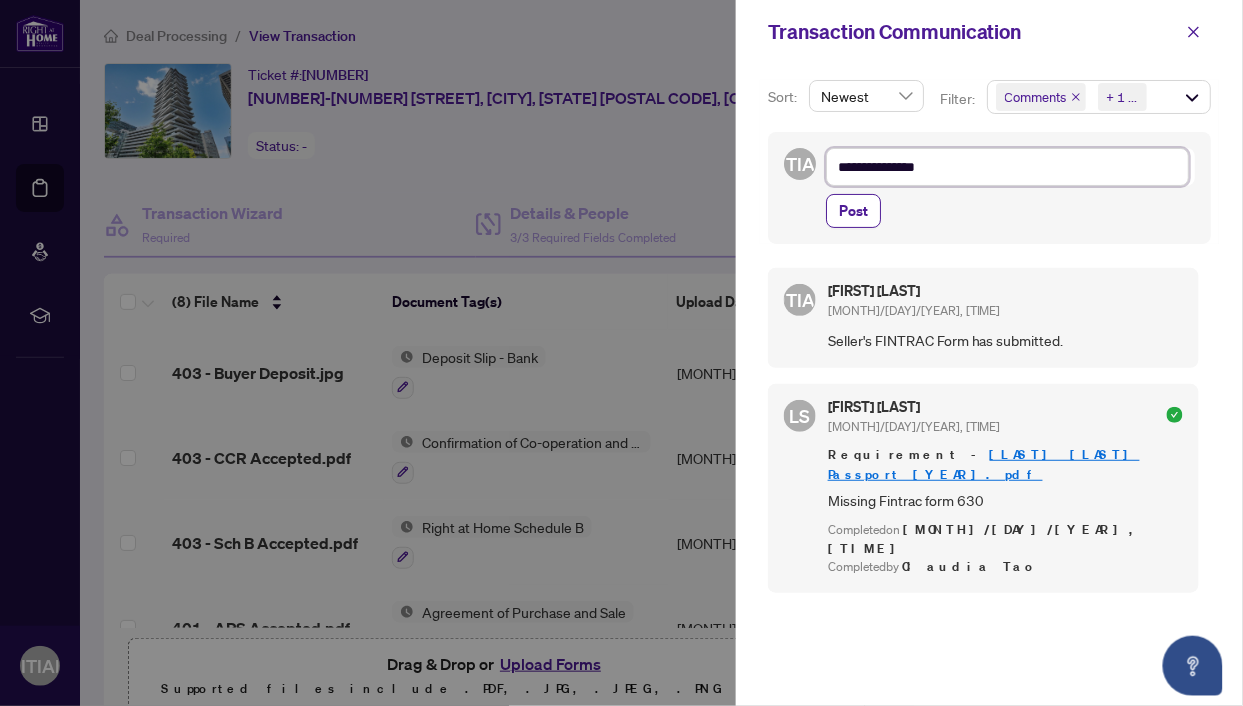 type on "**********" 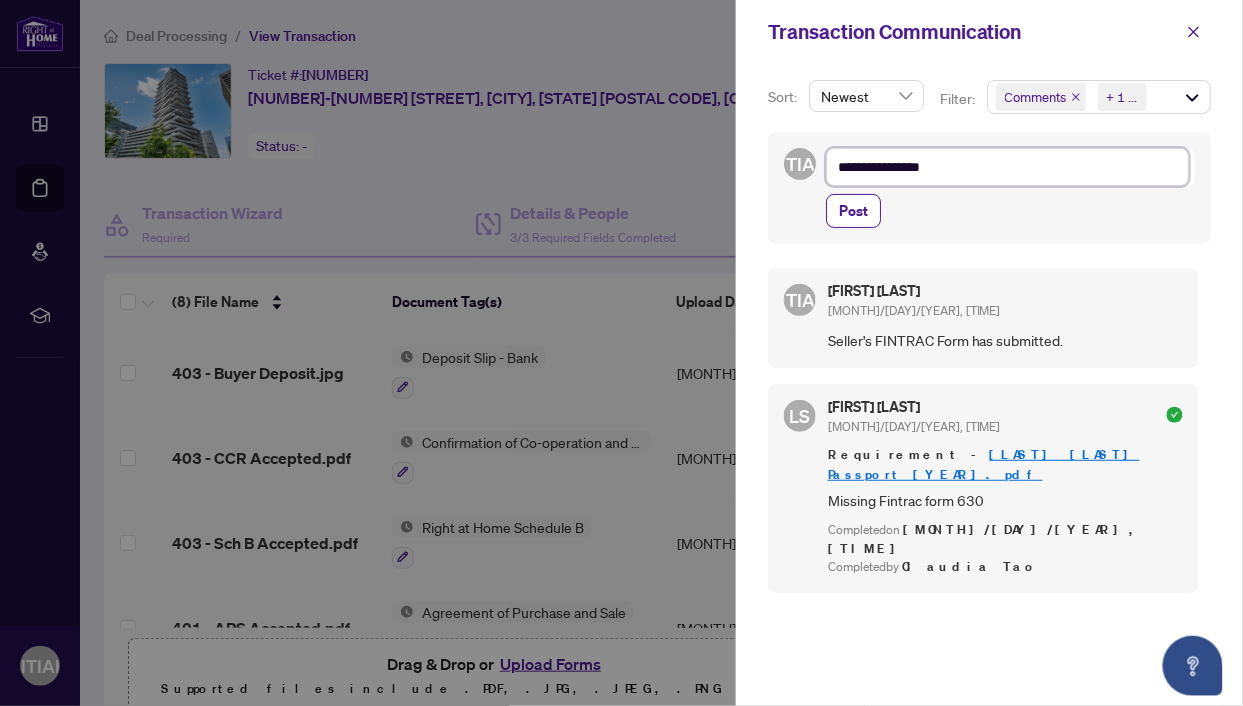 type on "**********" 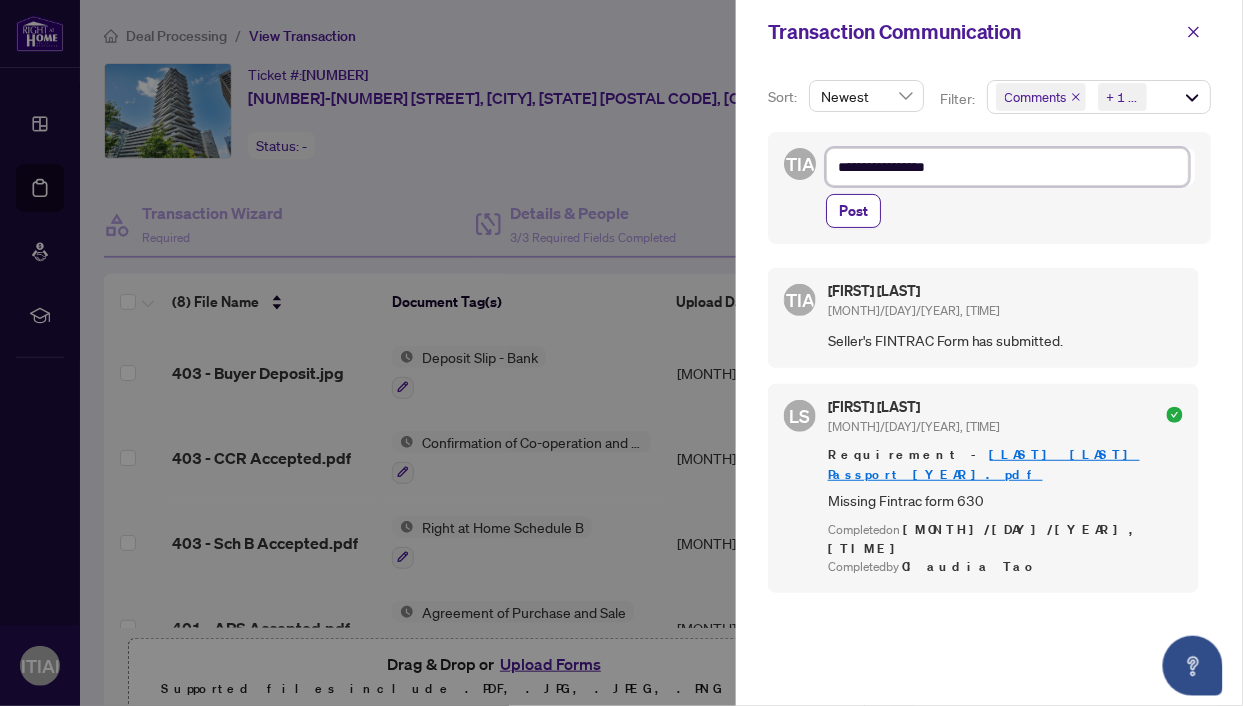 type on "**********" 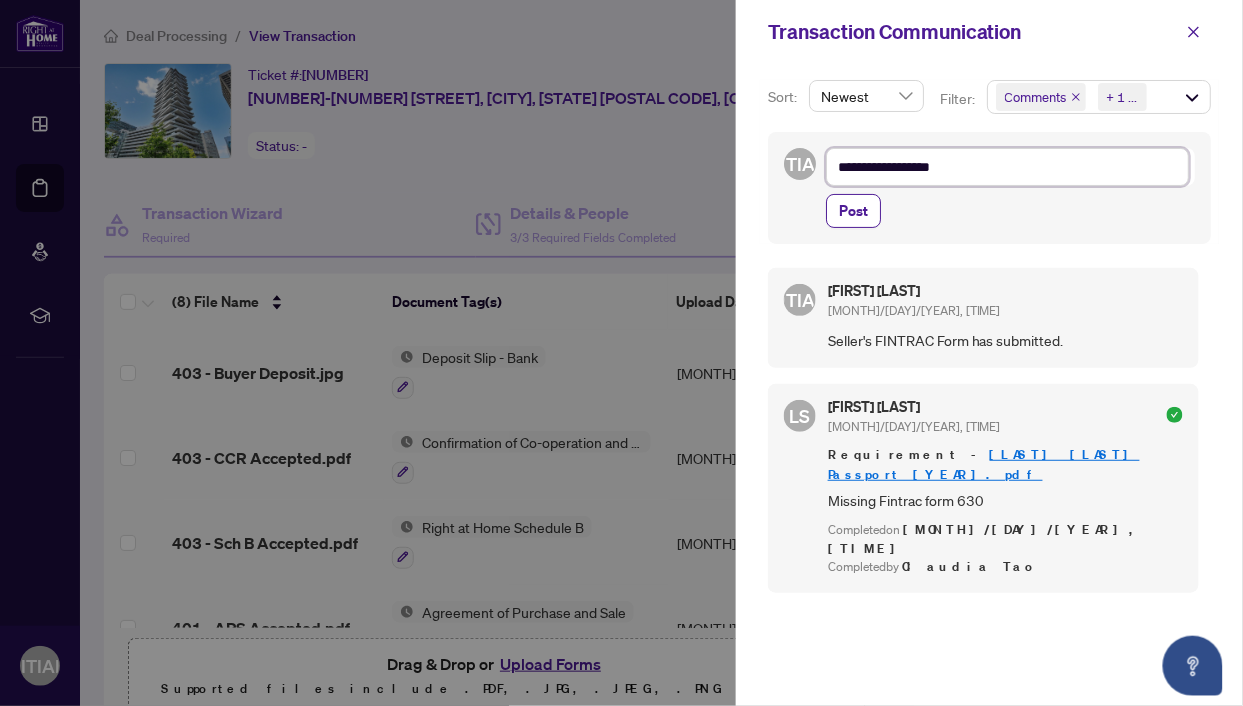 type on "**********" 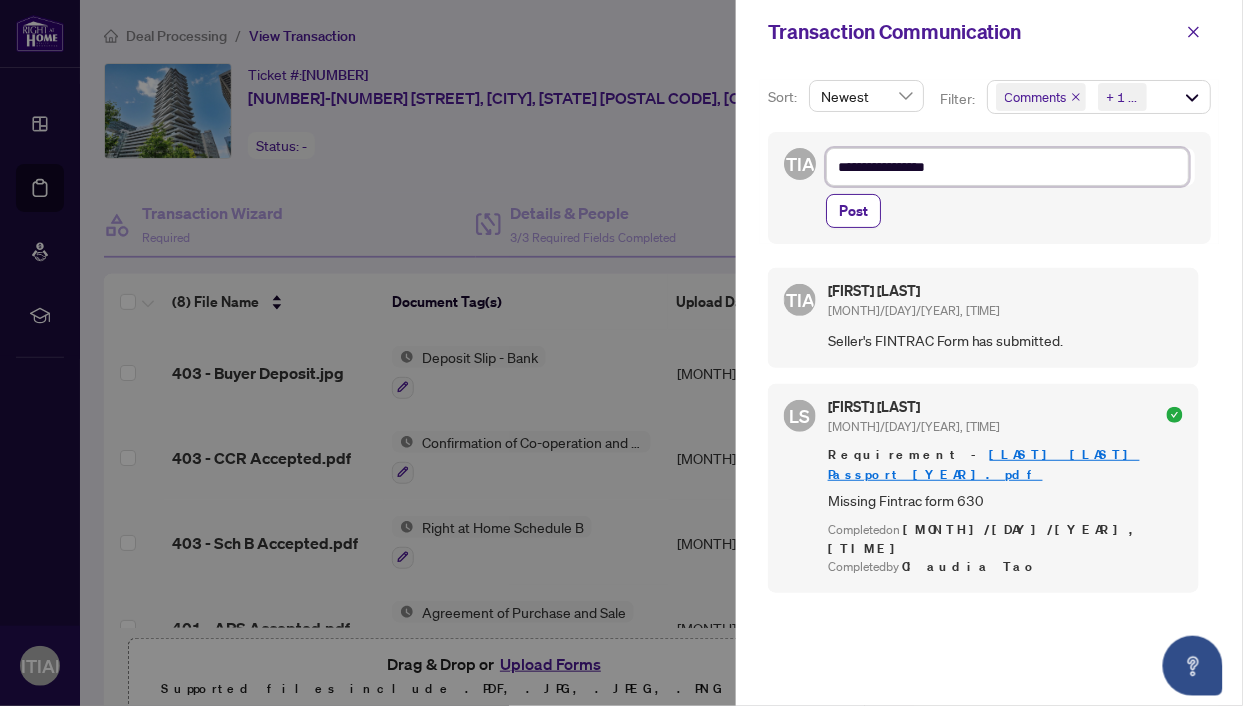type on "**********" 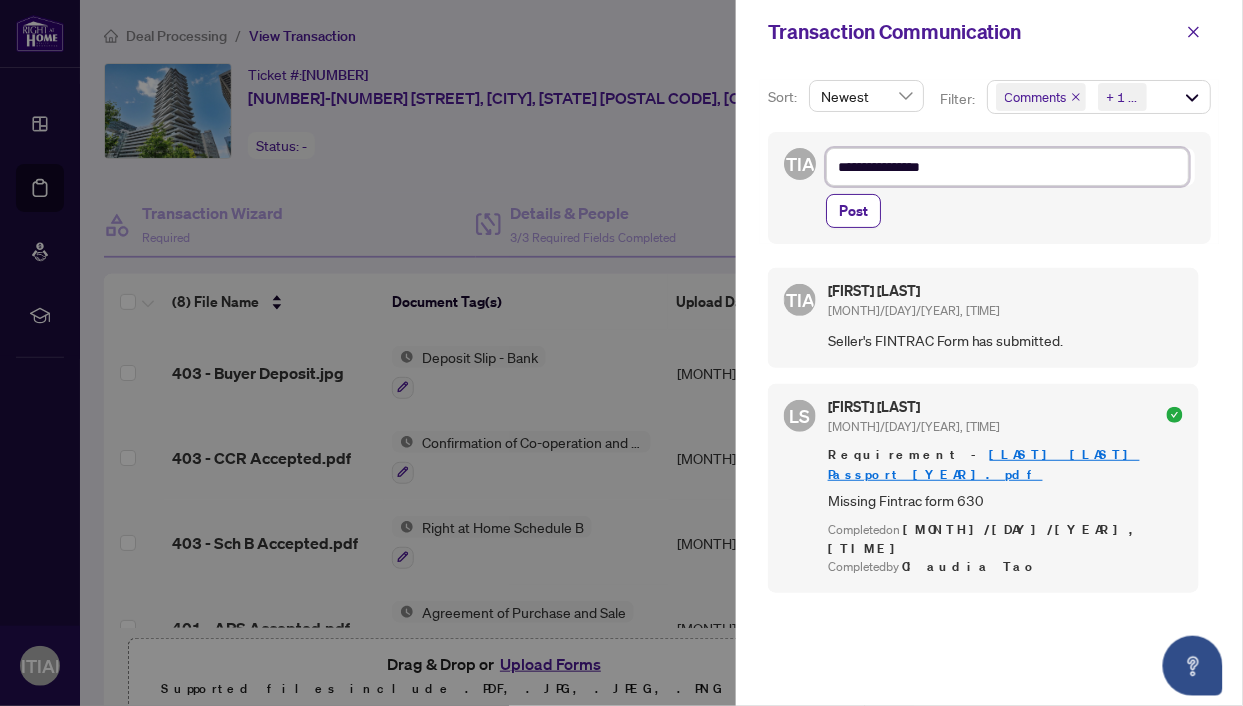 type on "**********" 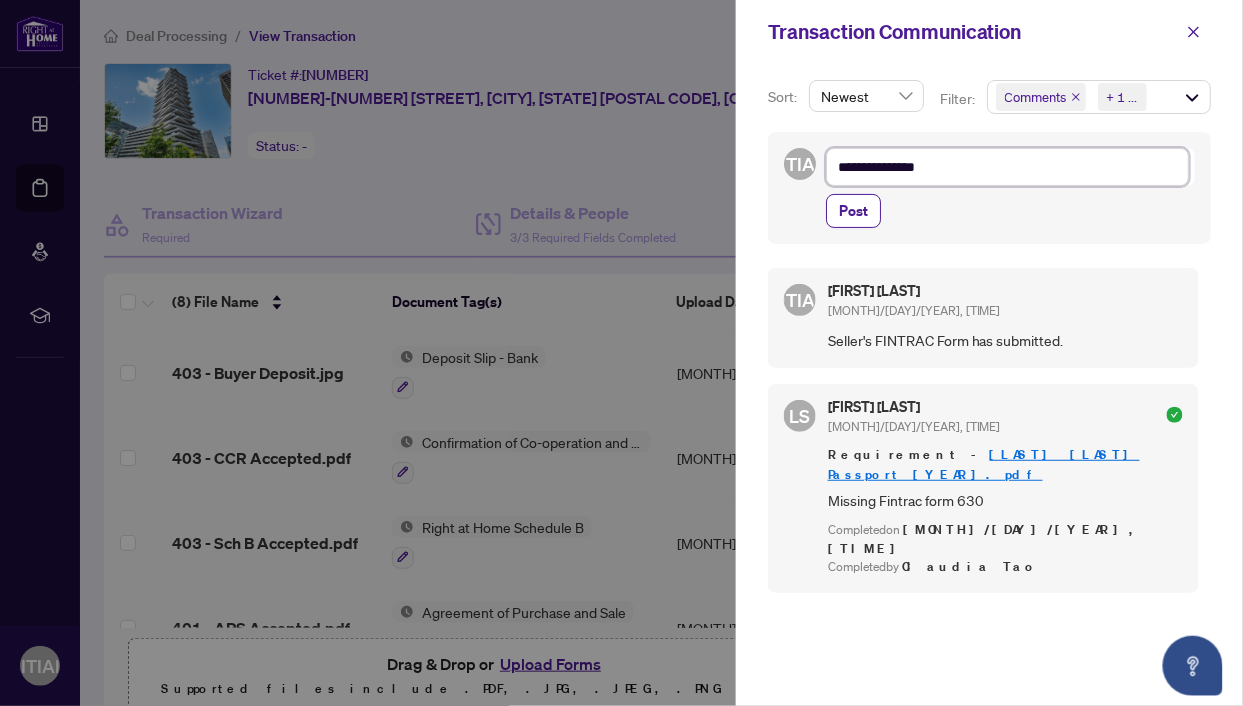 type on "**********" 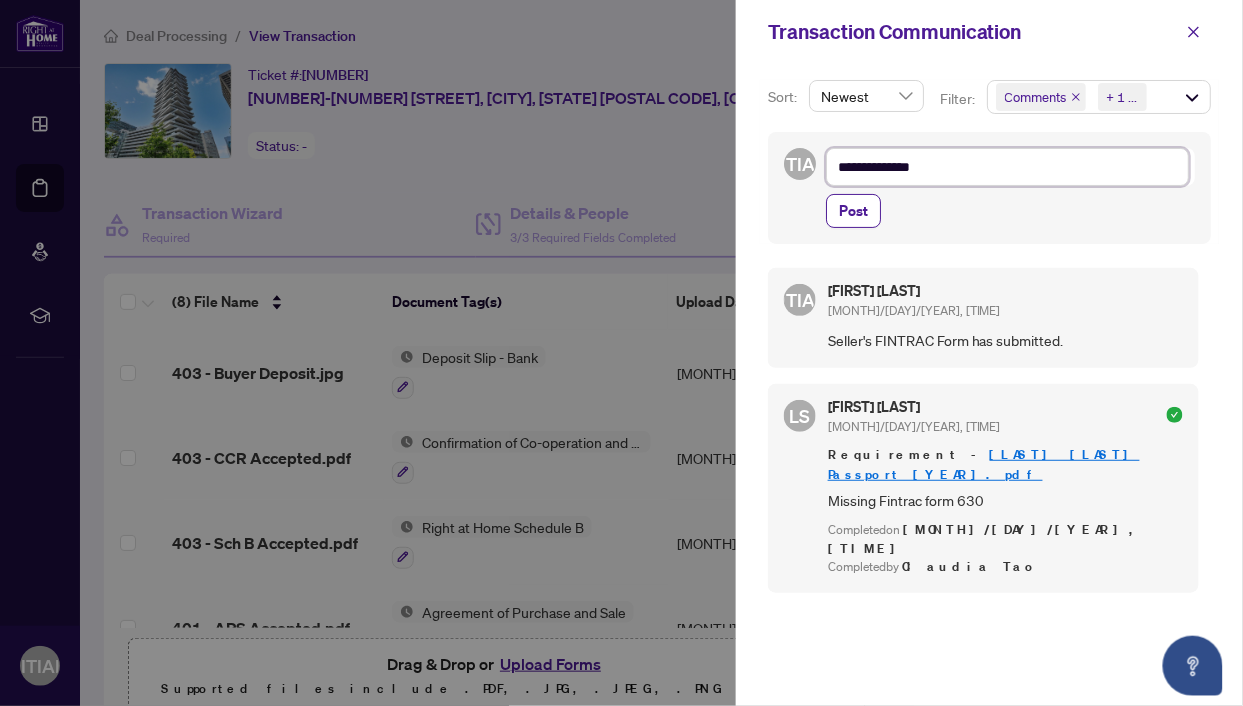 type on "**********" 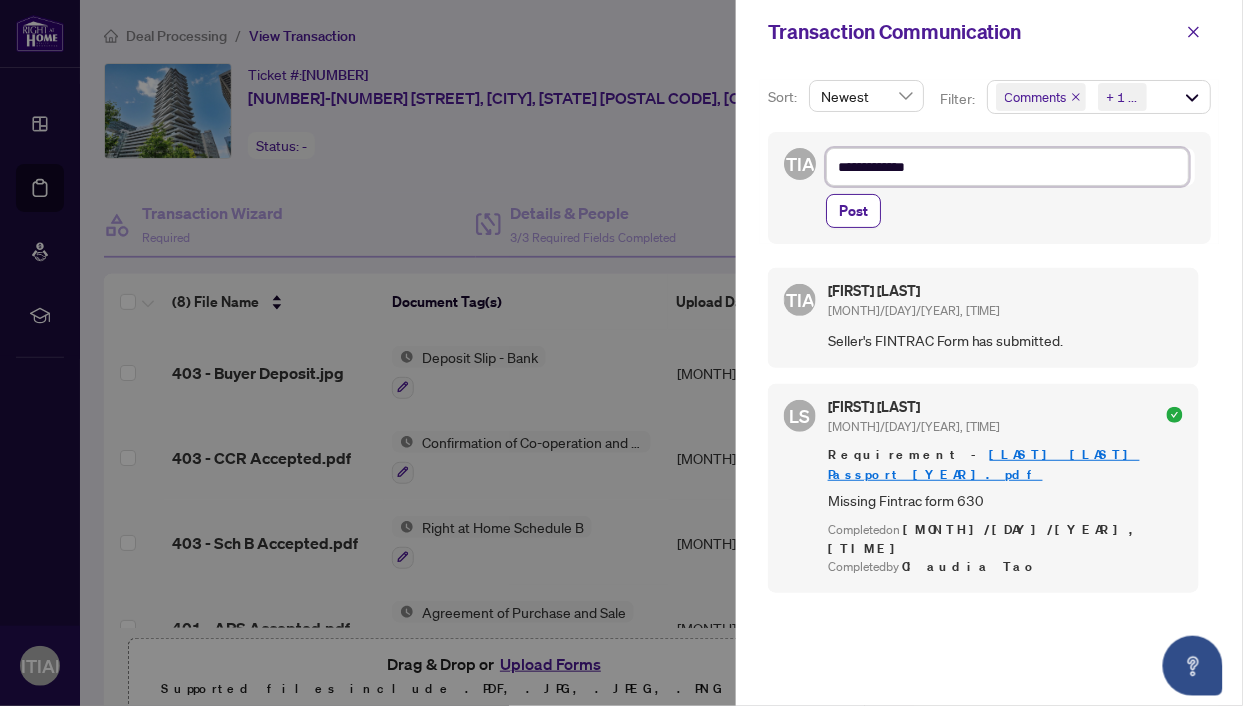 type on "**********" 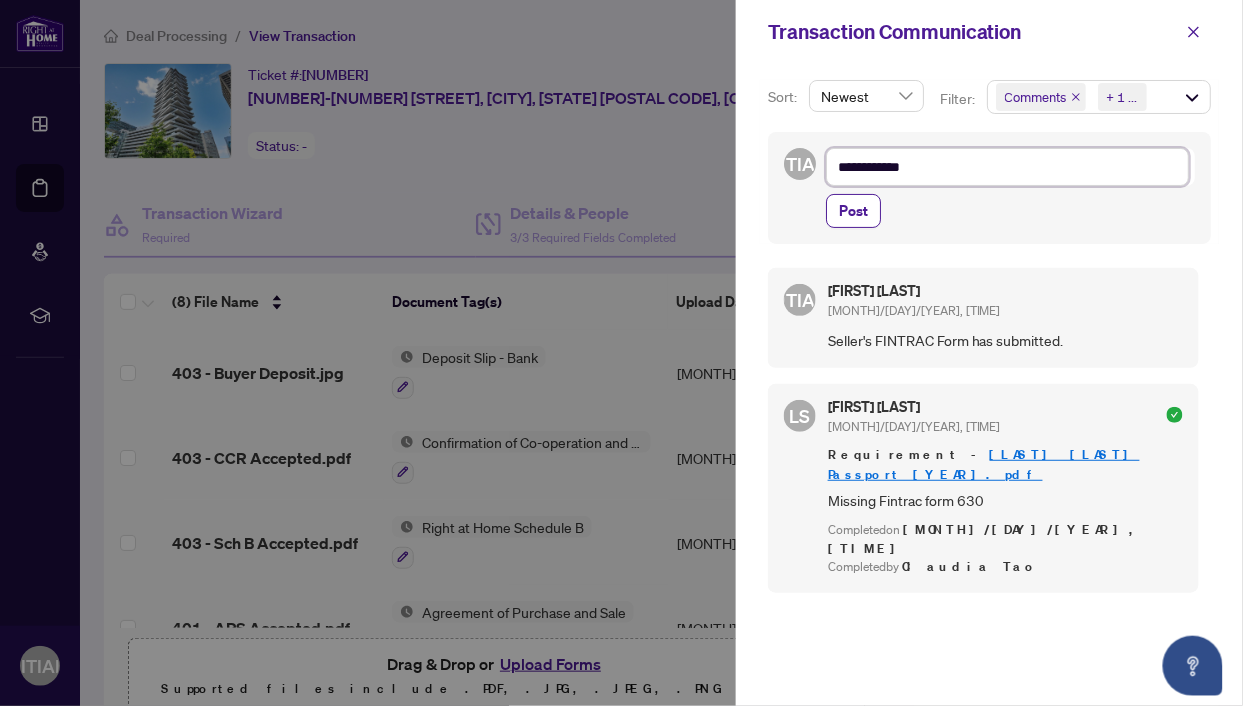 type on "**********" 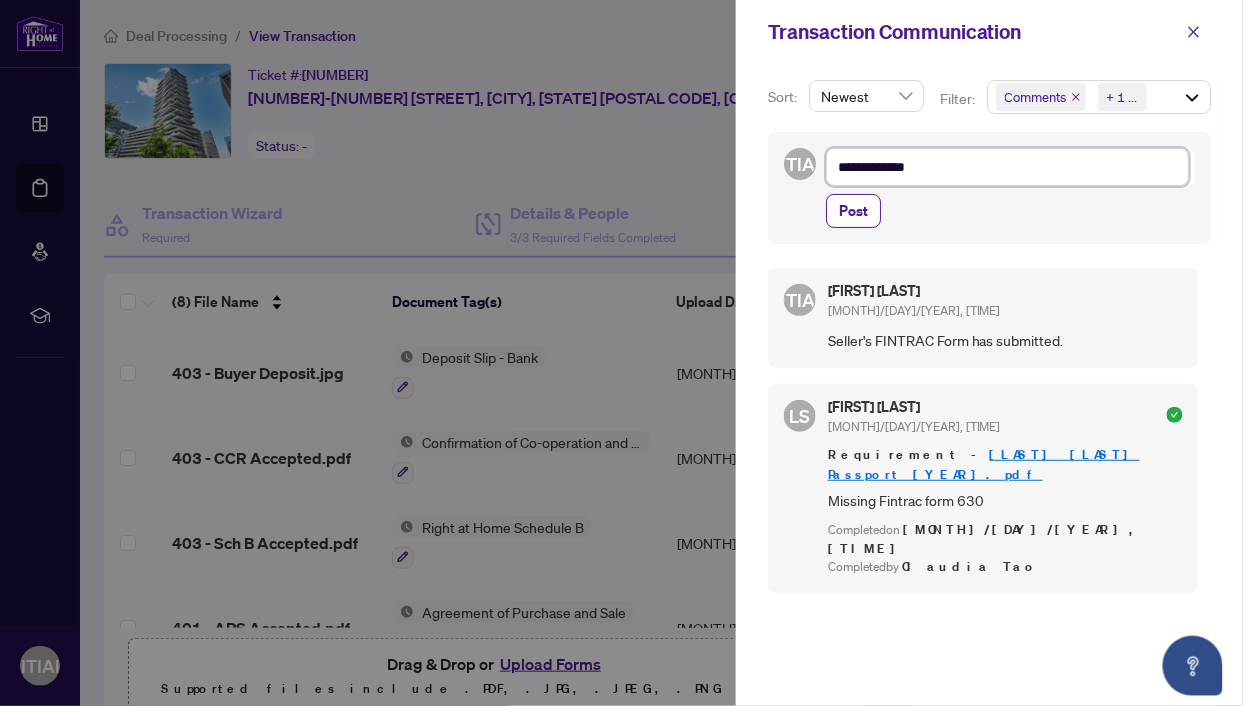 type on "**********" 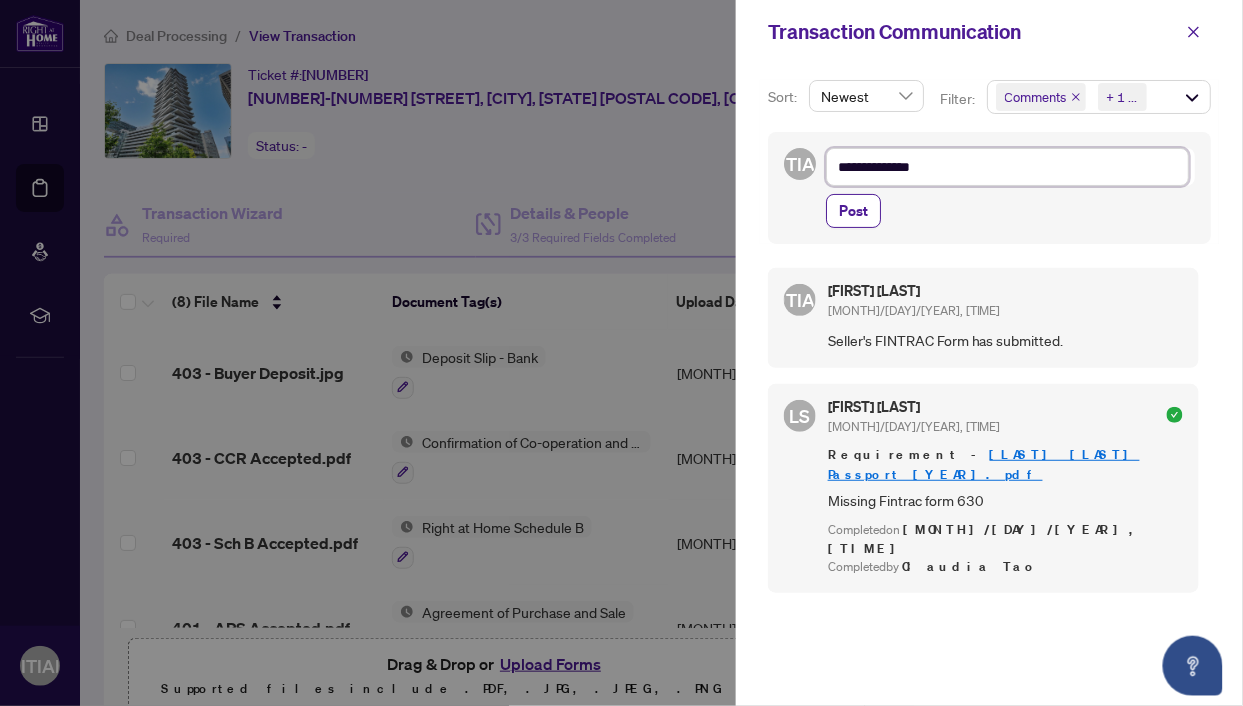 type on "**********" 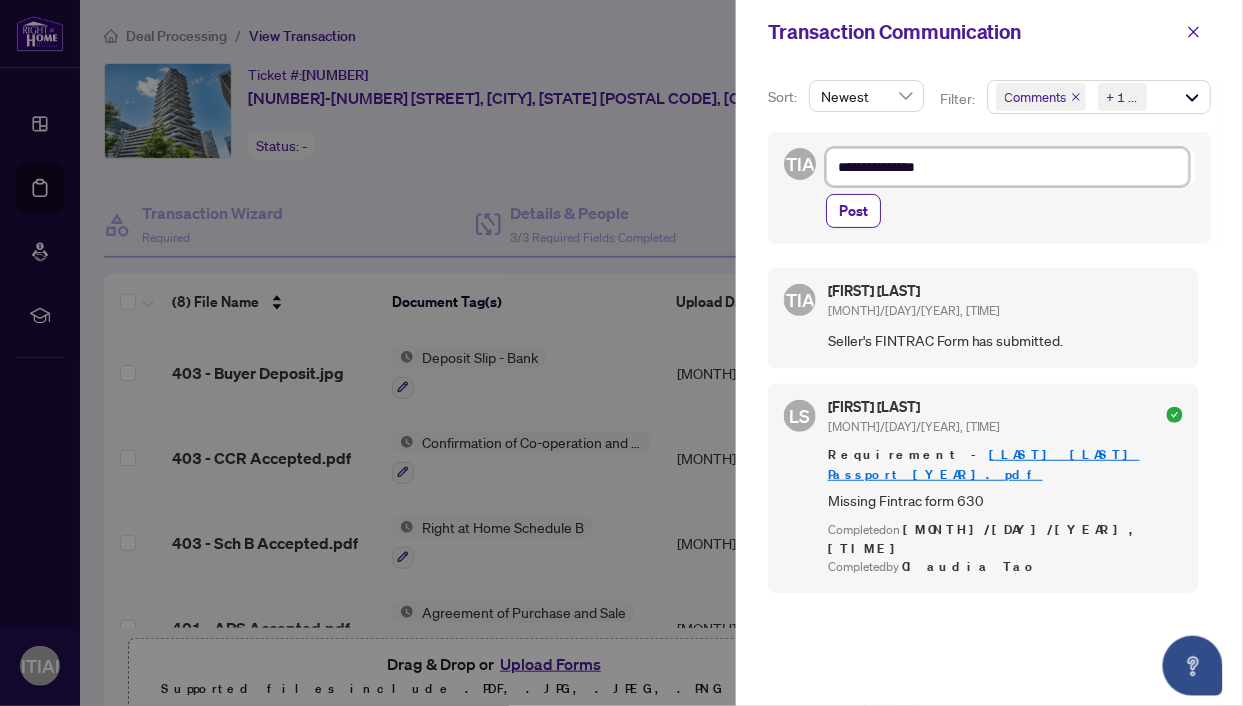 type on "**********" 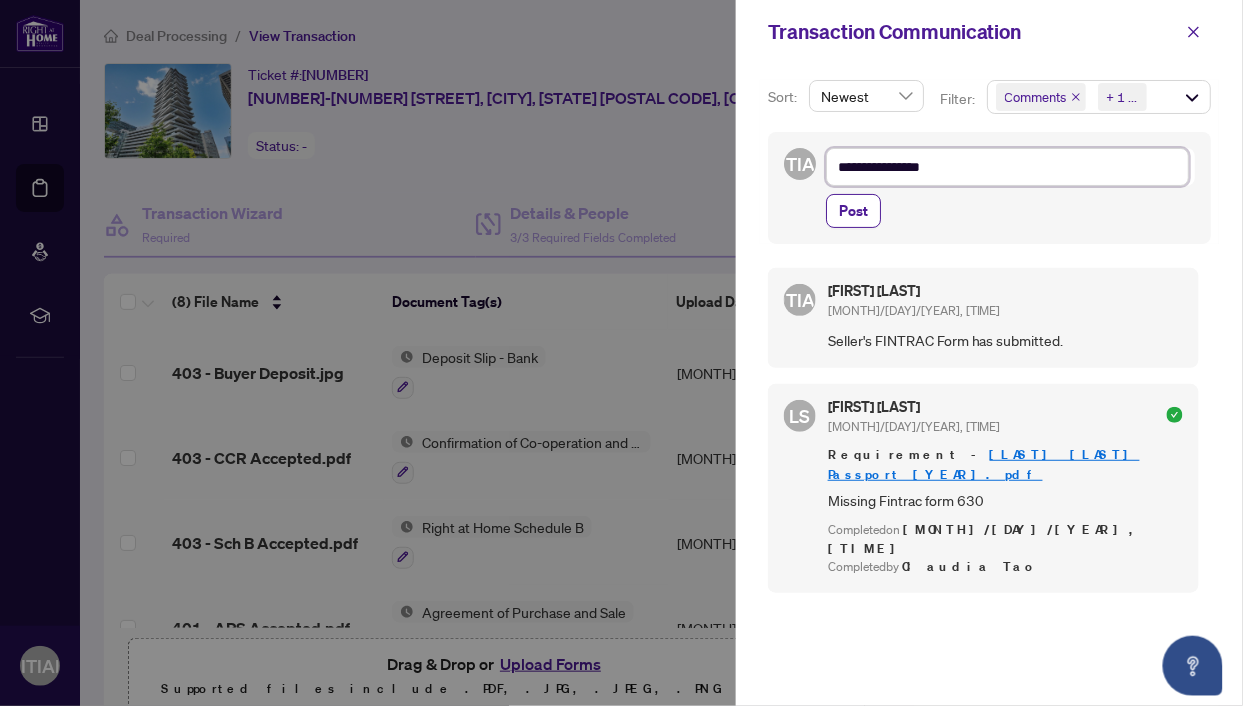 type on "**********" 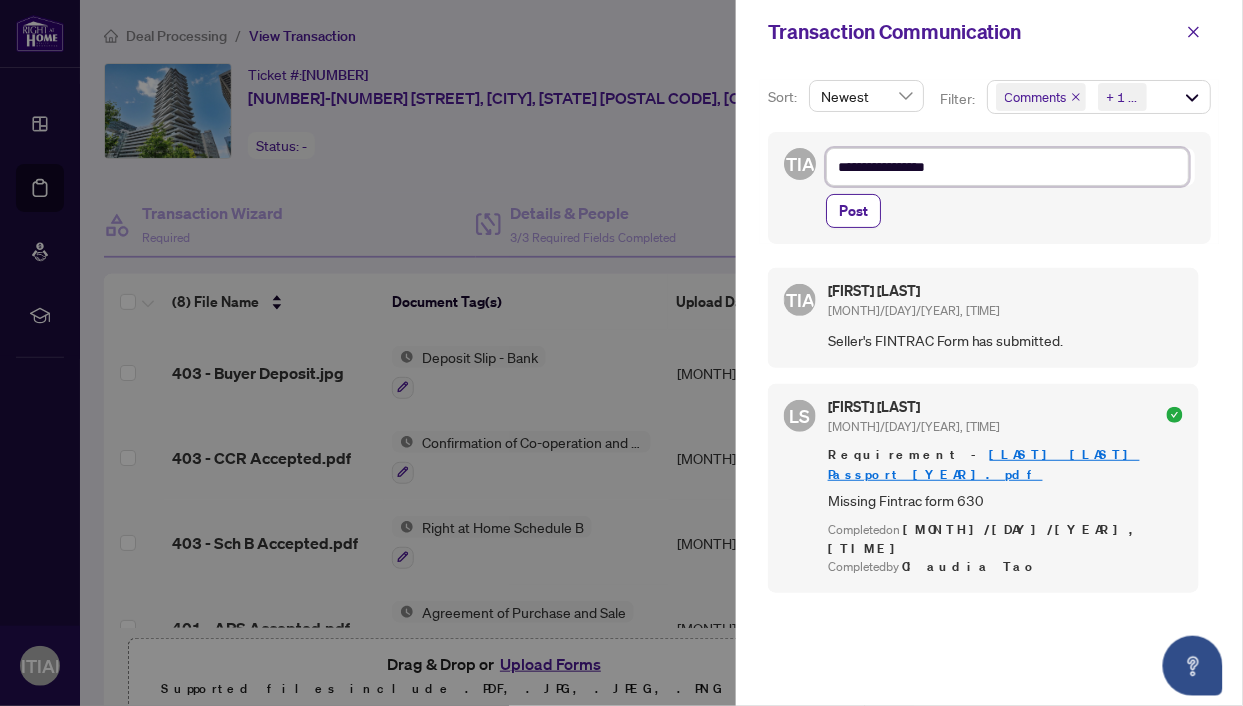 type on "**********" 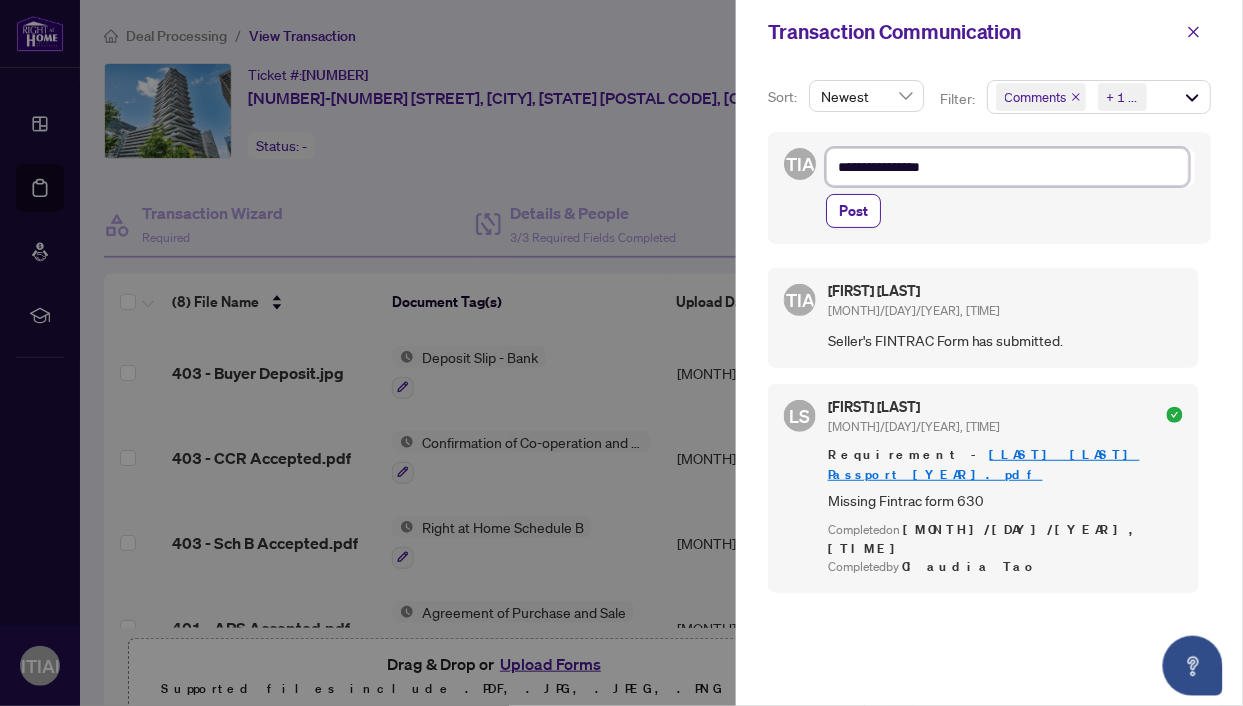 type on "**********" 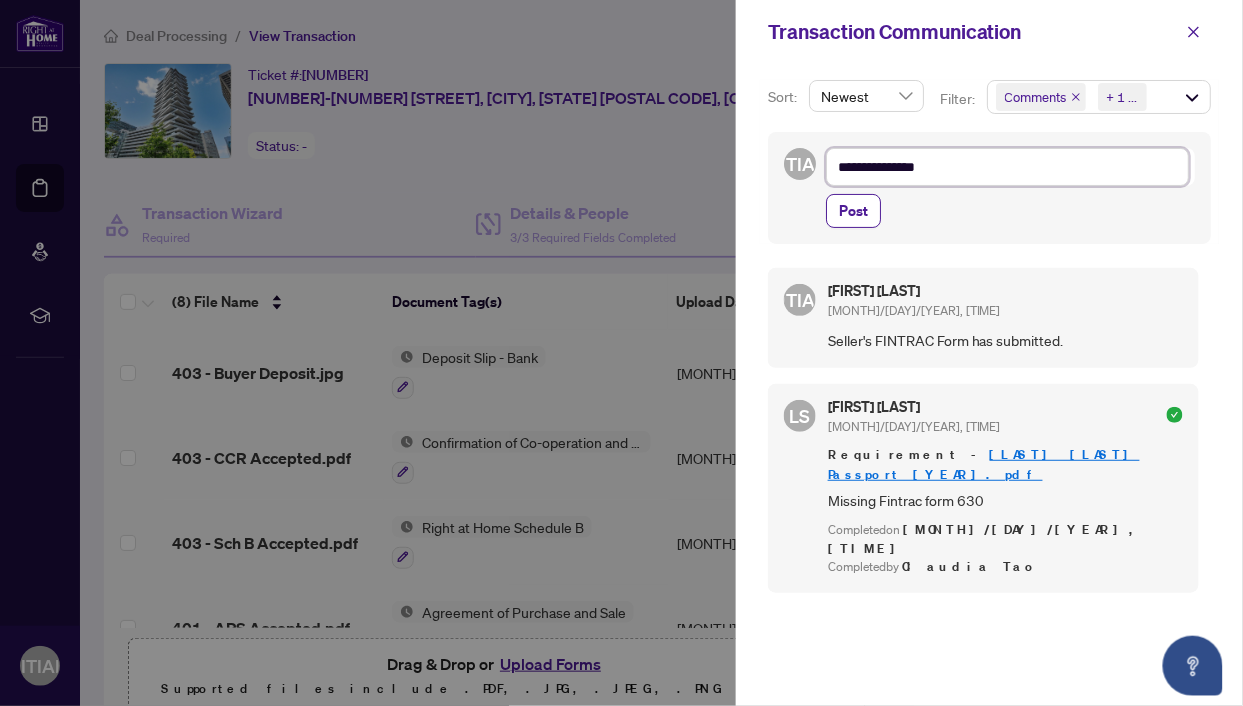 type on "**********" 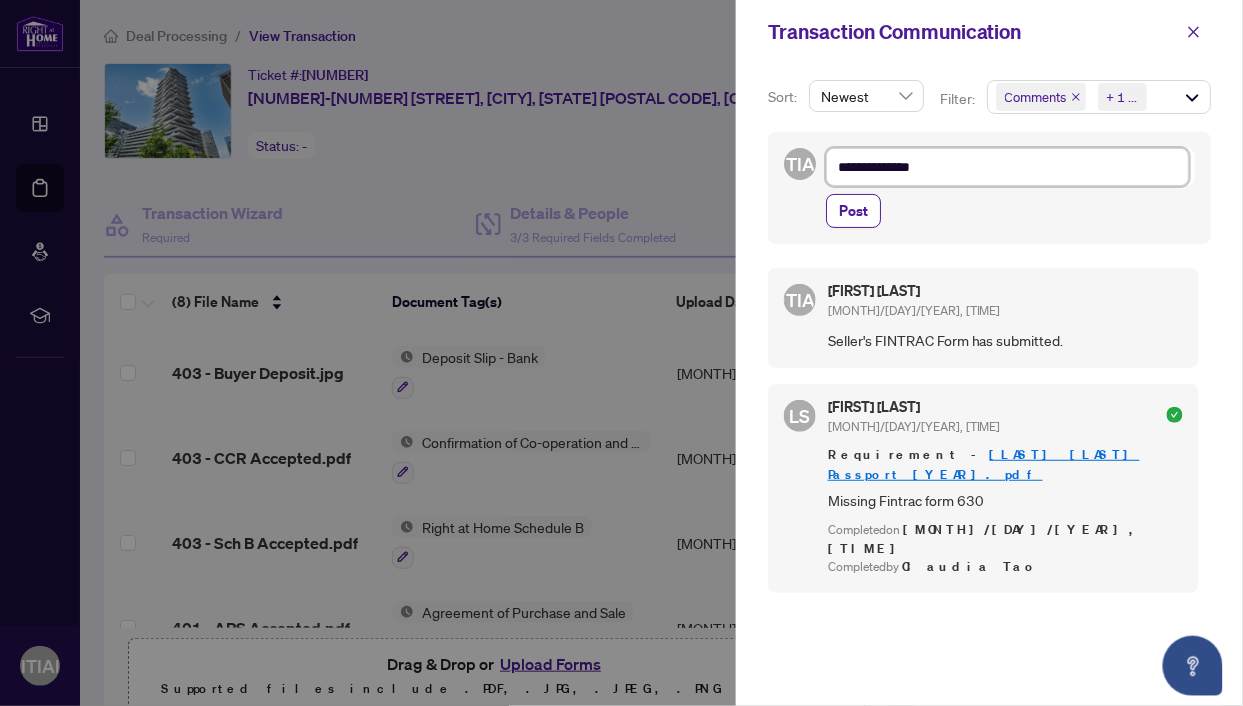type on "**********" 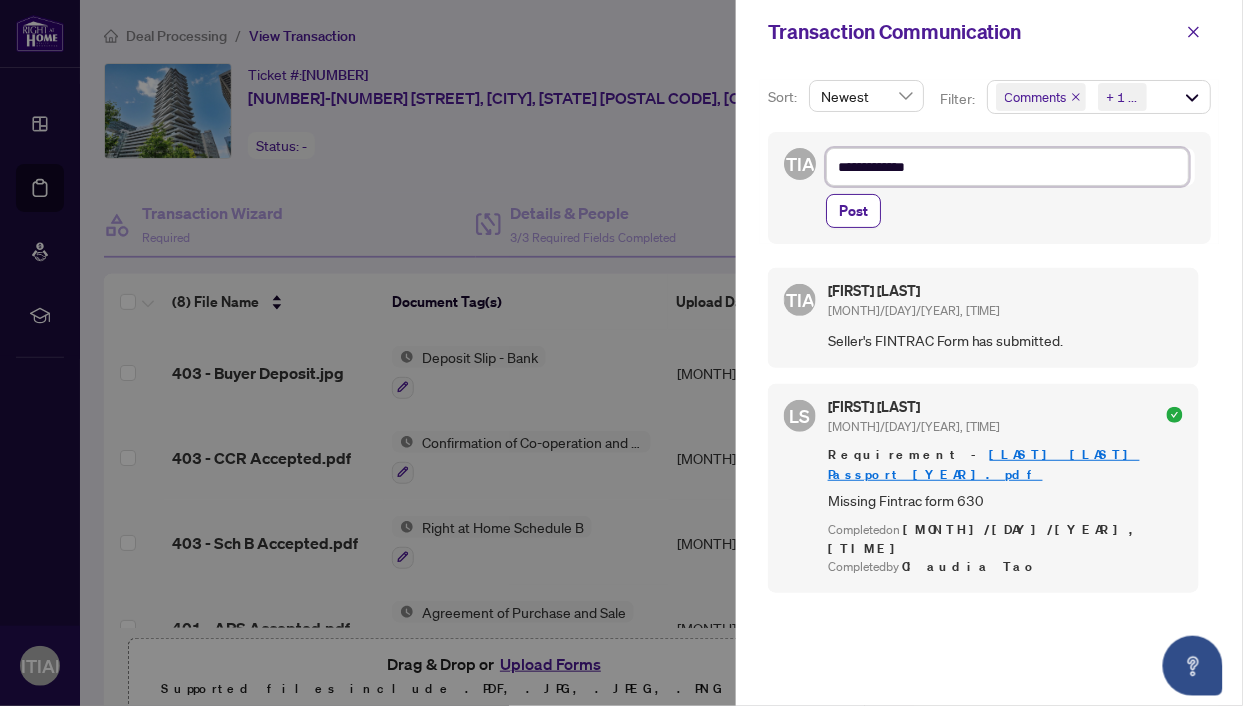 type on "**********" 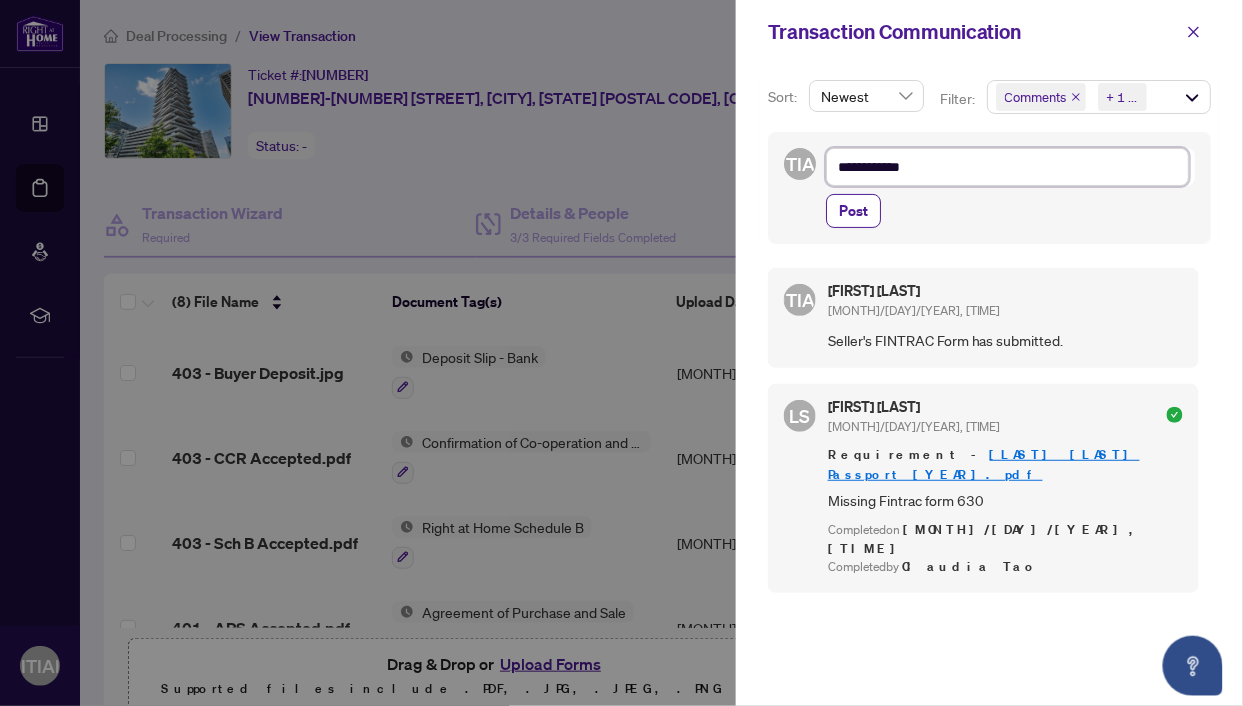 type on "**********" 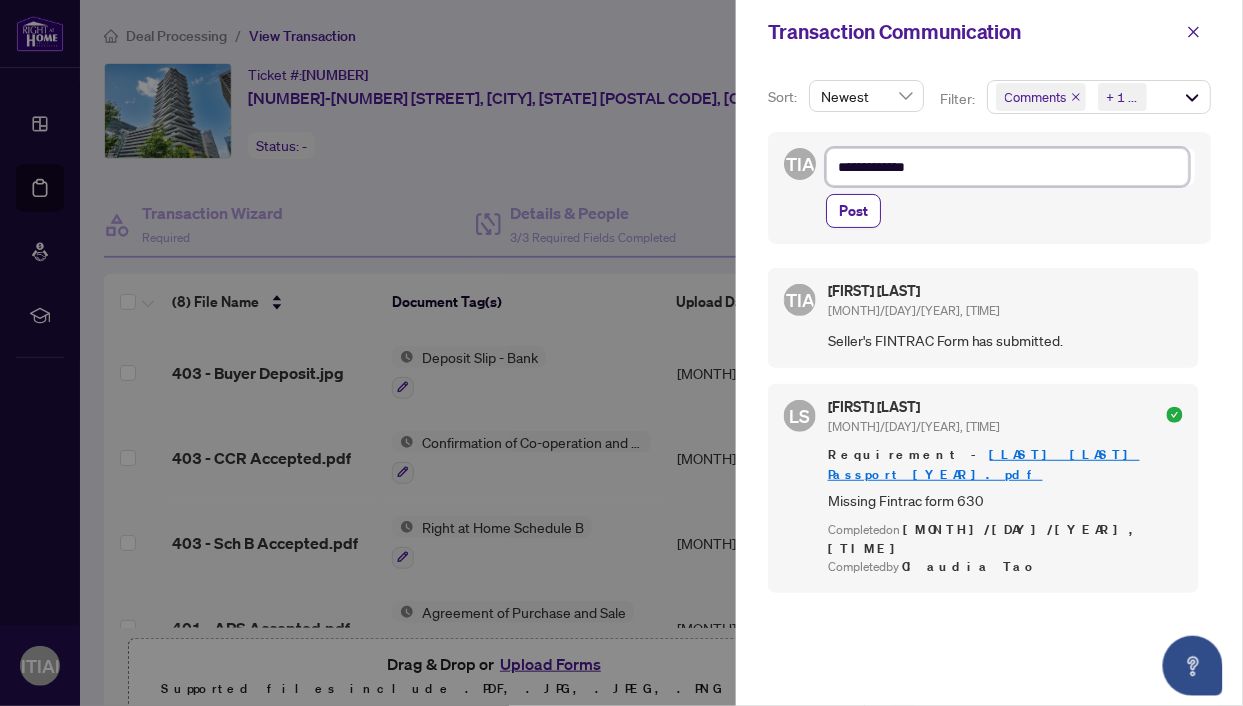 type on "**********" 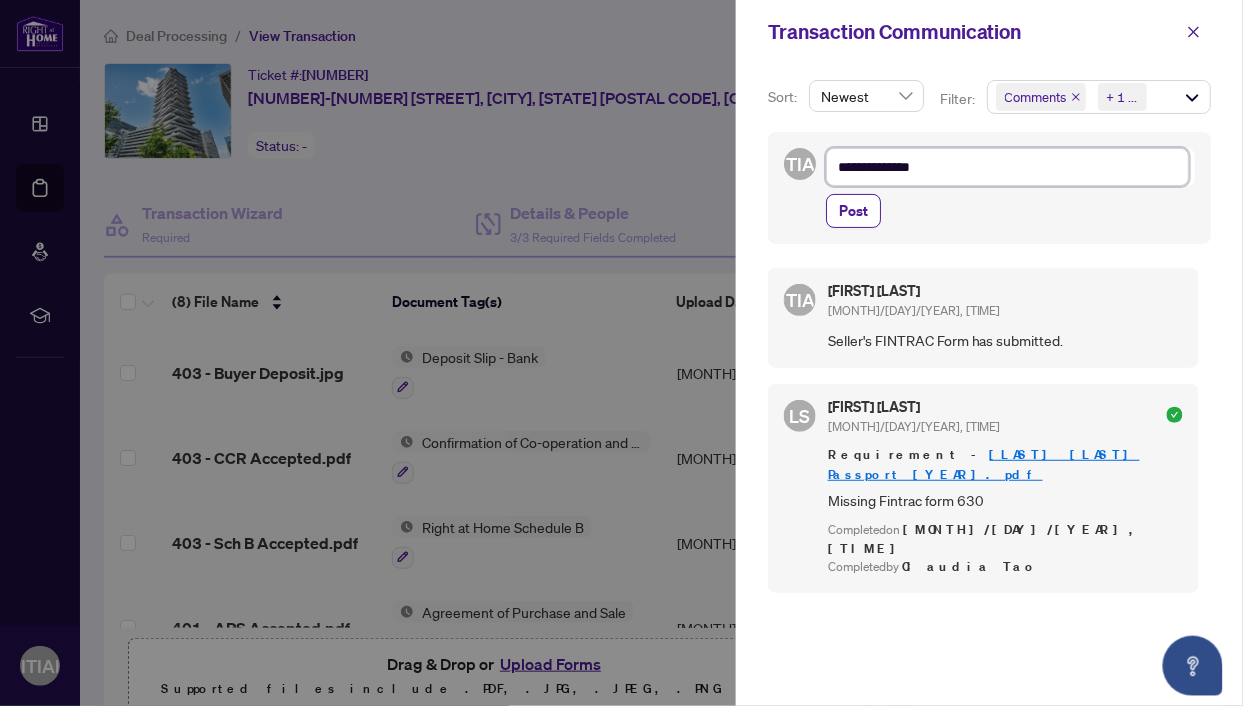 type on "**********" 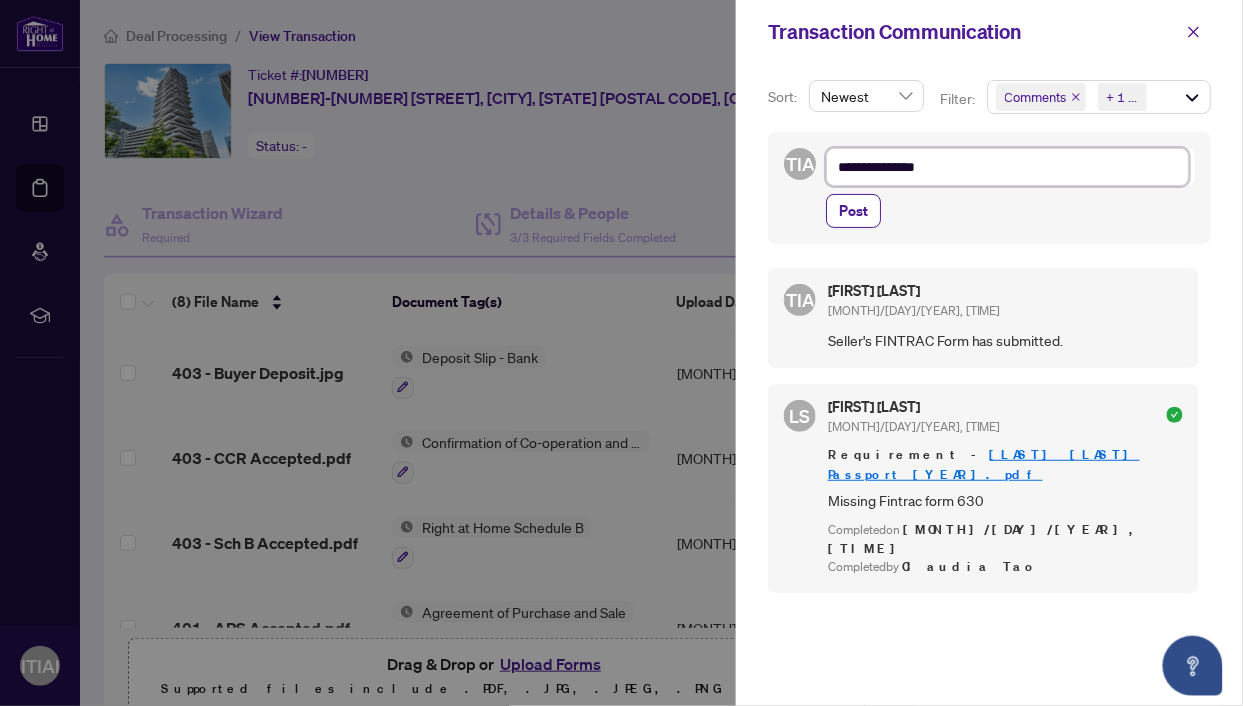 type on "**********" 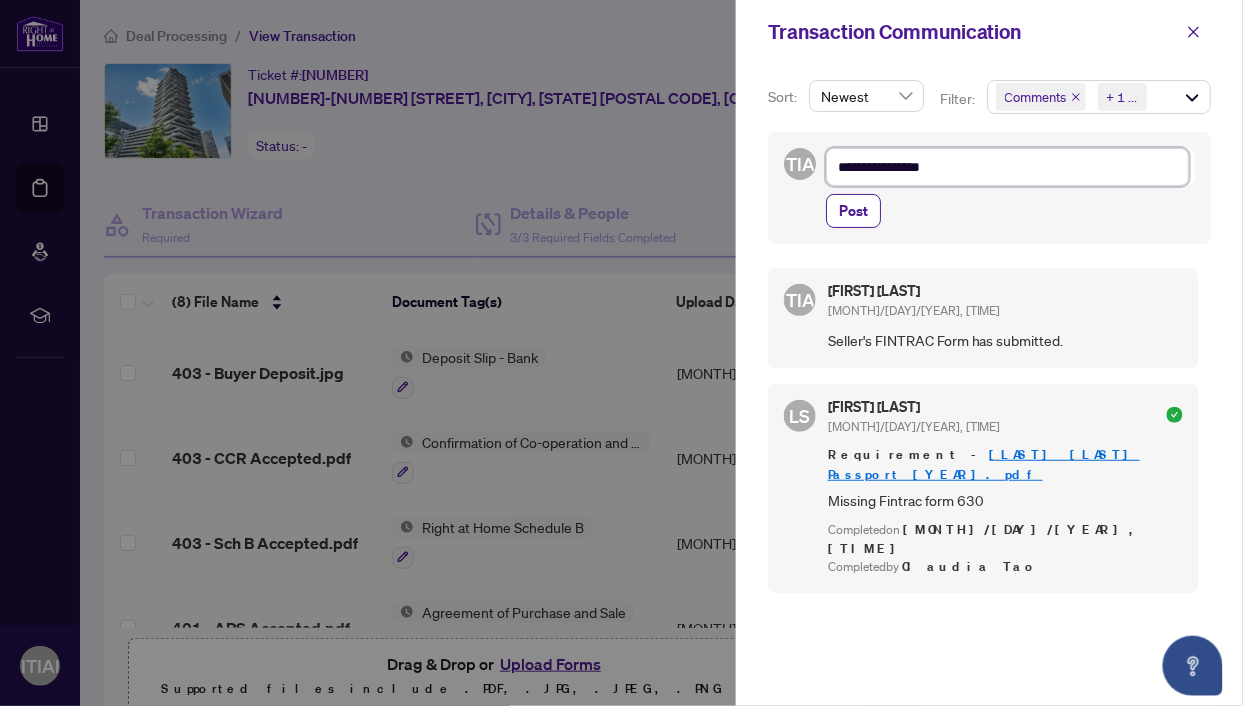 type on "**********" 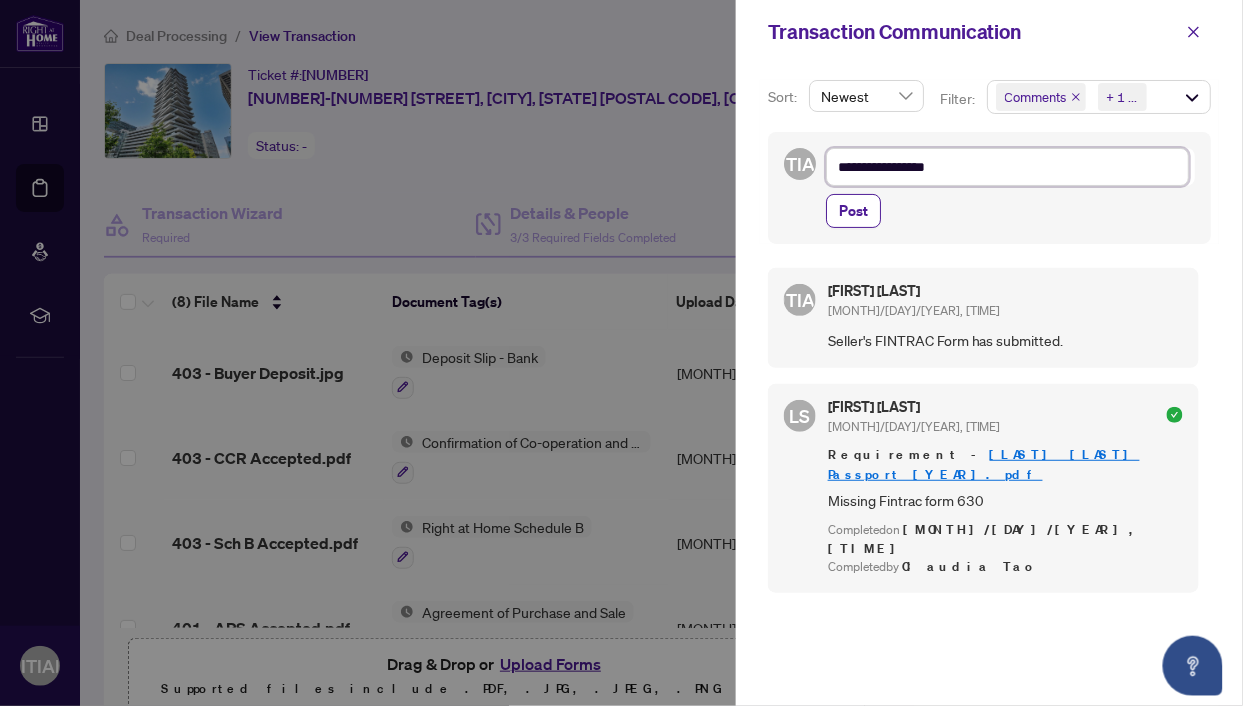 type on "**********" 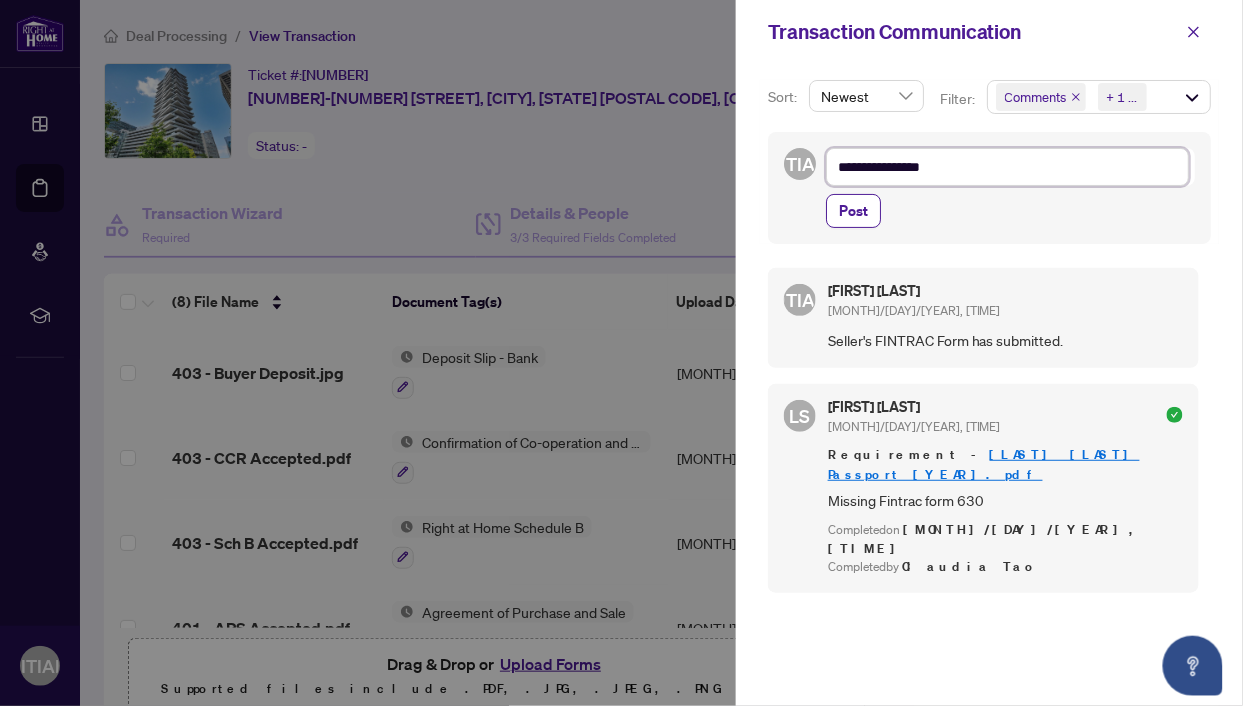 type on "**********" 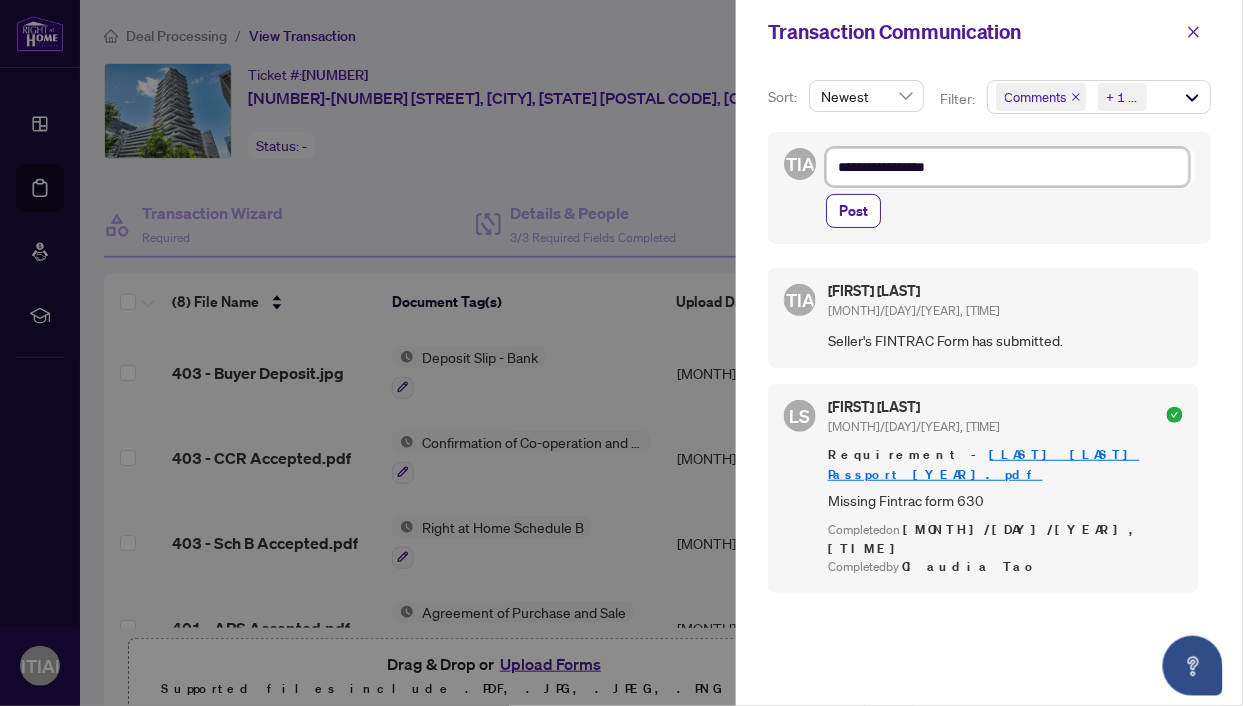 type on "**********" 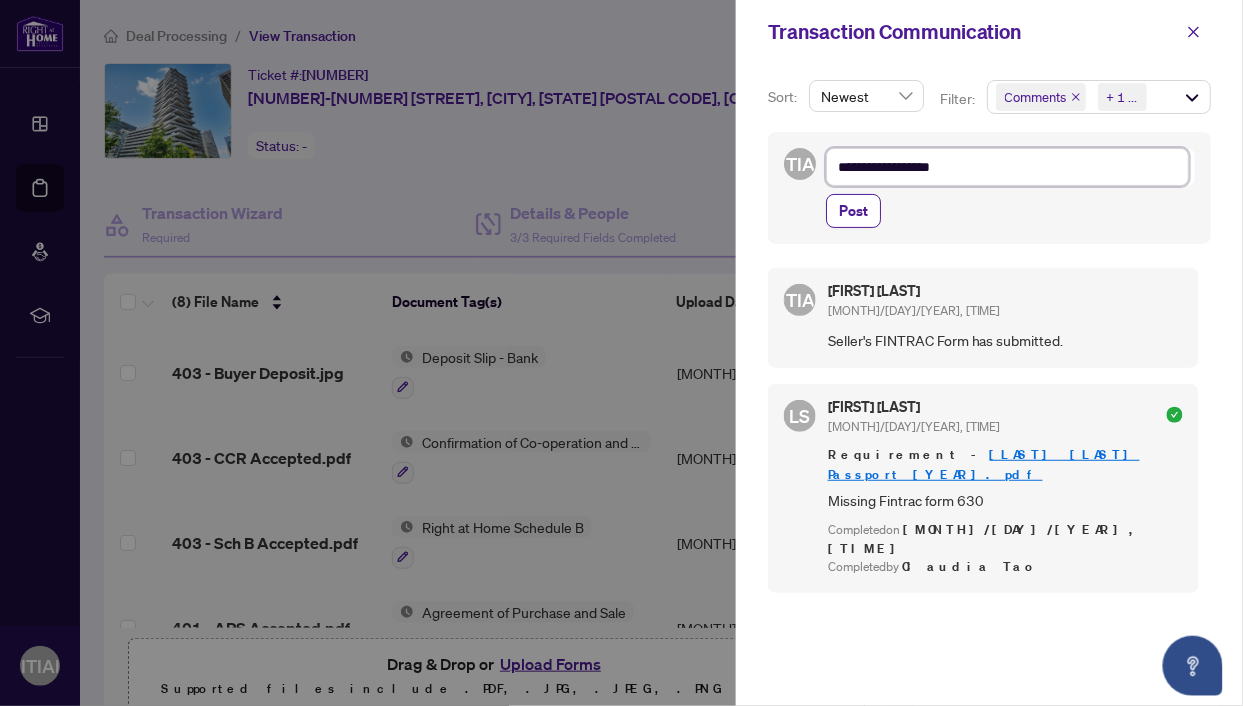 type on "**********" 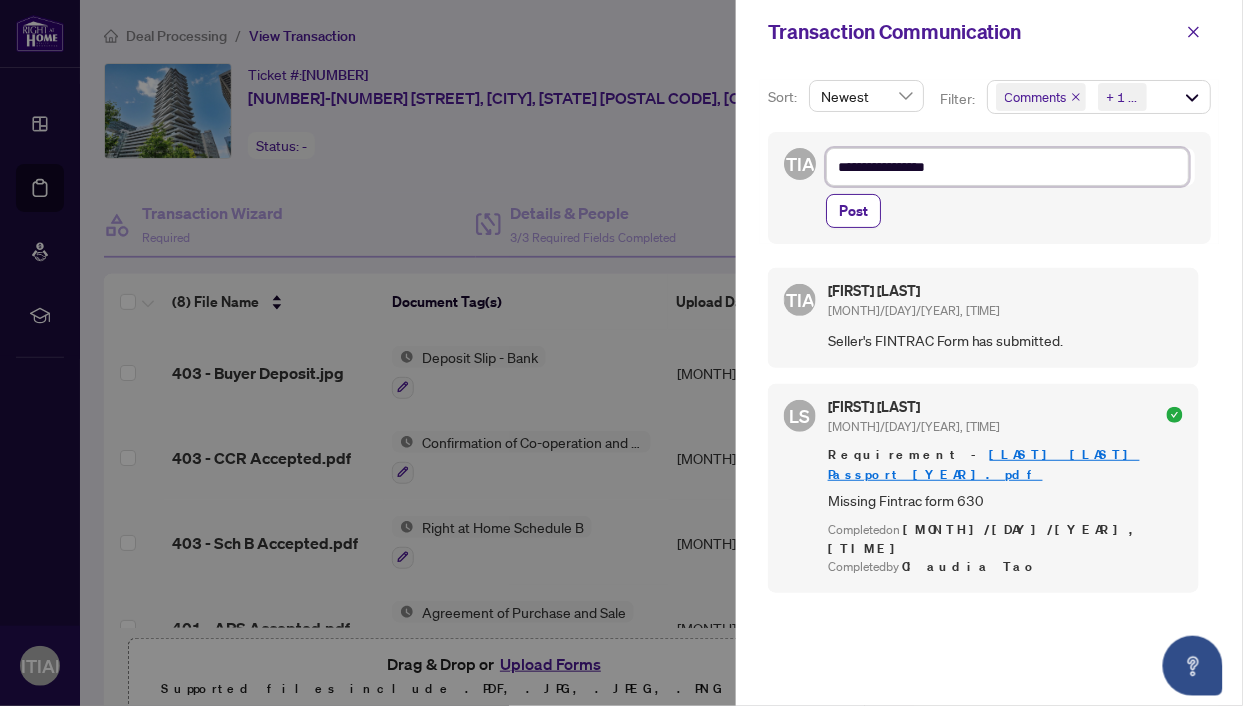 type on "**********" 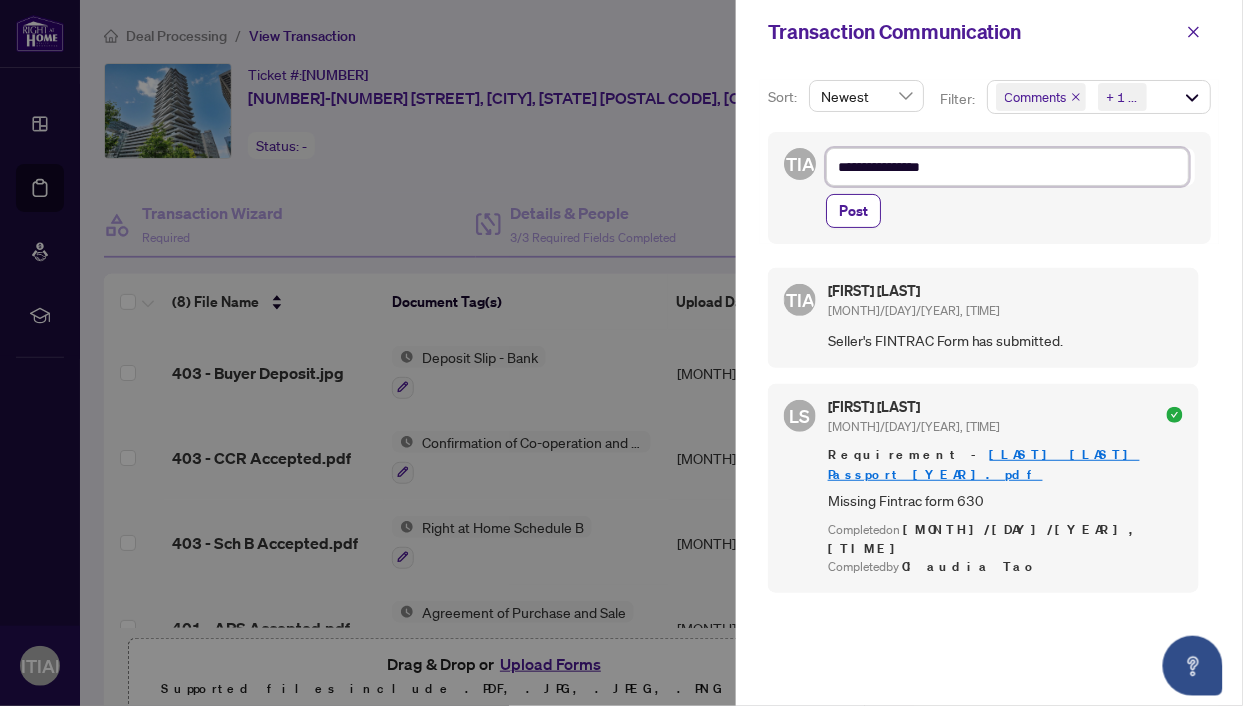 type on "**********" 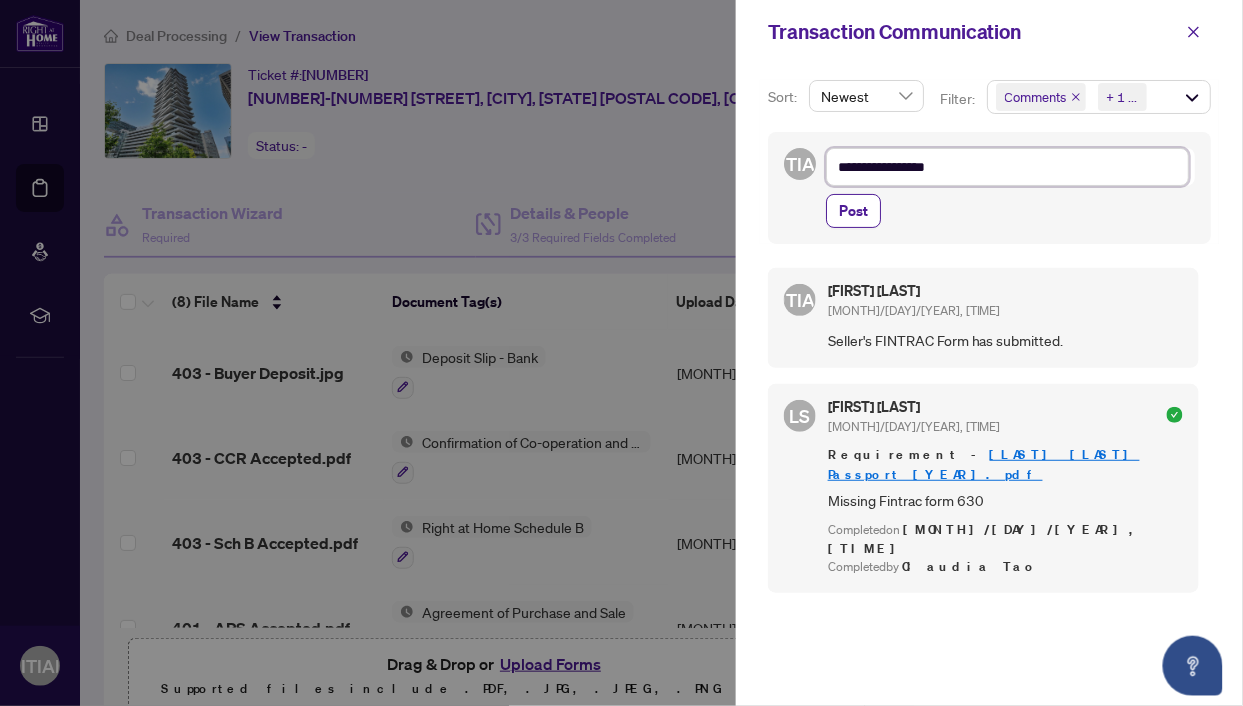 type on "**********" 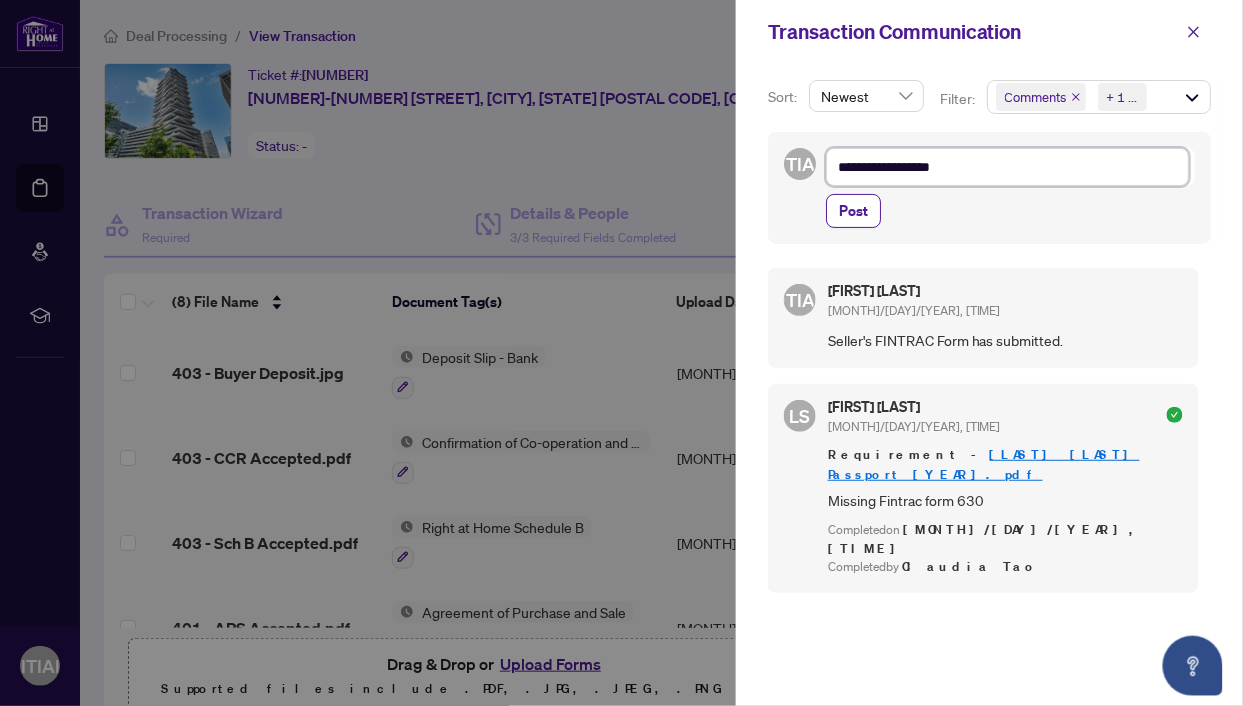 type on "**********" 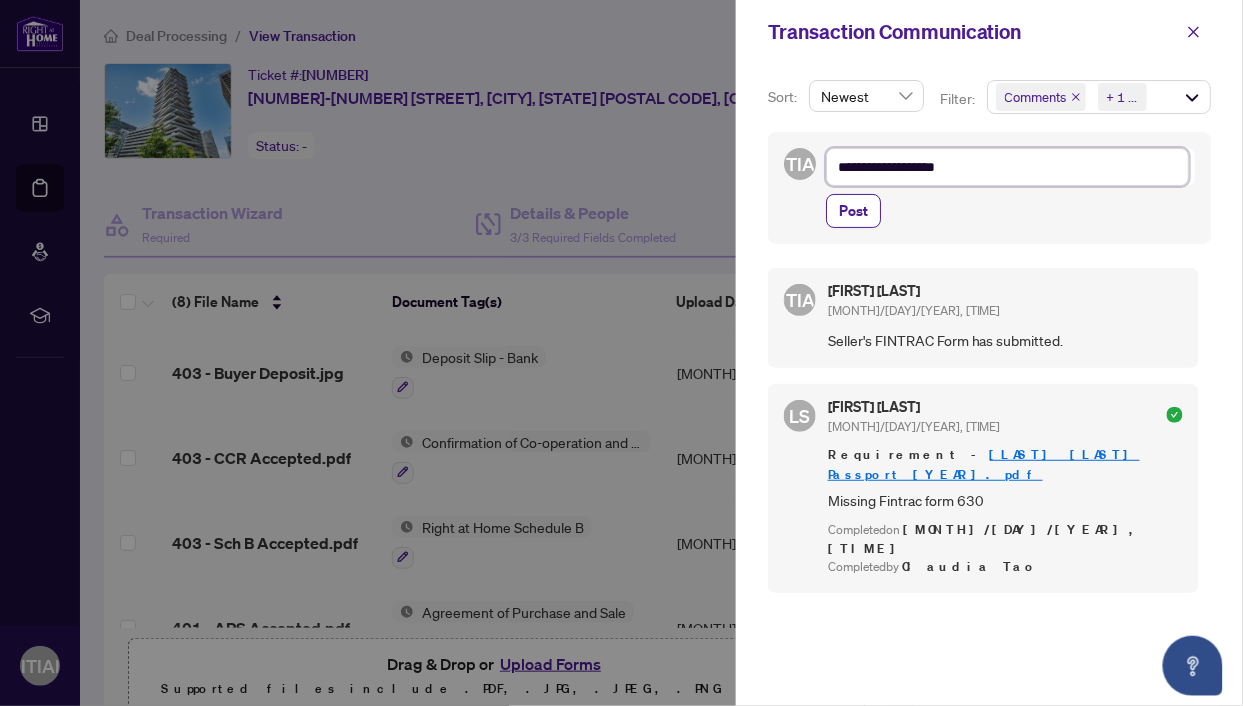 type on "**********" 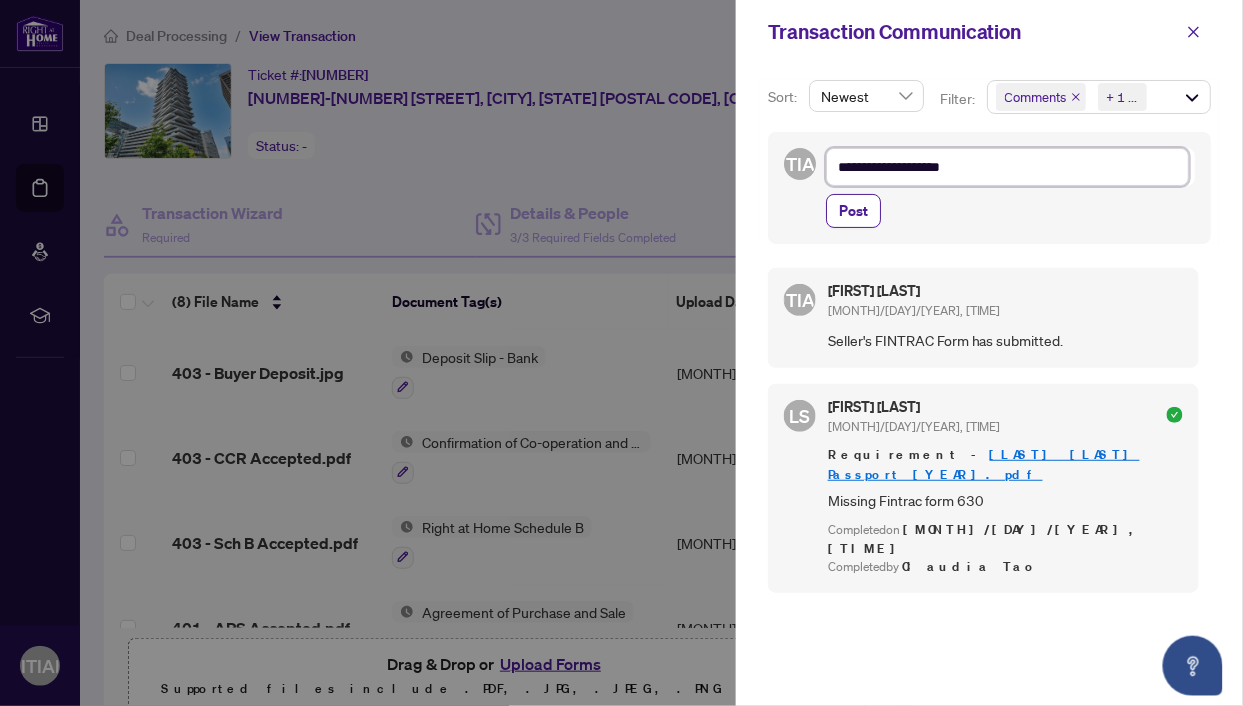 type on "**********" 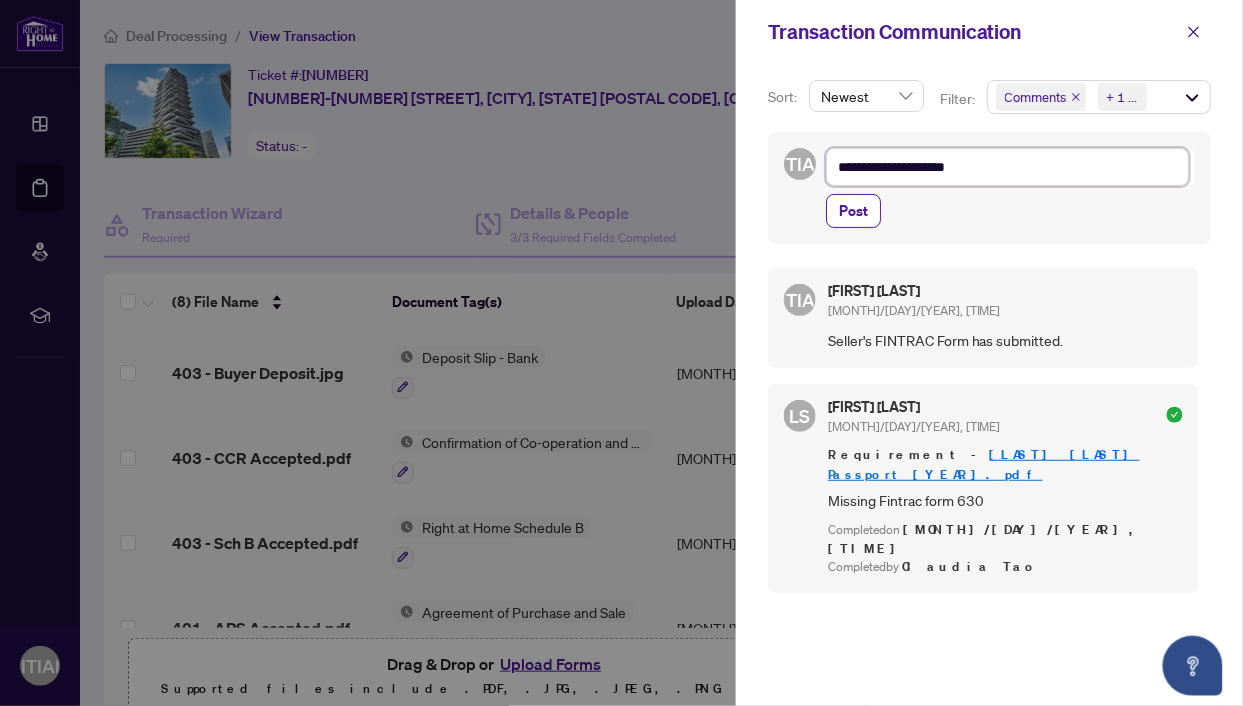 type on "**********" 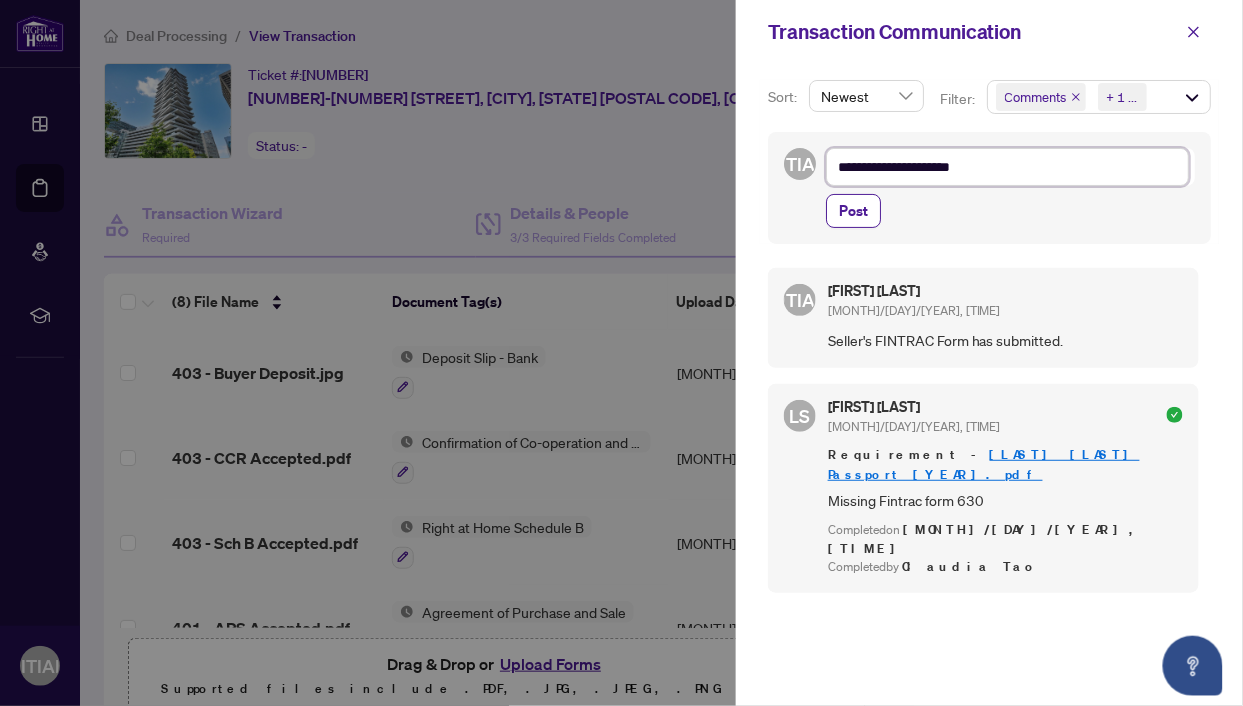type on "**********" 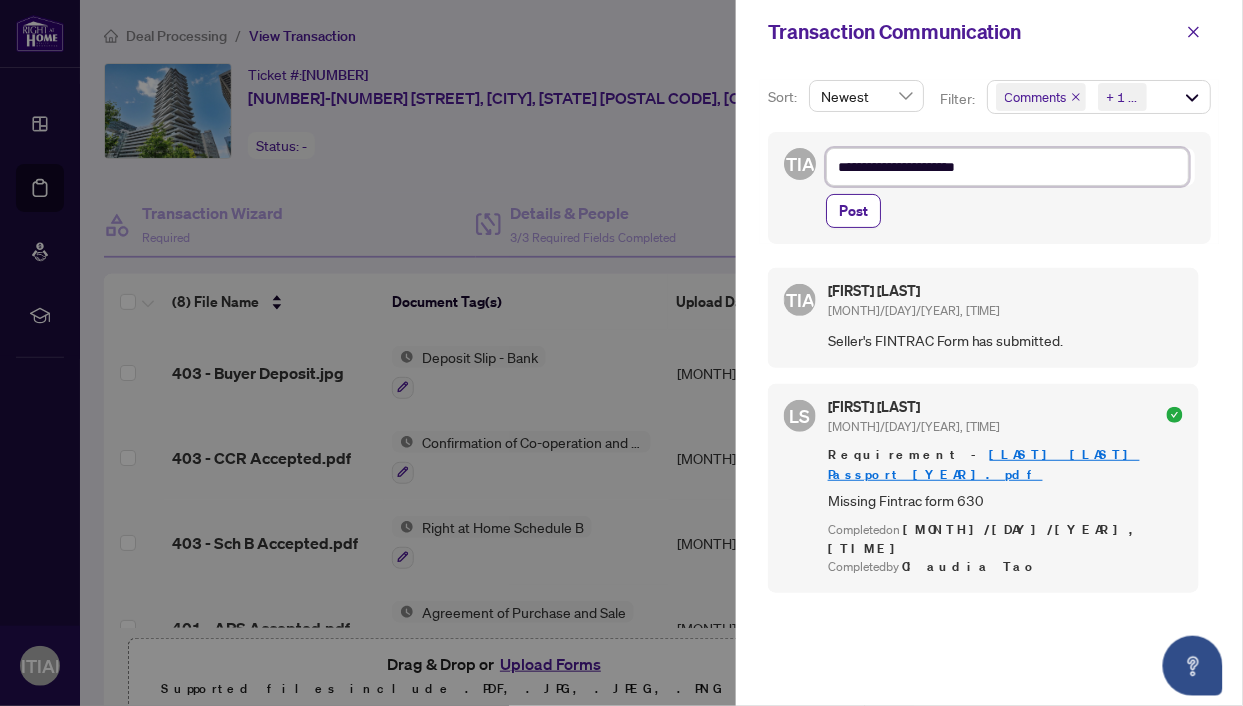 type on "**********" 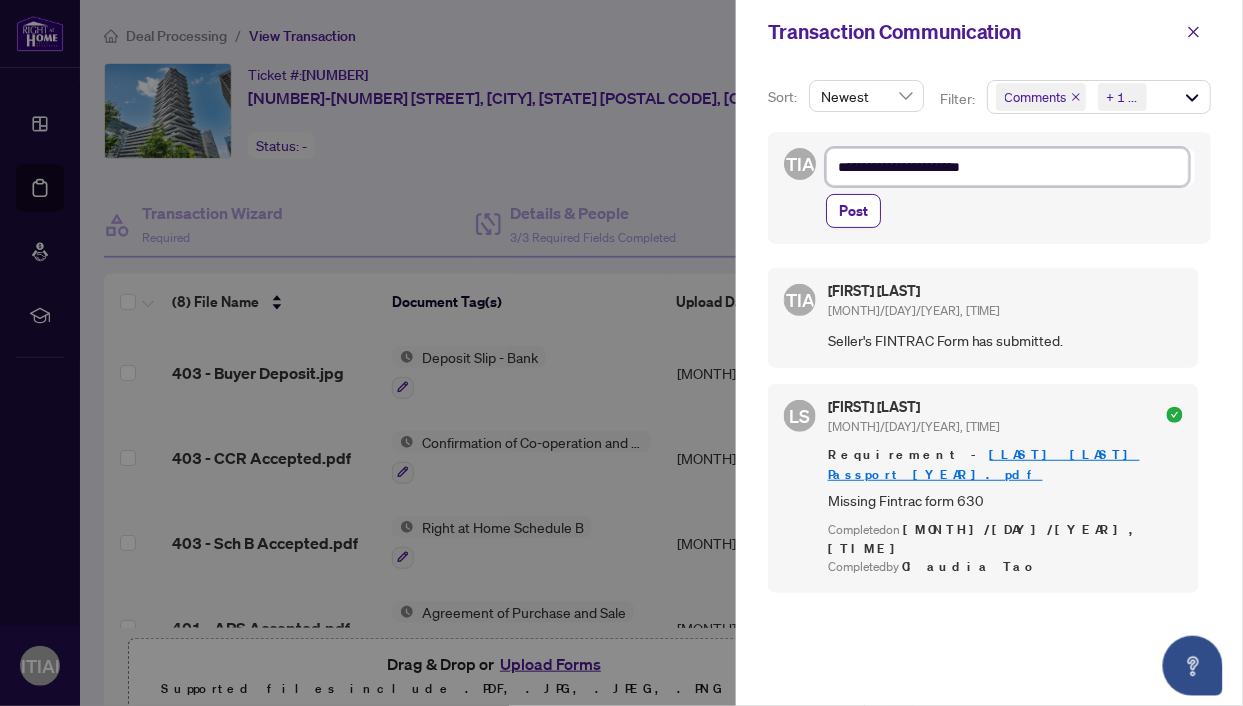 type on "**********" 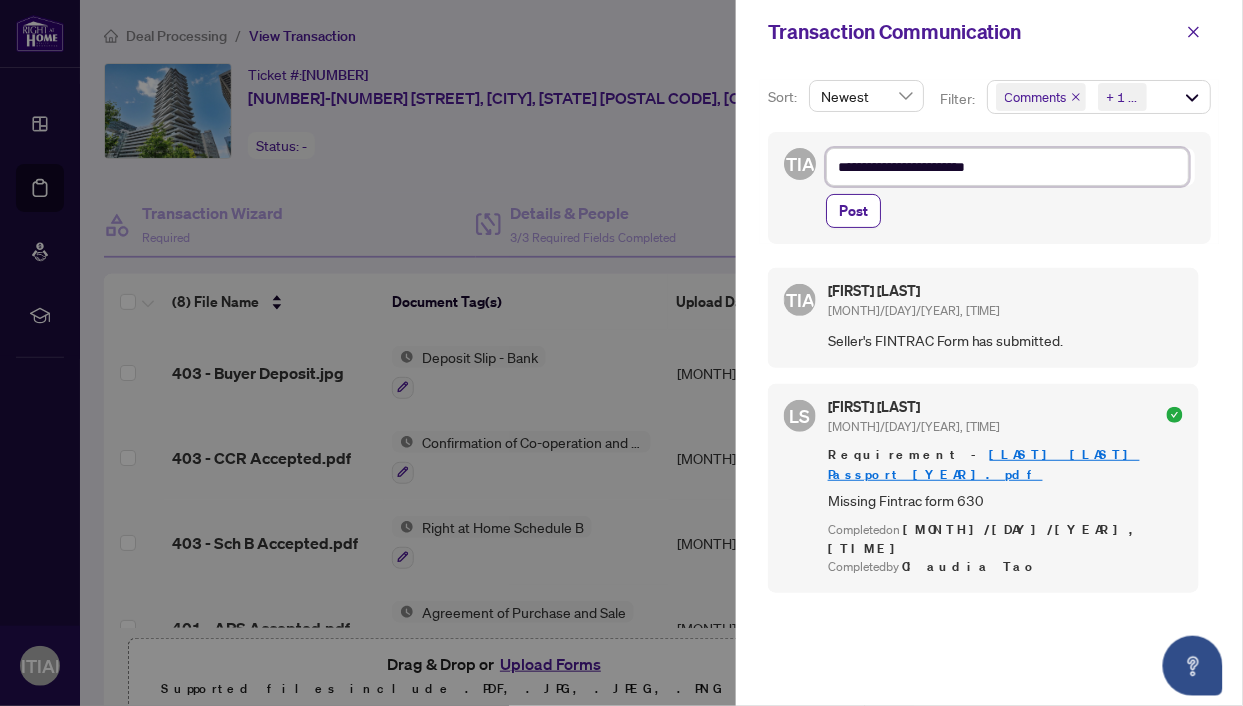 type on "**********" 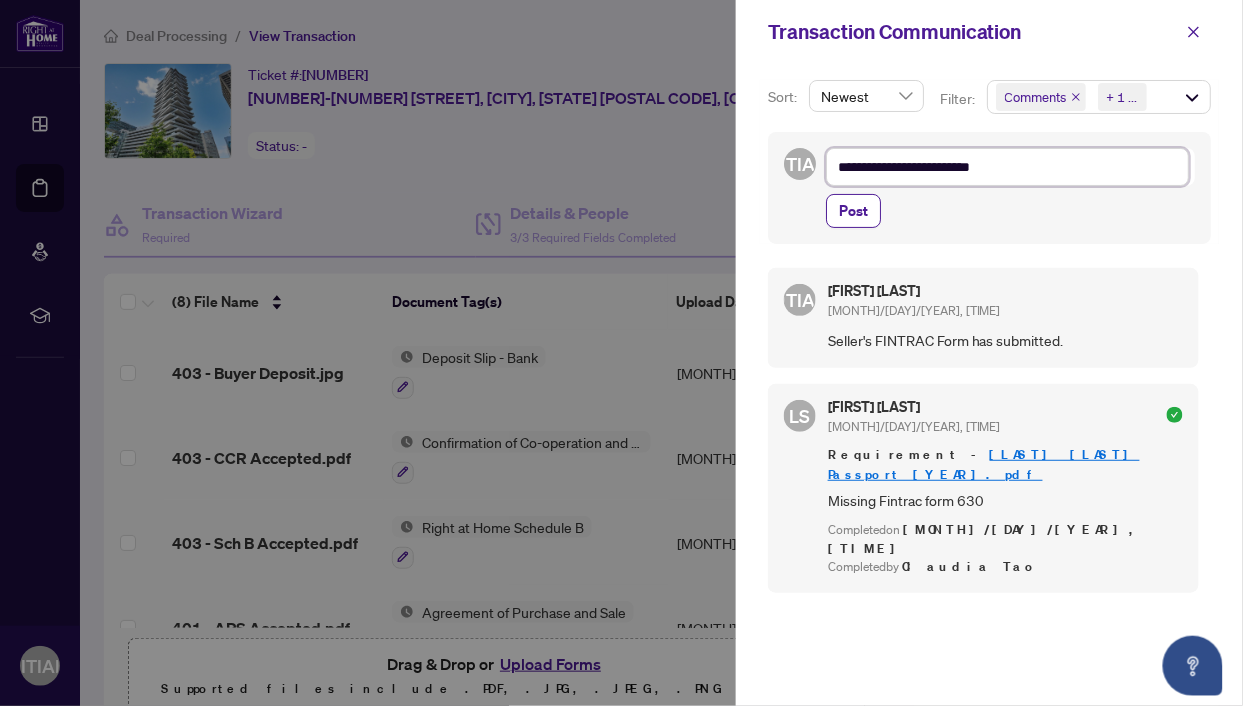 type on "**********" 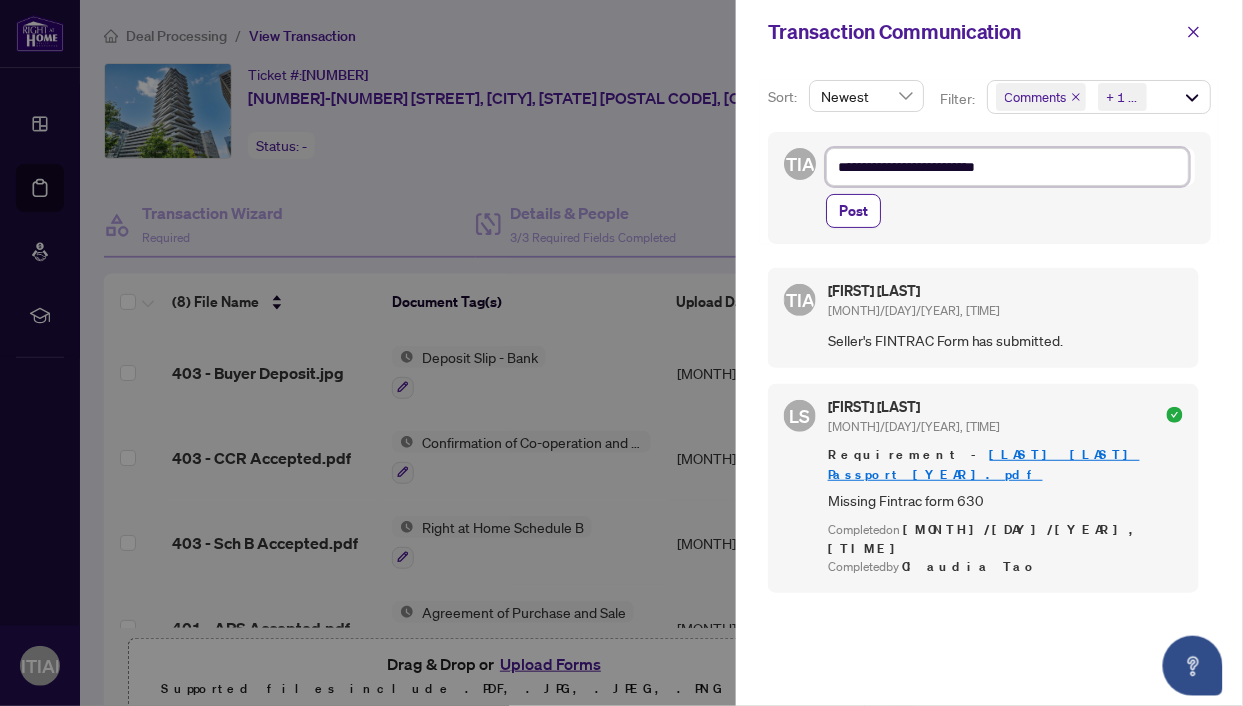 type on "**********" 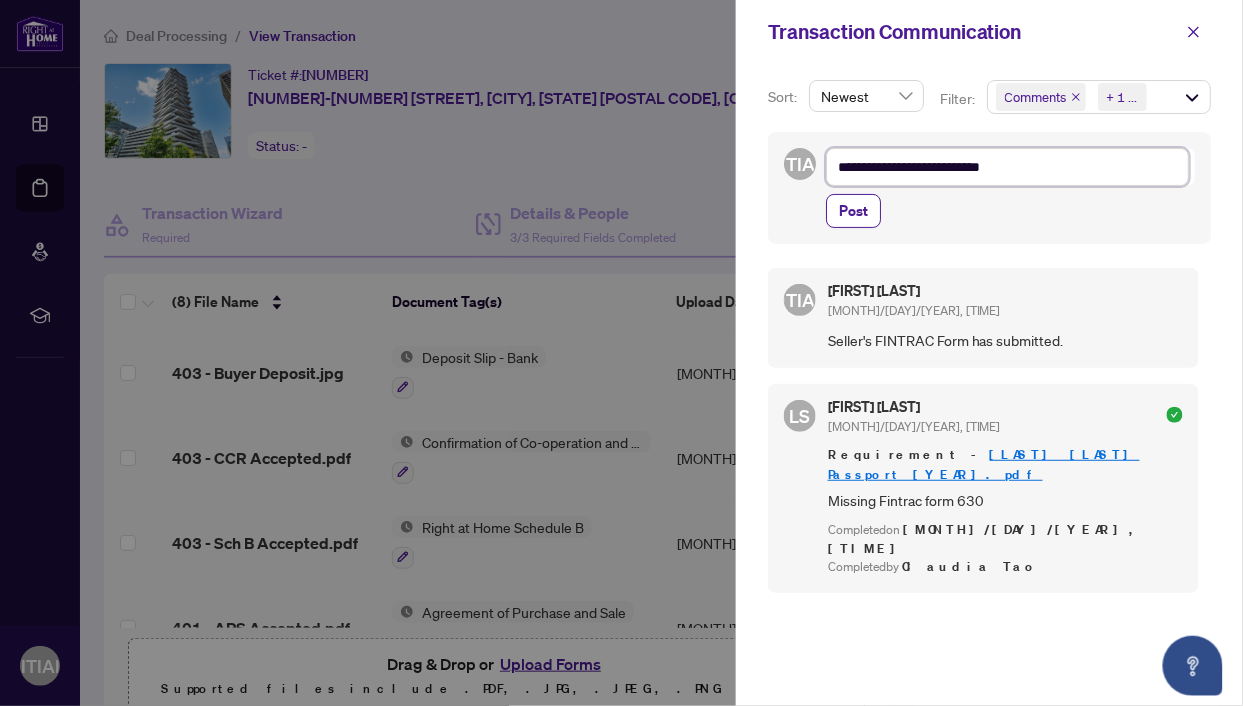 type on "**********" 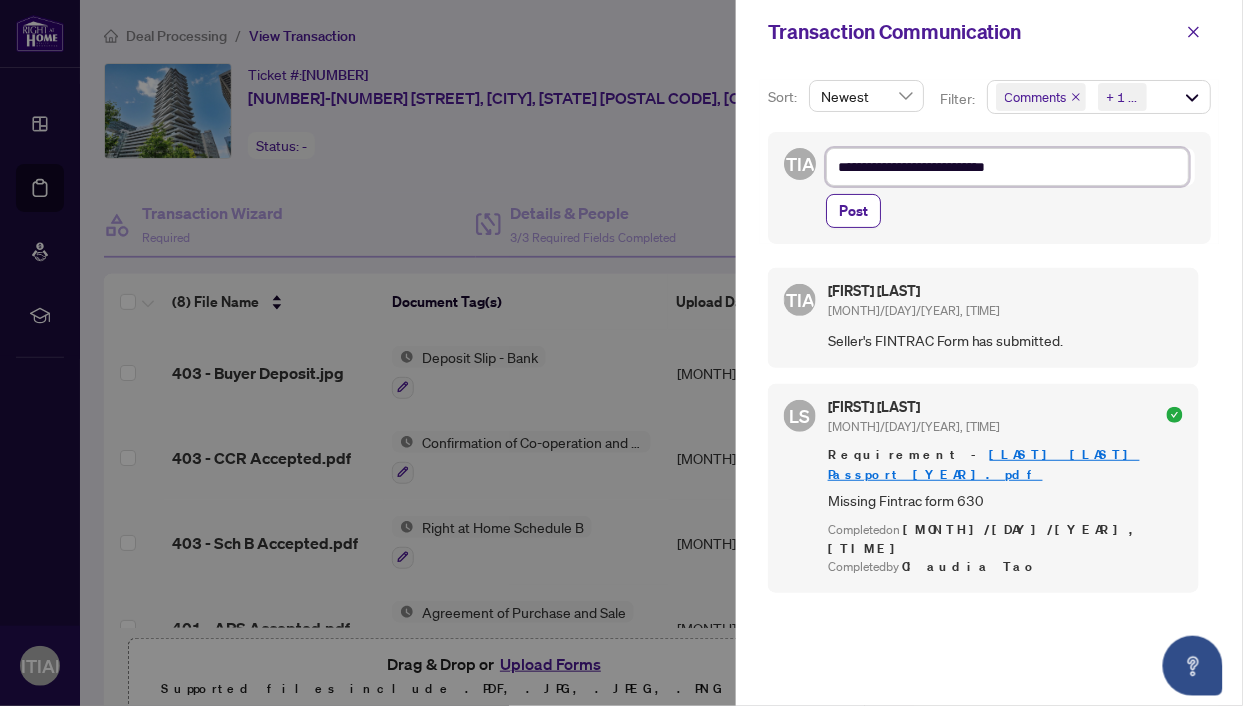 type on "**********" 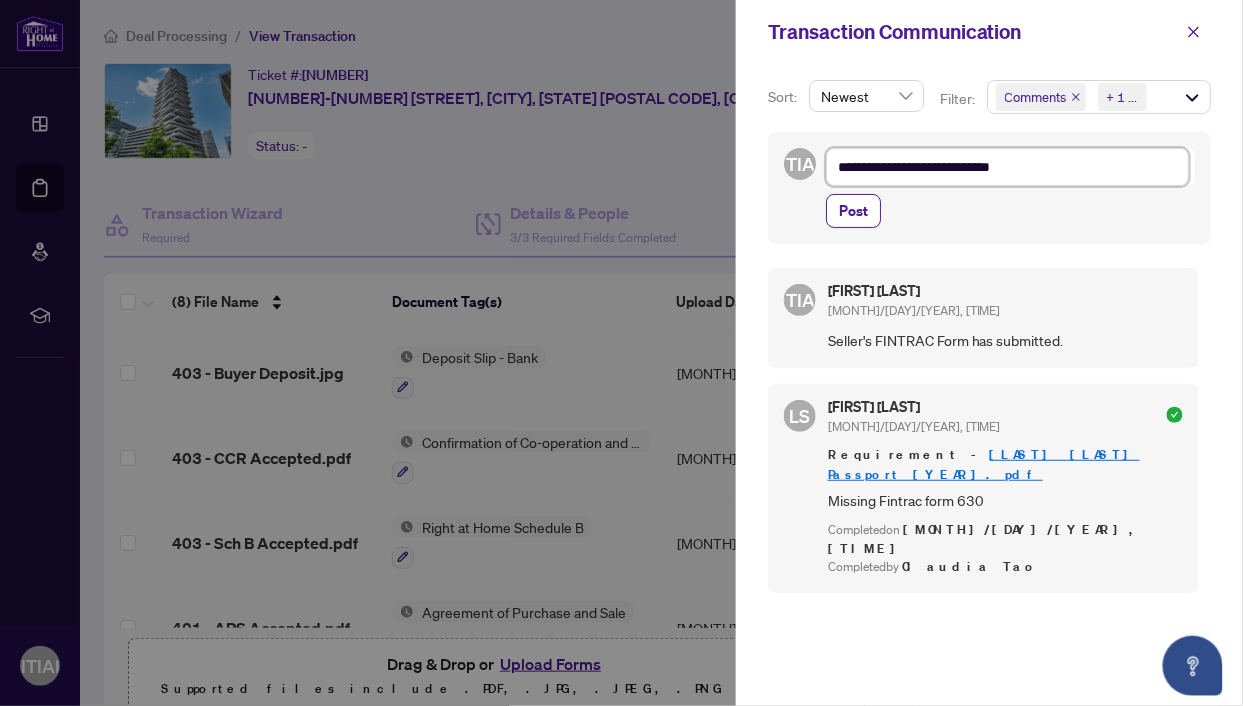 type on "**********" 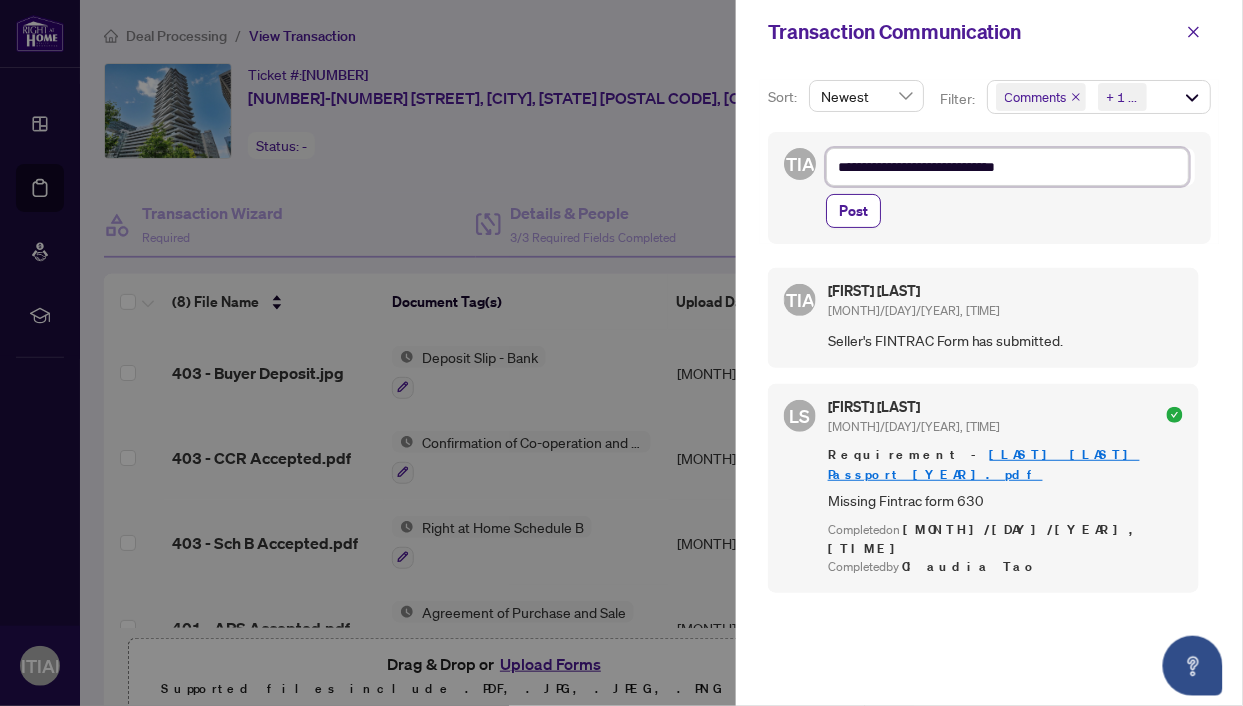 type on "**********" 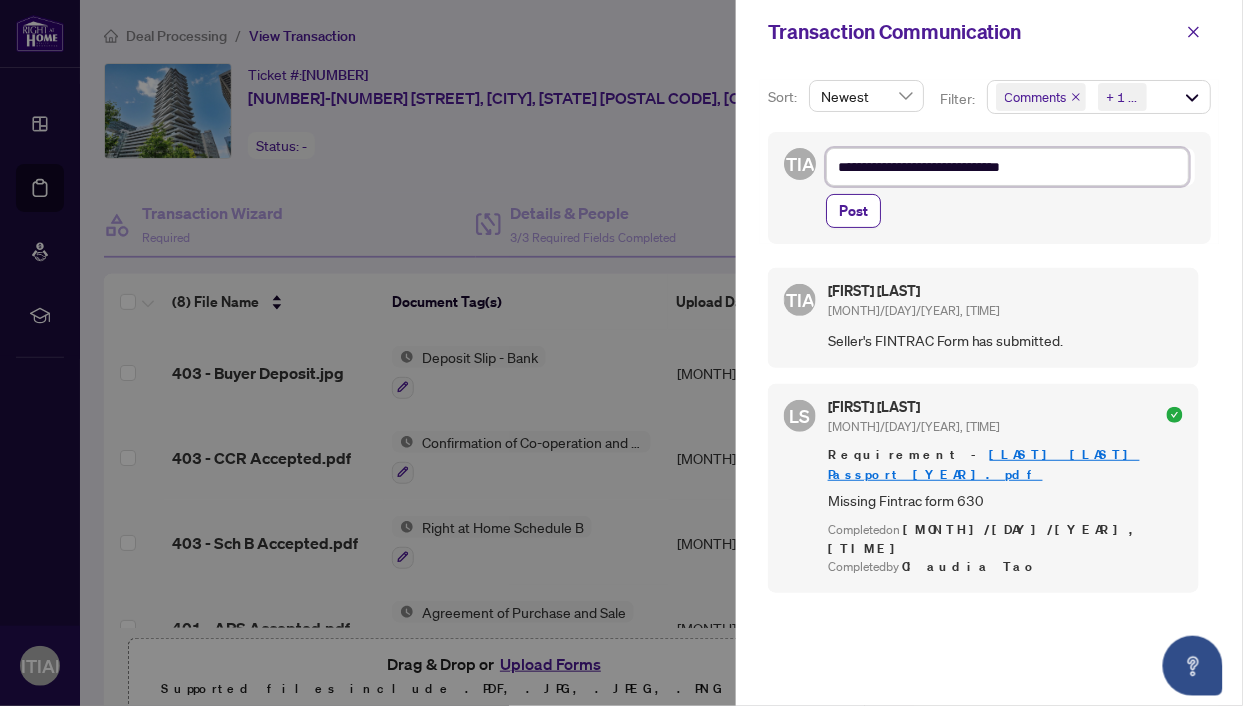 type on "**********" 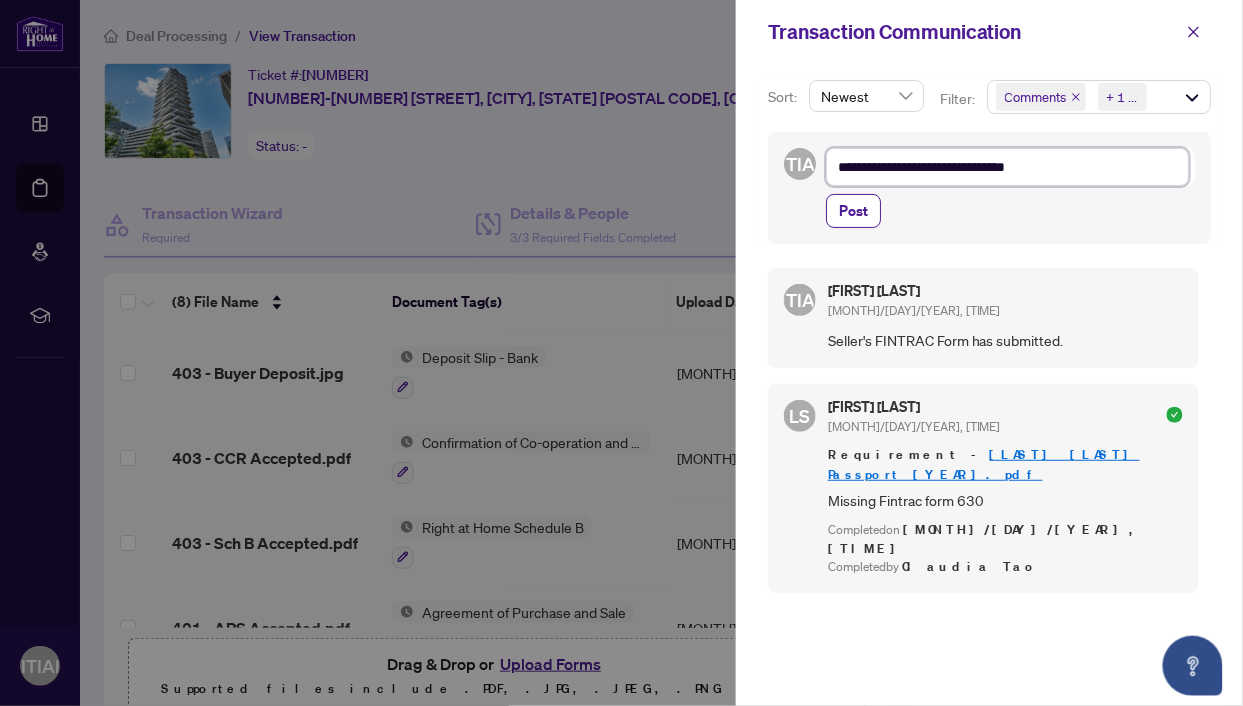 type on "**********" 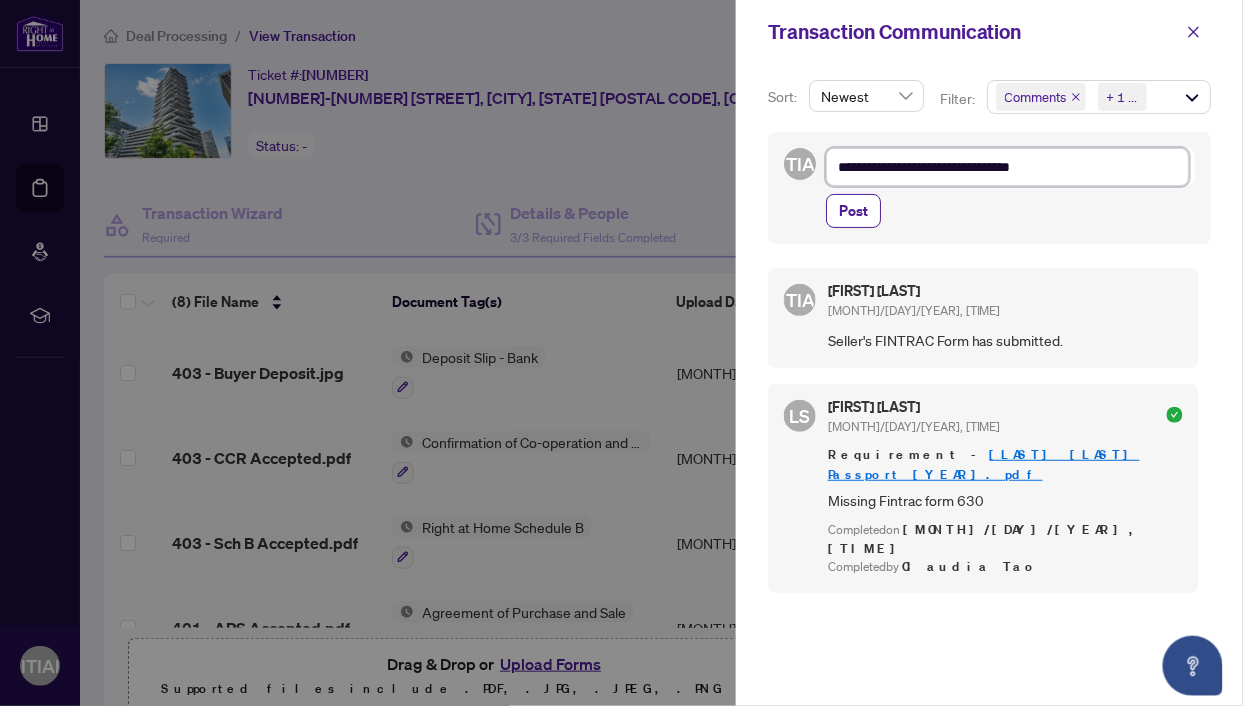 type on "**********" 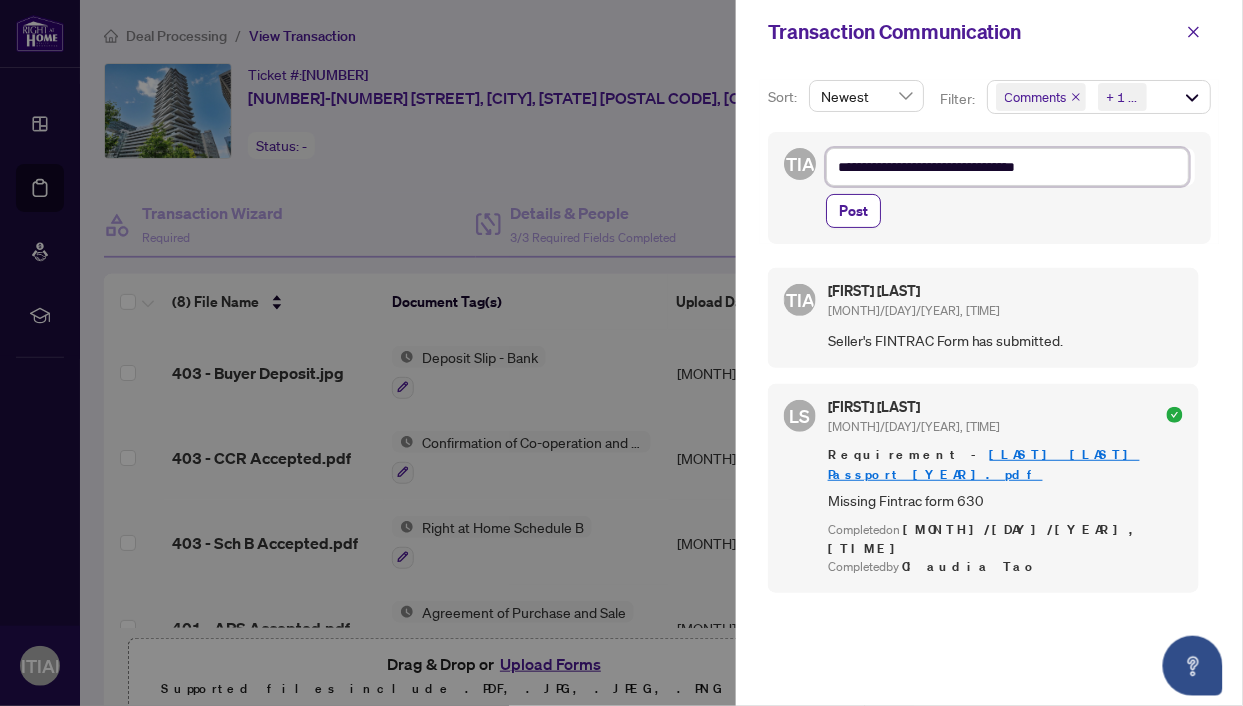 type on "**********" 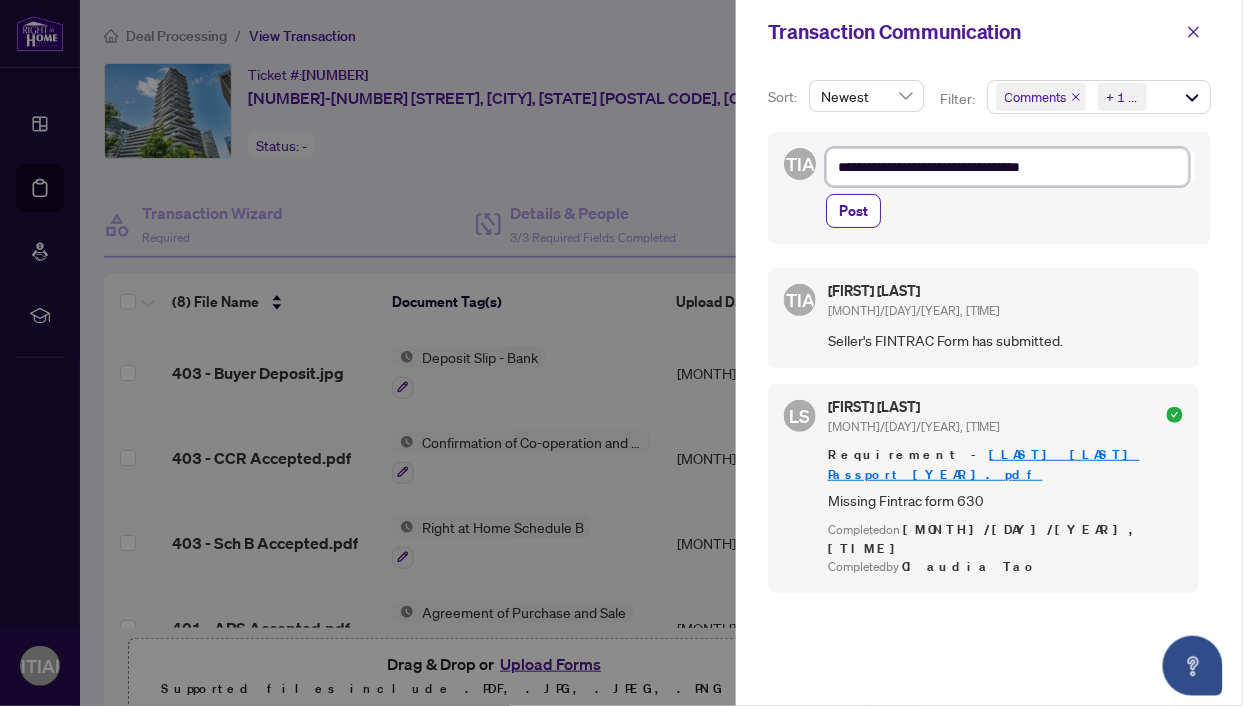 type on "**********" 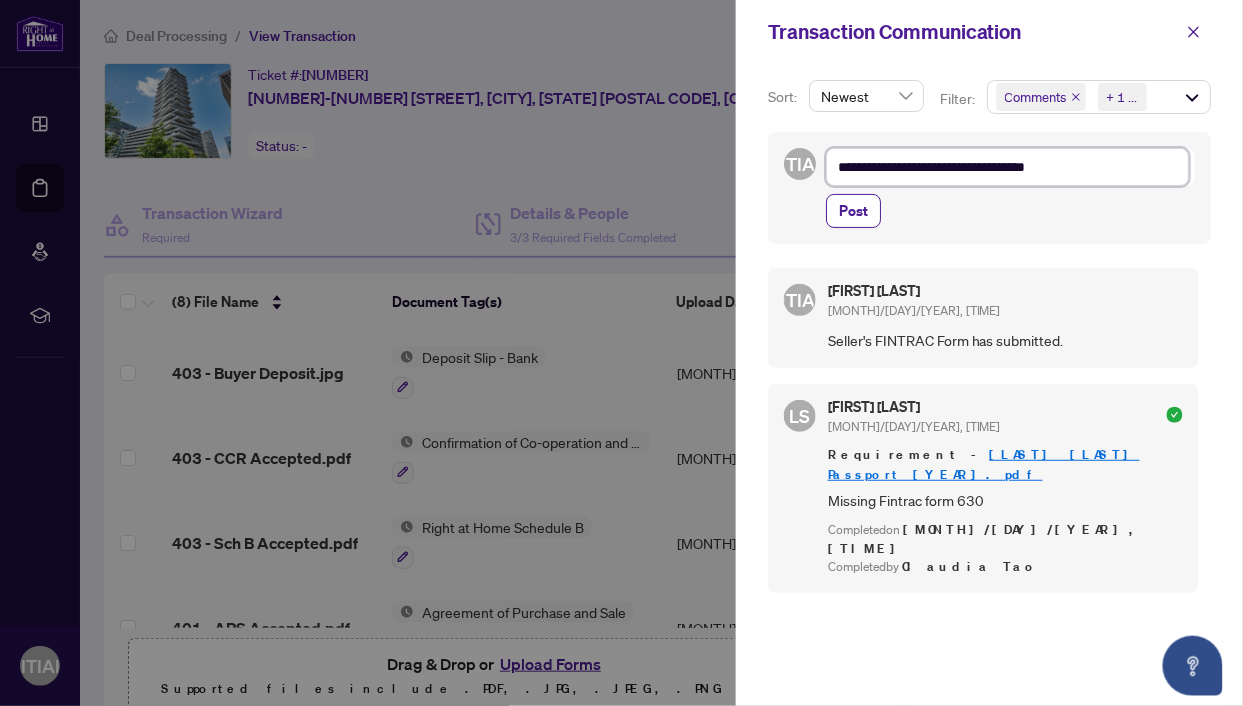 type on "**********" 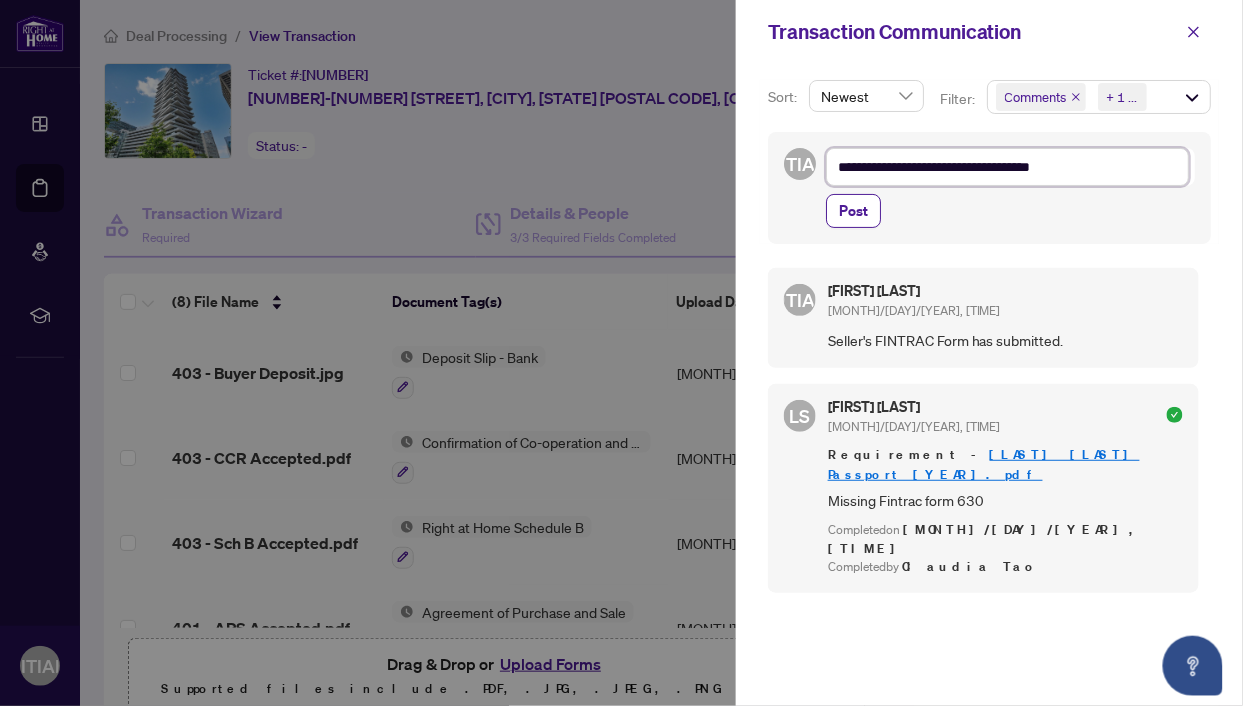 type on "**********" 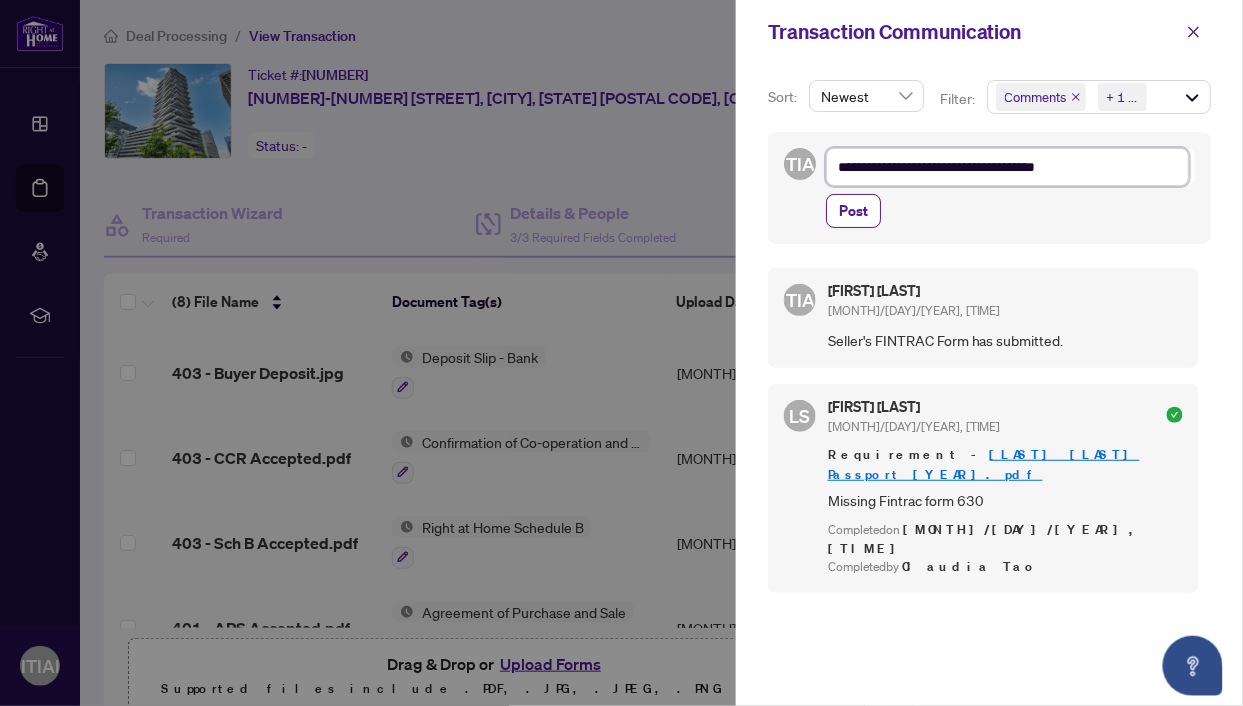 type on "**********" 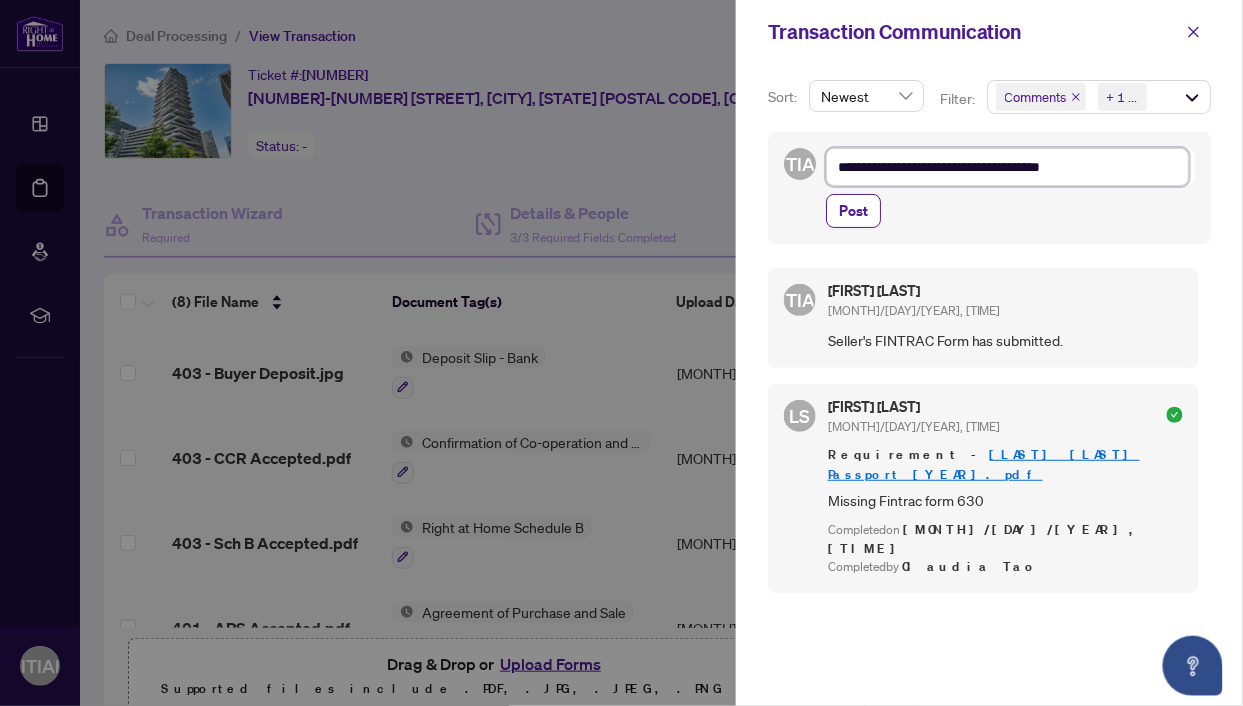 type on "**********" 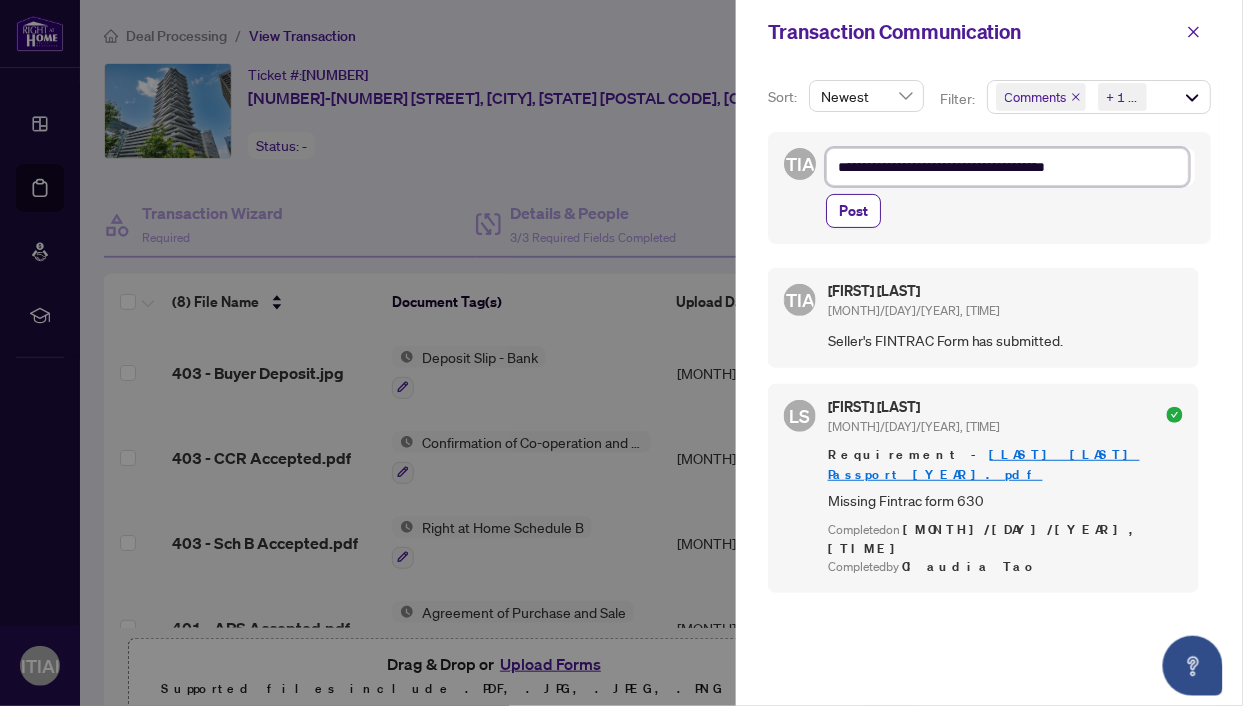 type on "**********" 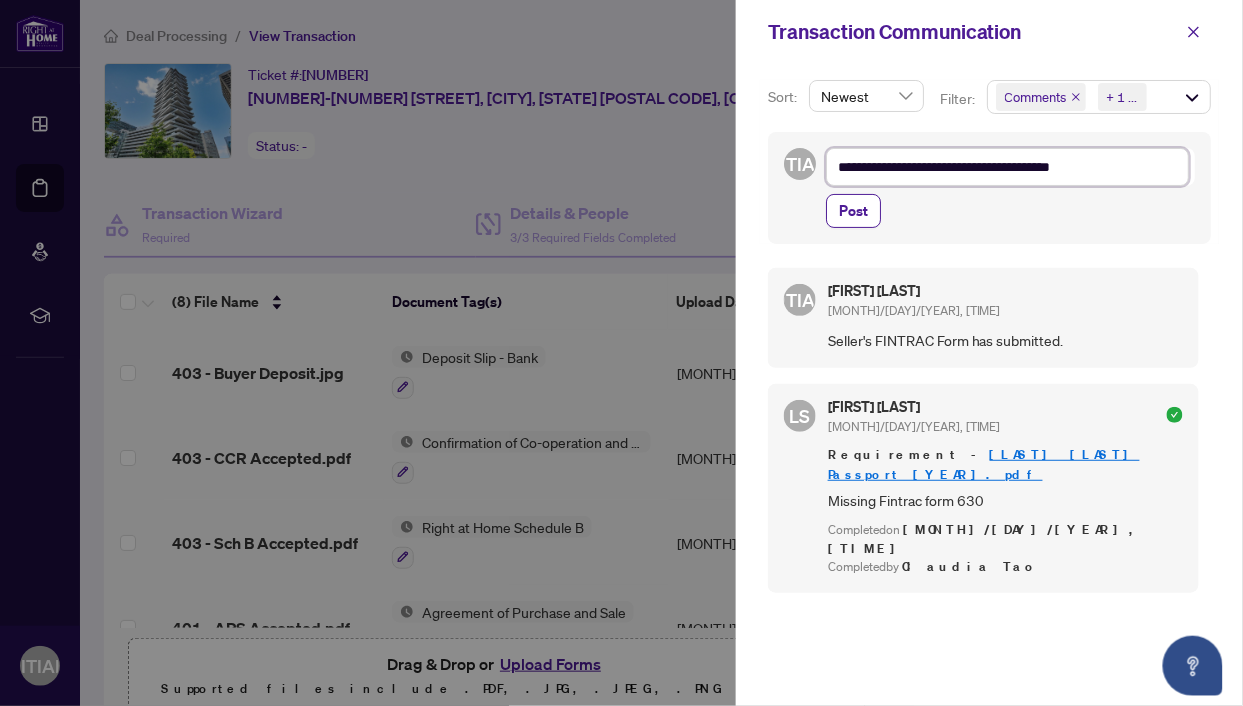 type on "**********" 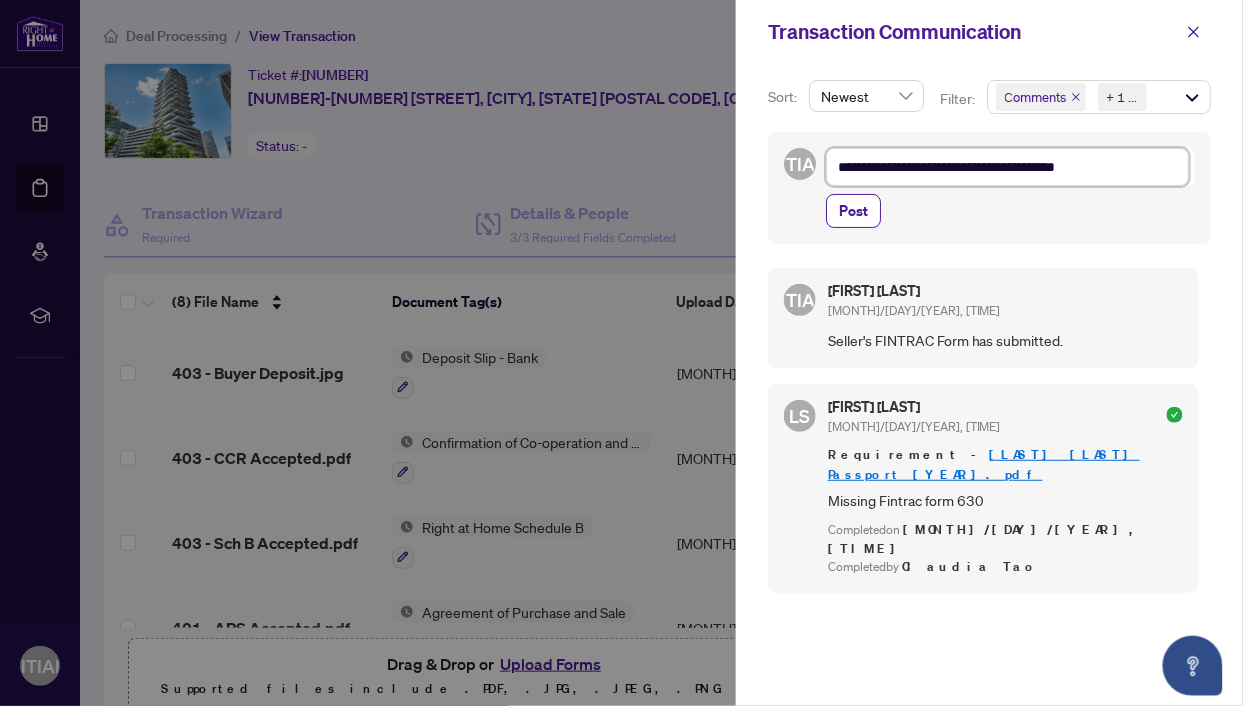 type on "**********" 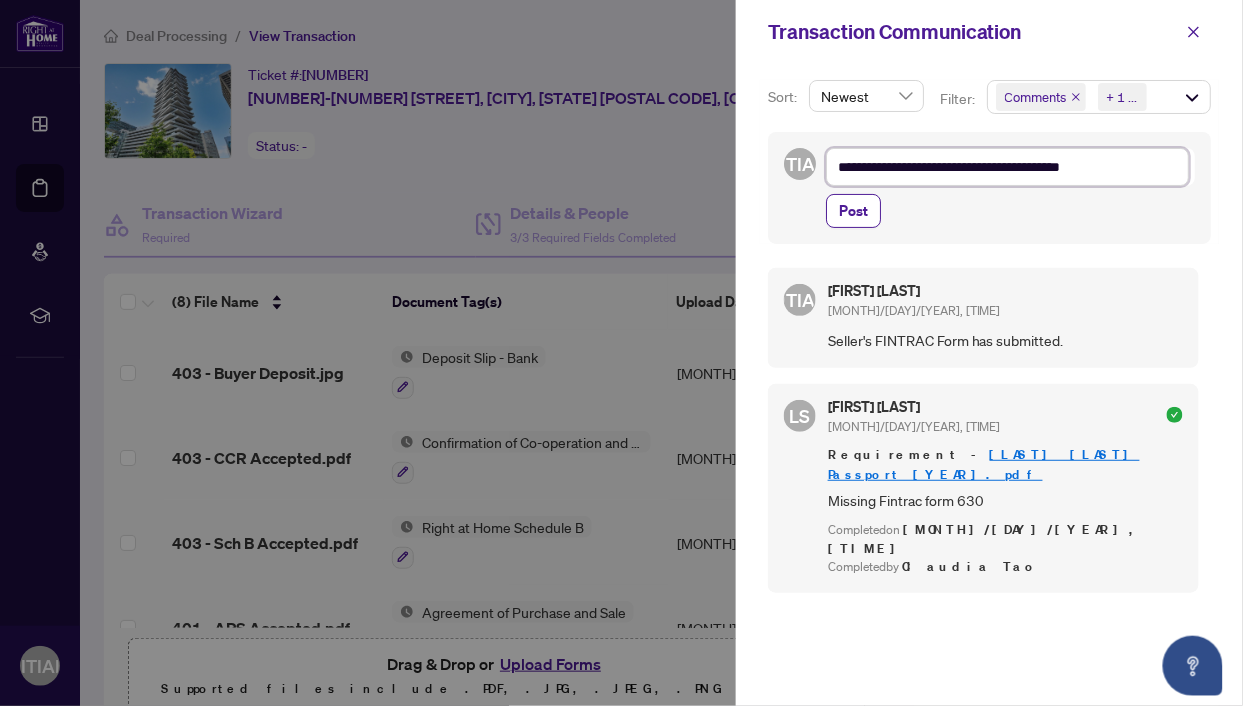 type on "**********" 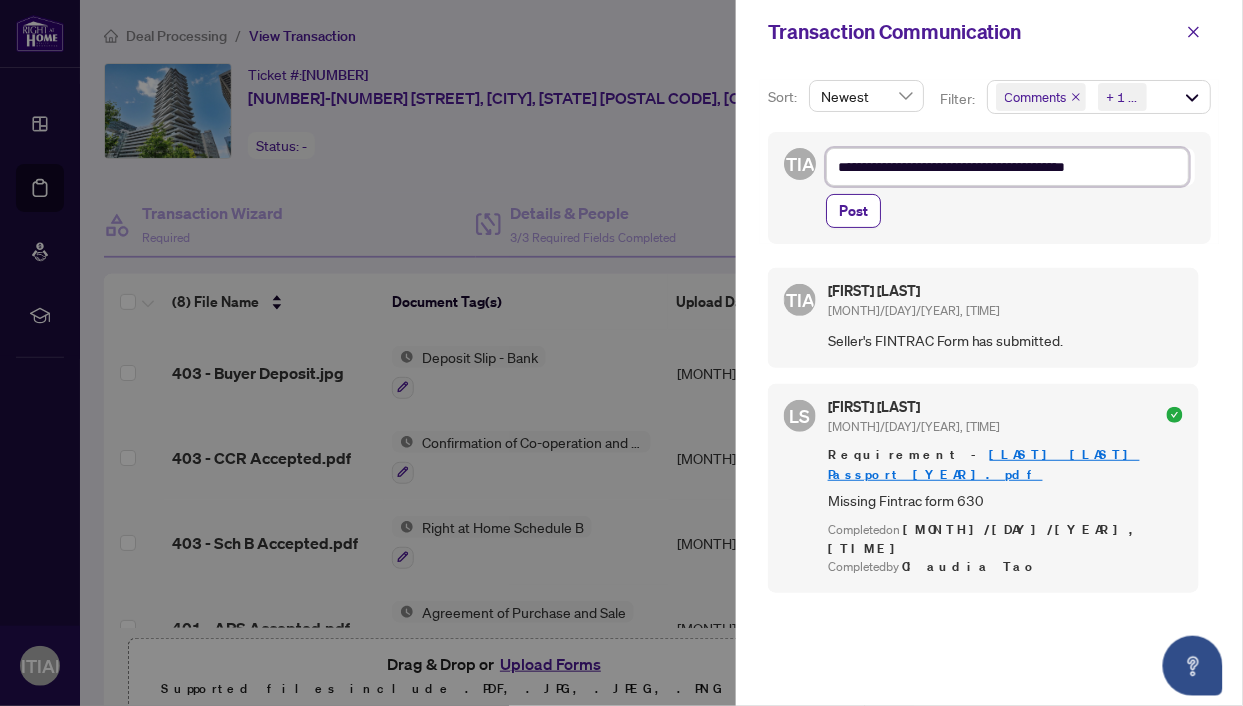 type on "**********" 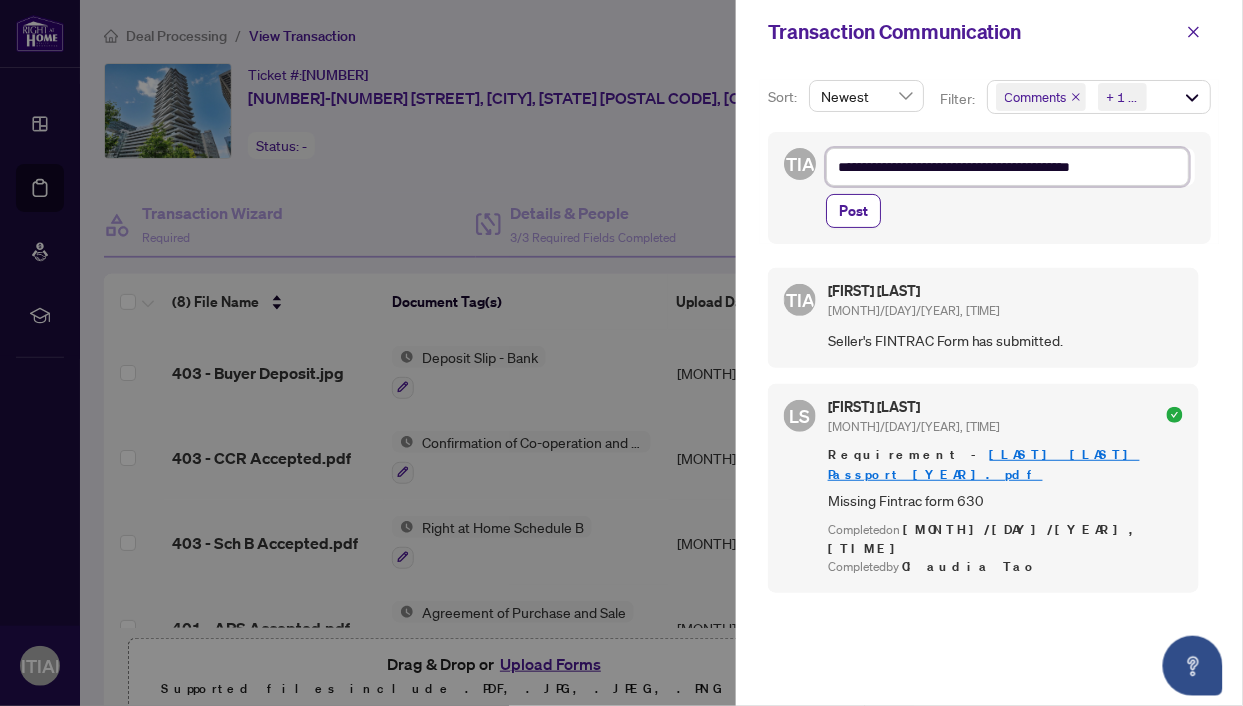 type on "**********" 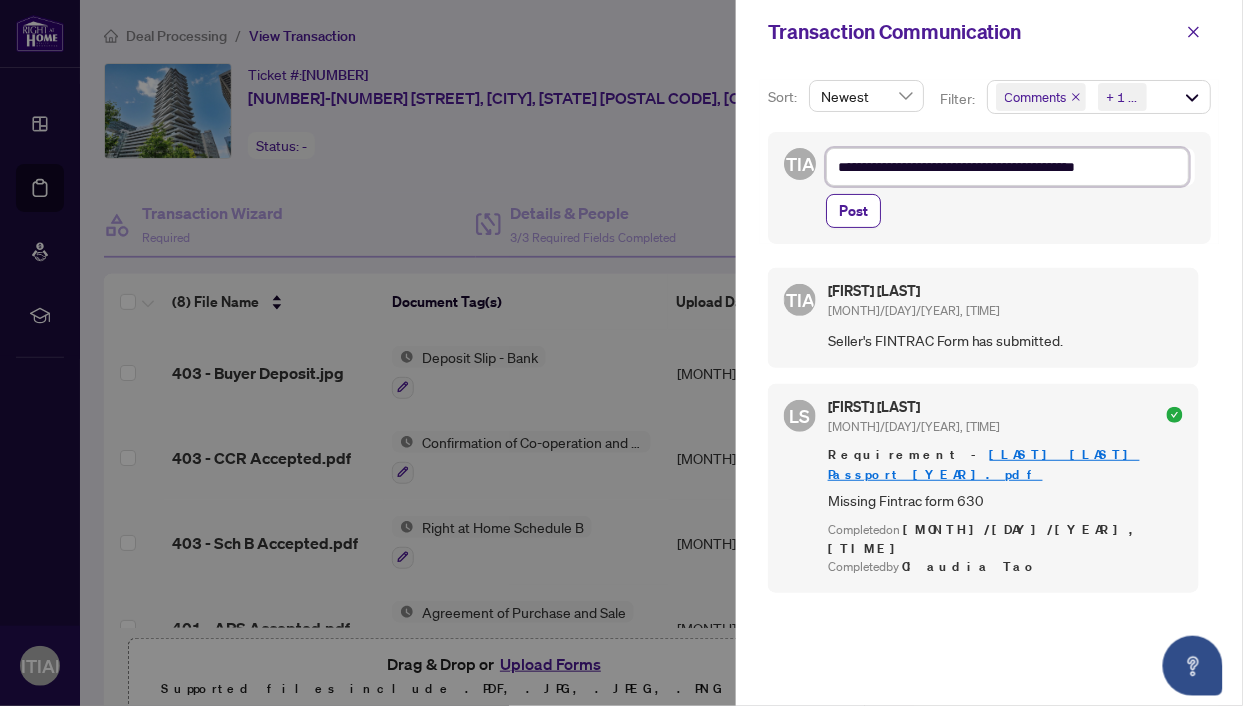 type on "**********" 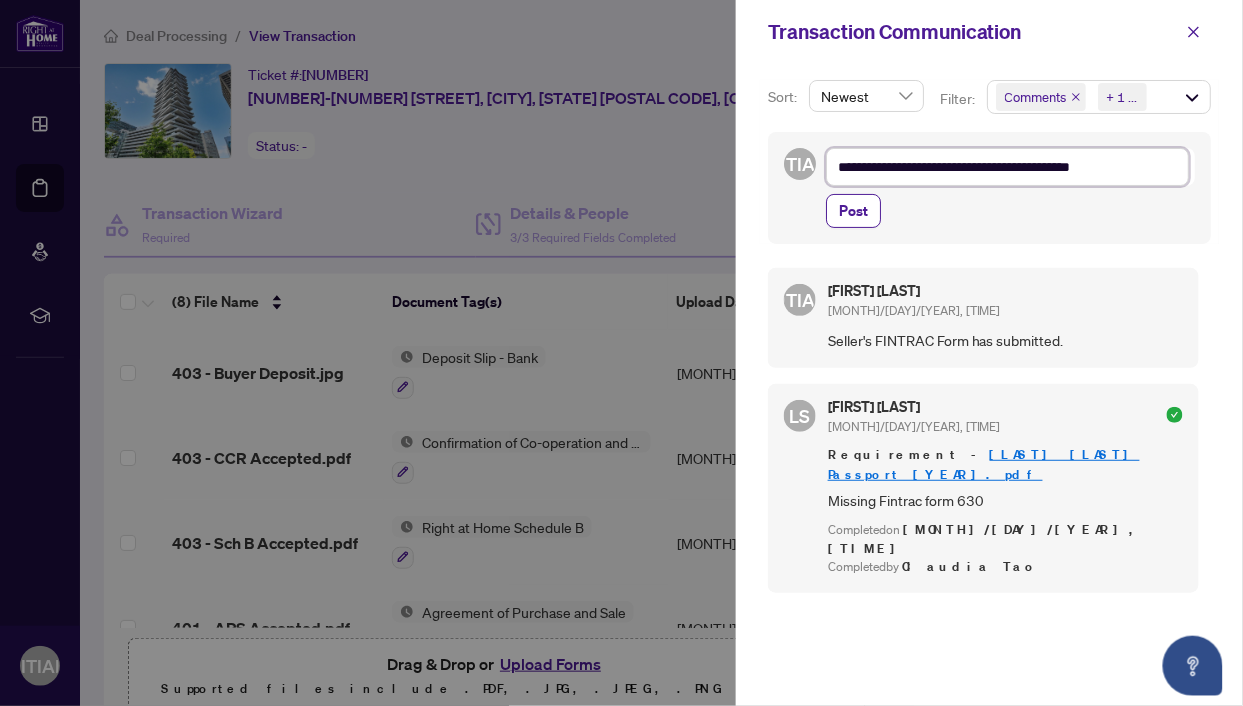 type on "**********" 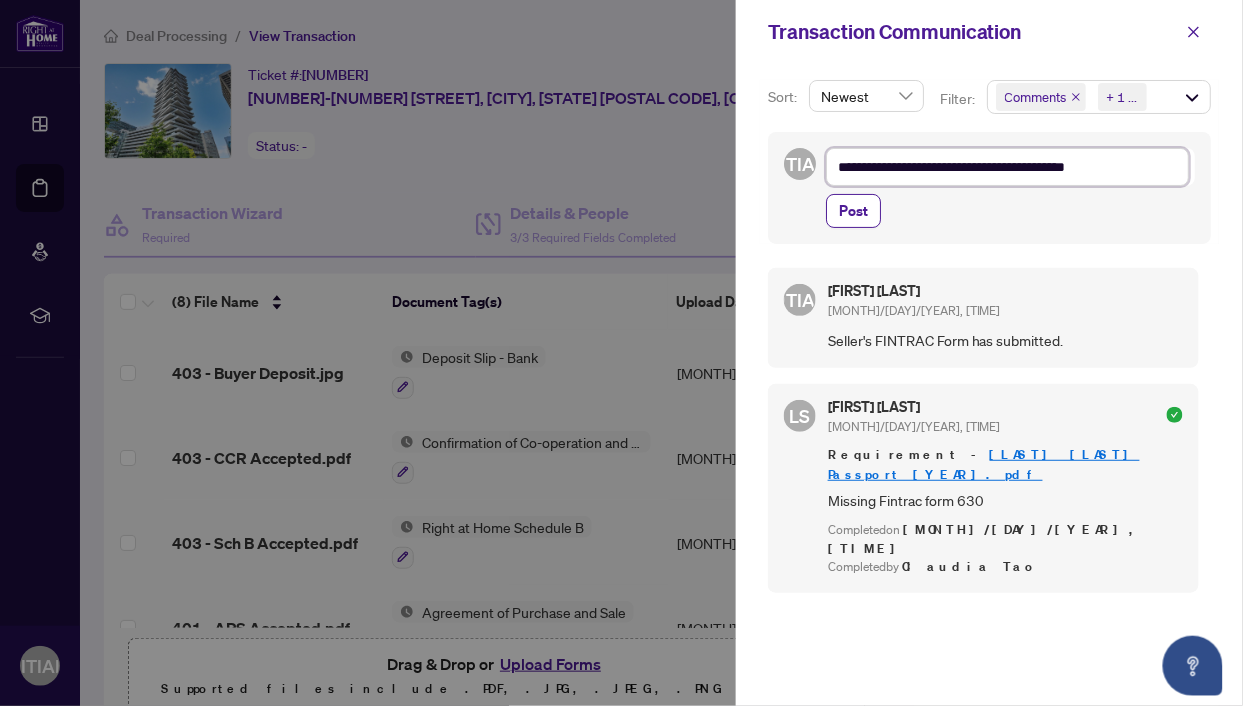 type on "**********" 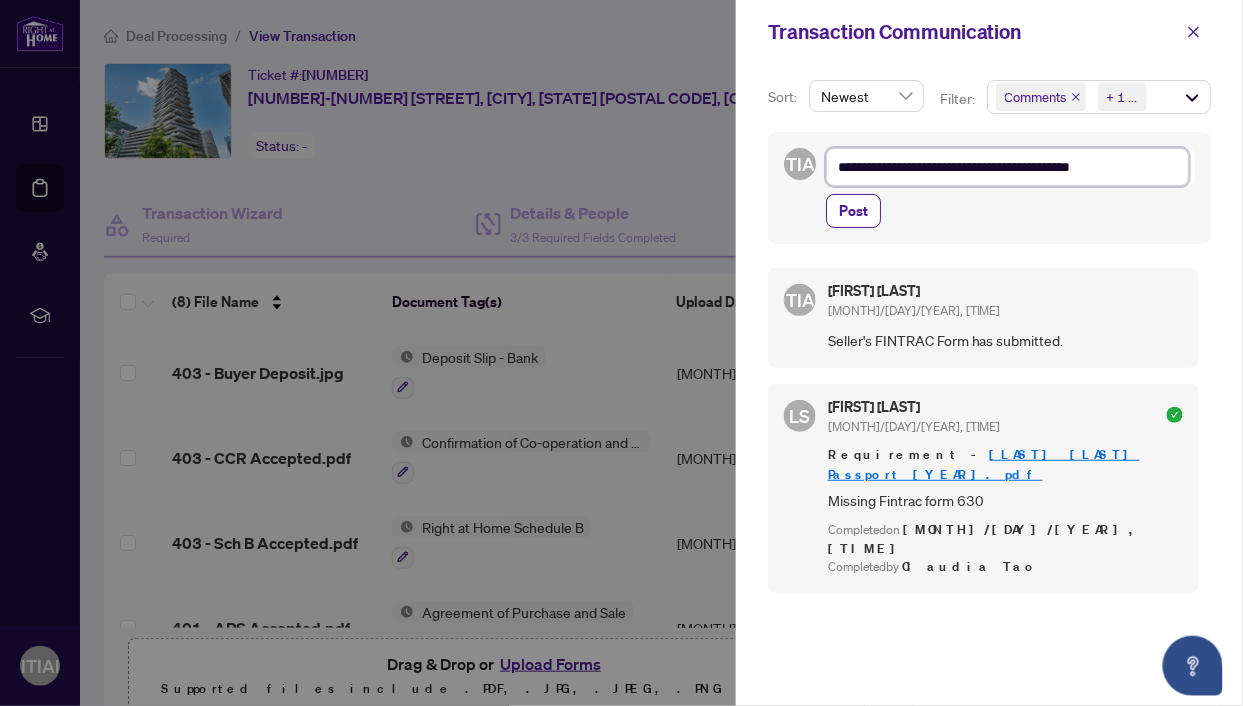 type on "**********" 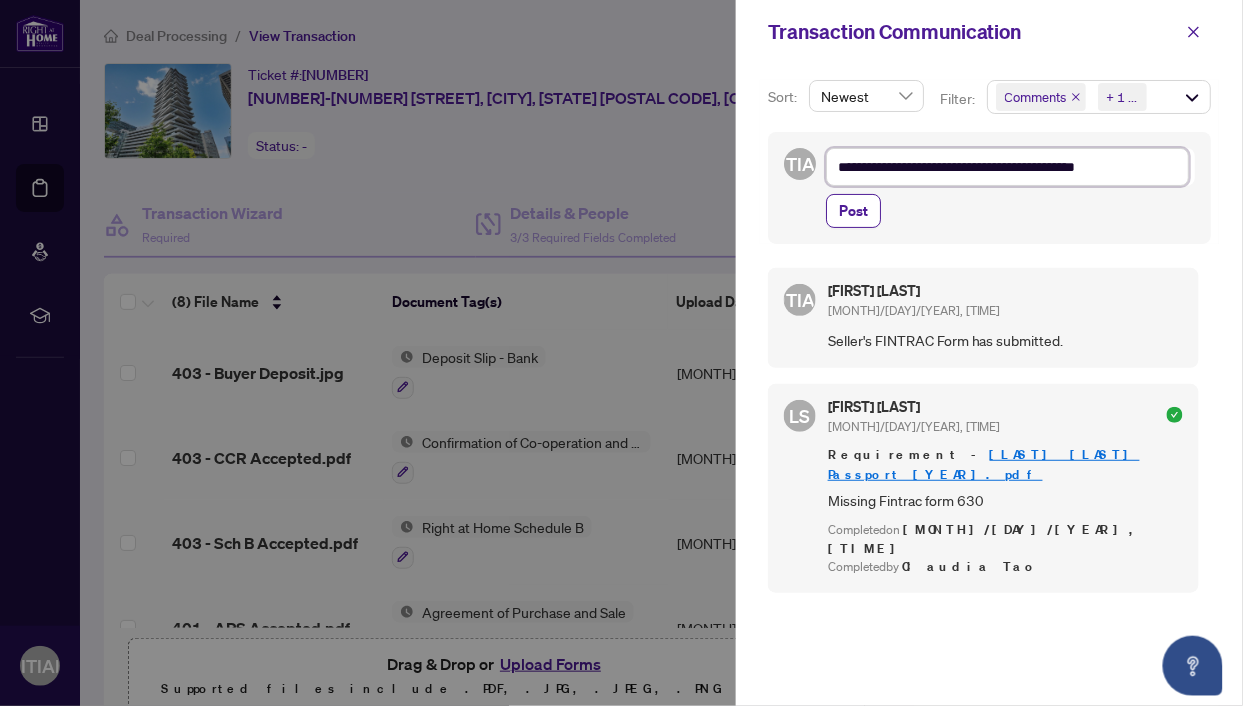 type on "**********" 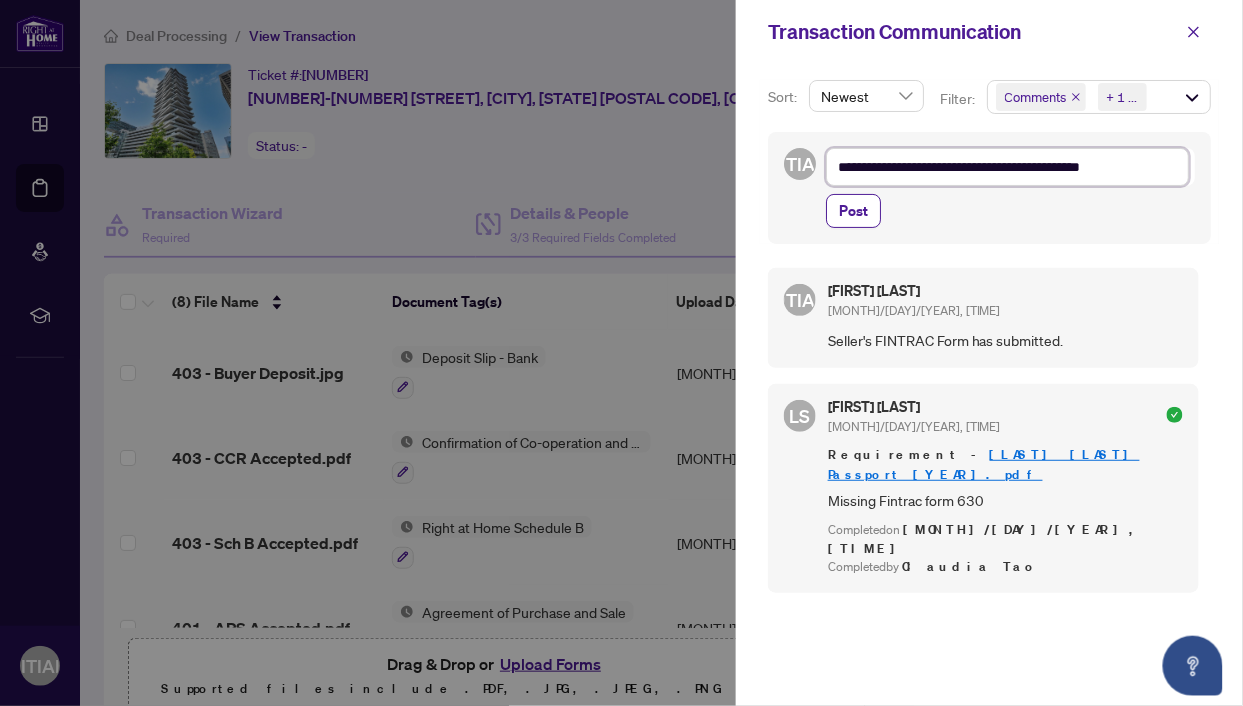 type on "**********" 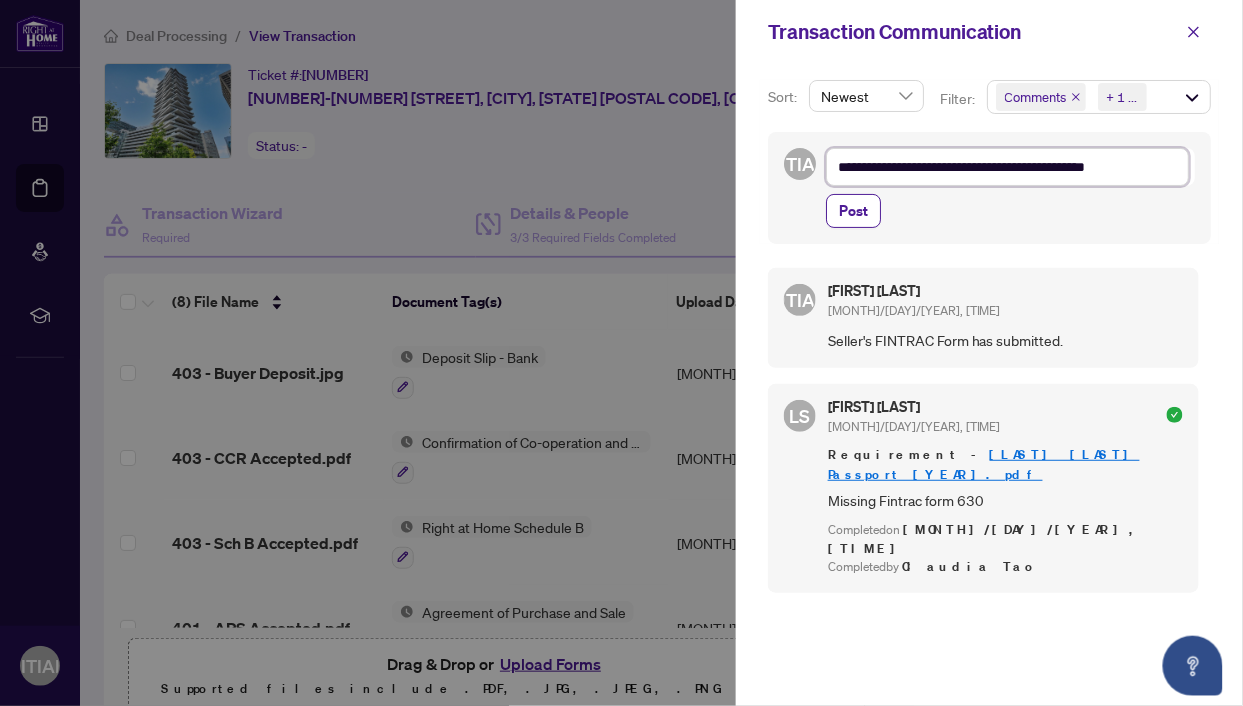 type on "**********" 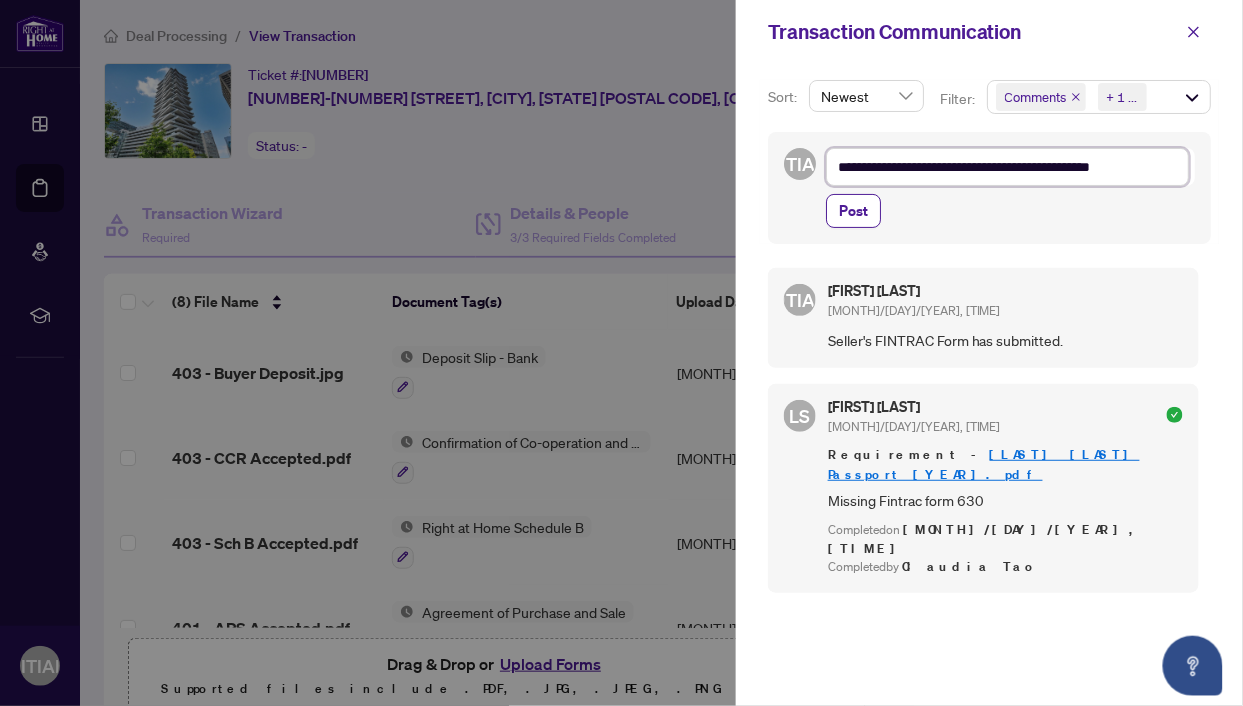 type on "**********" 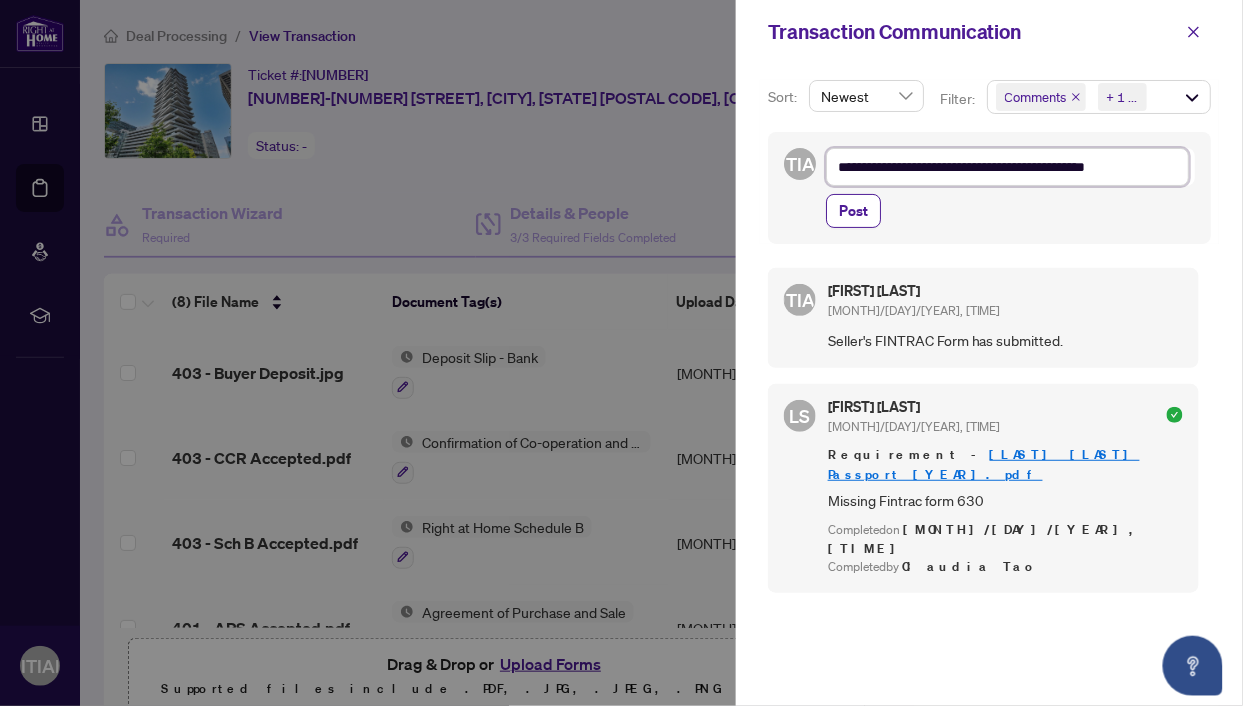 type on "**********" 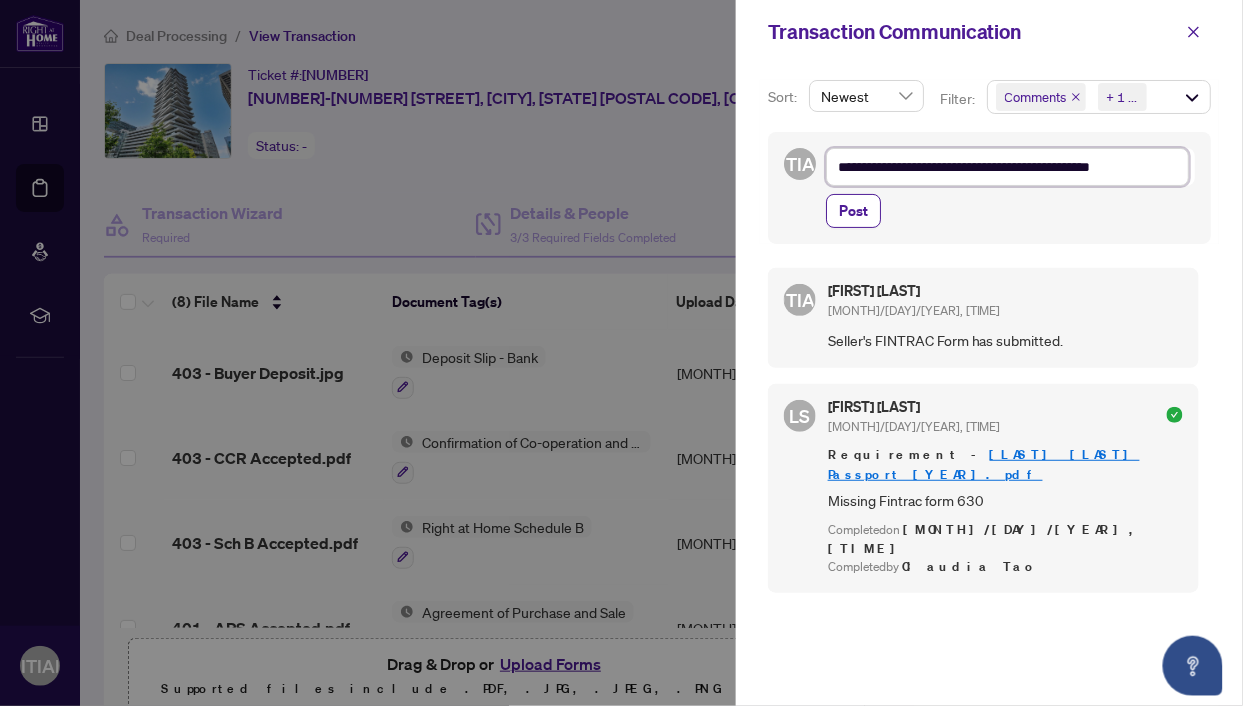 type on "**********" 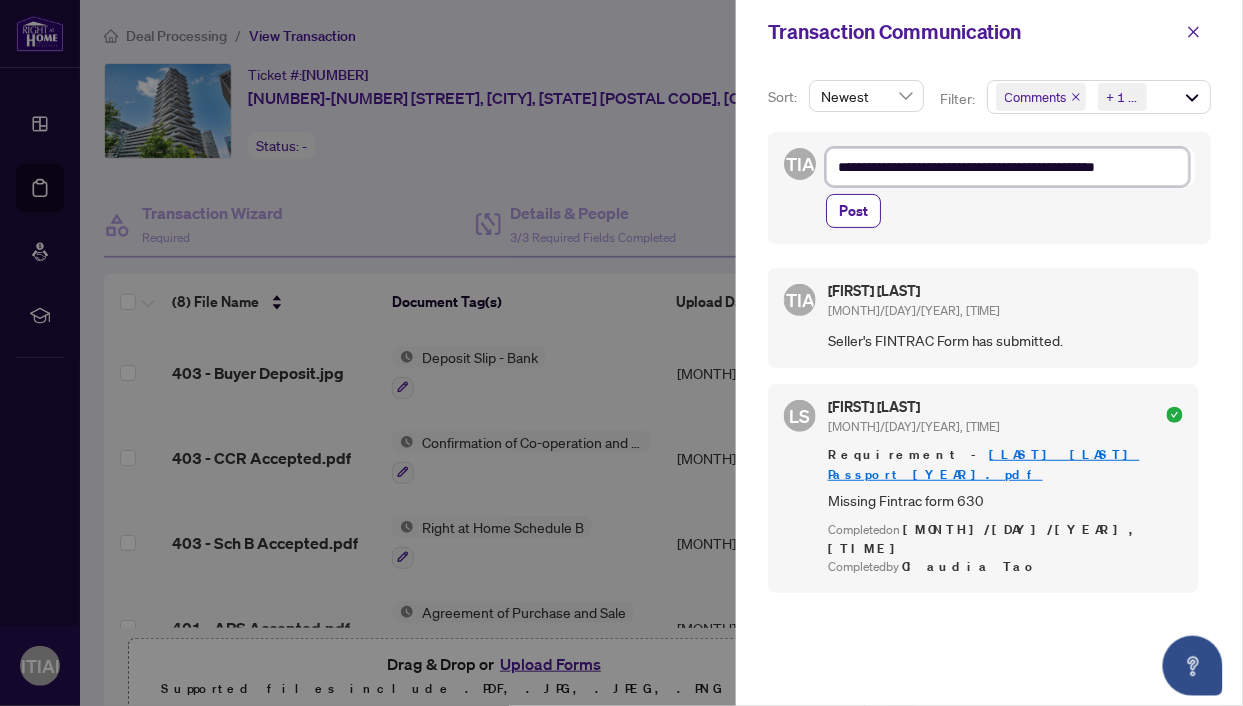 type on "**********" 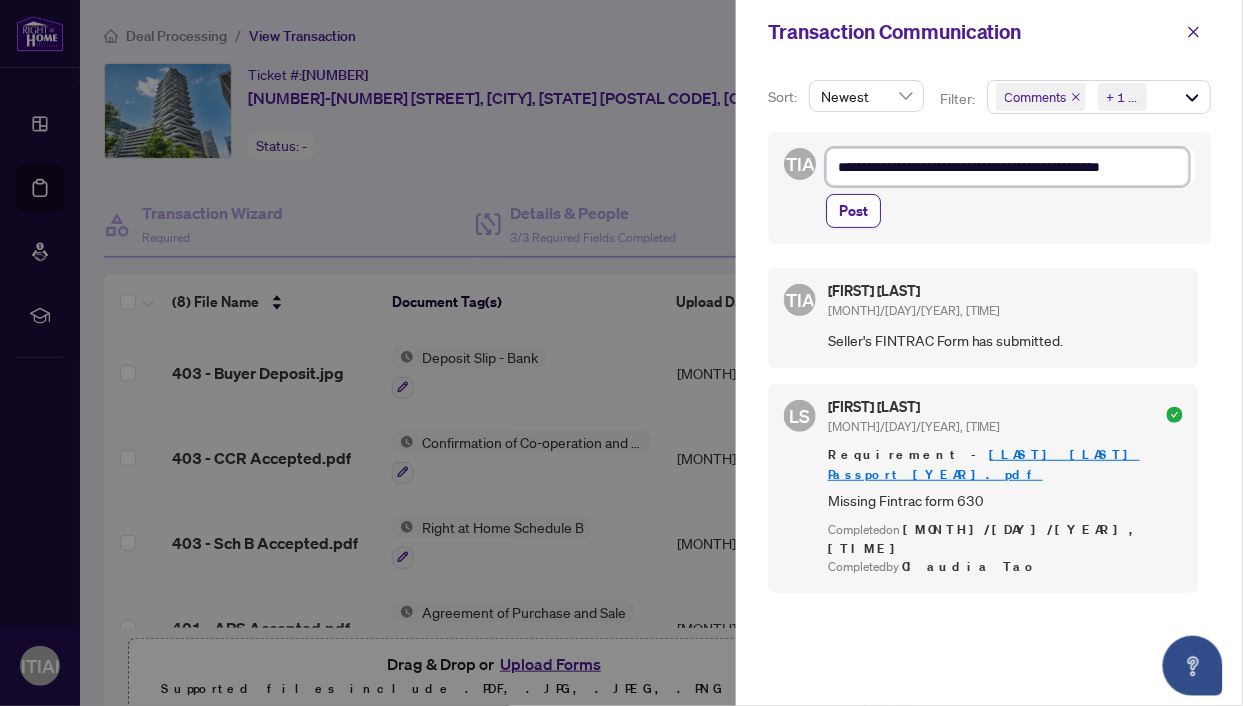 type on "**********" 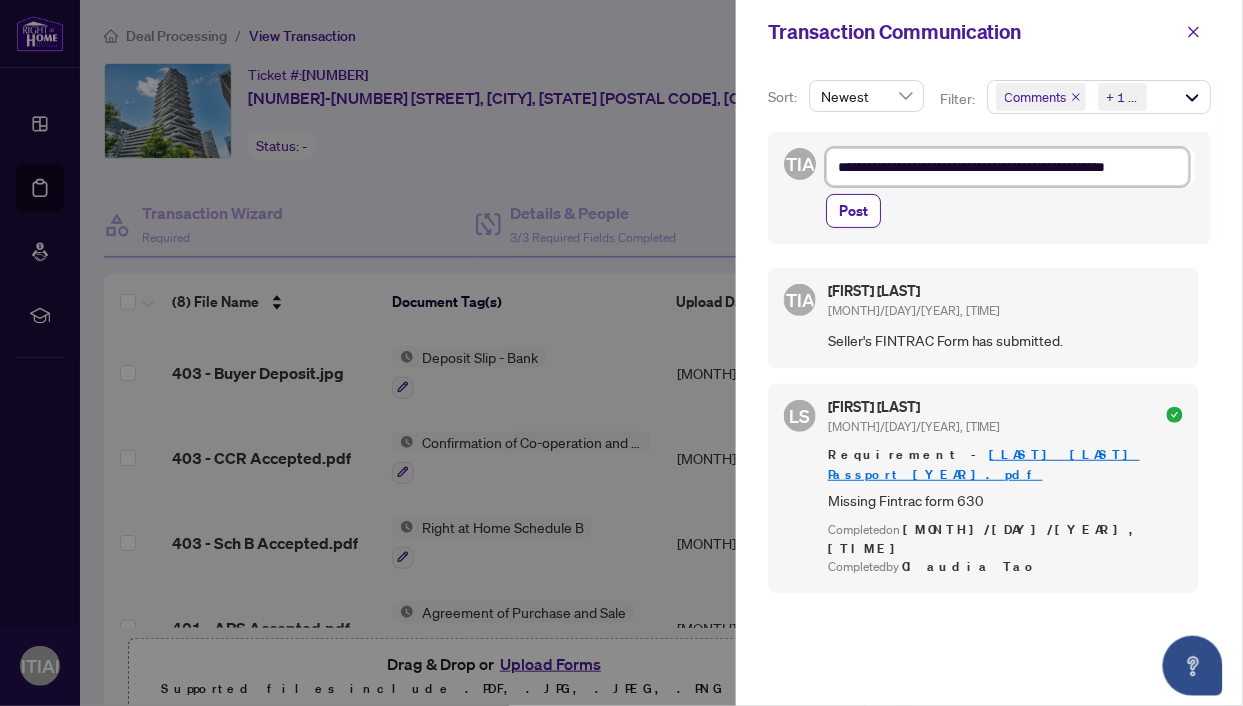 type on "**********" 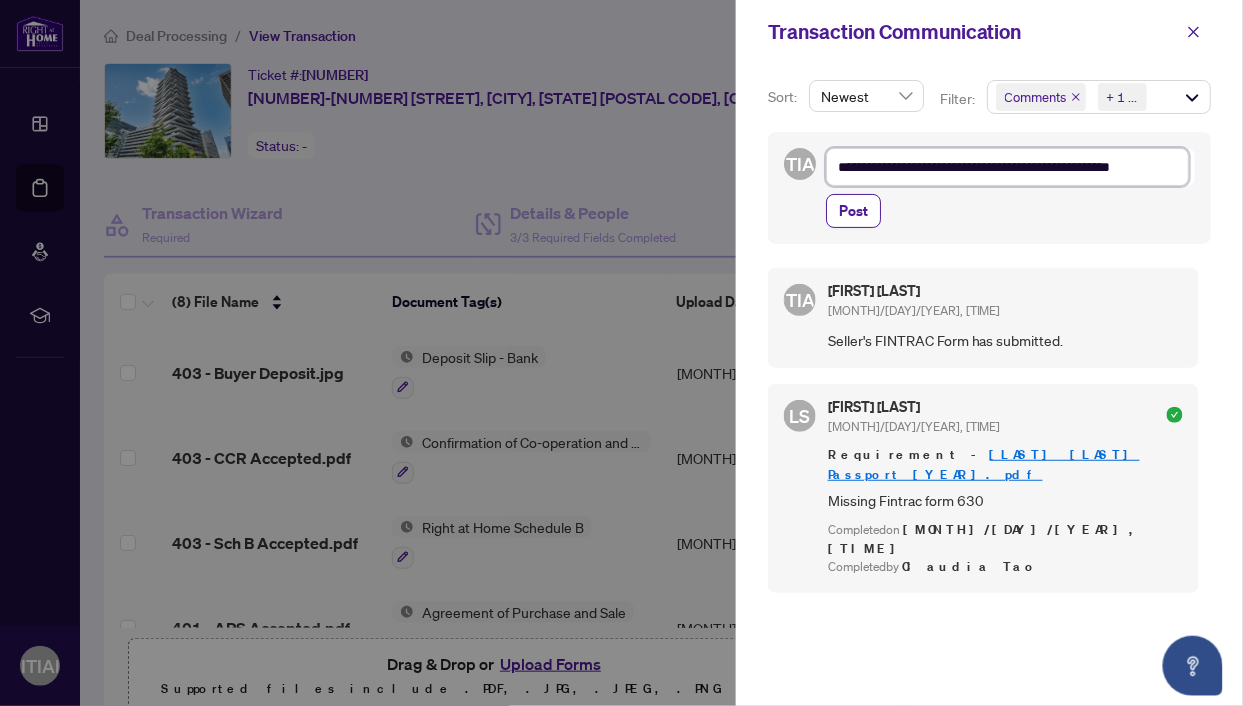 type on "**********" 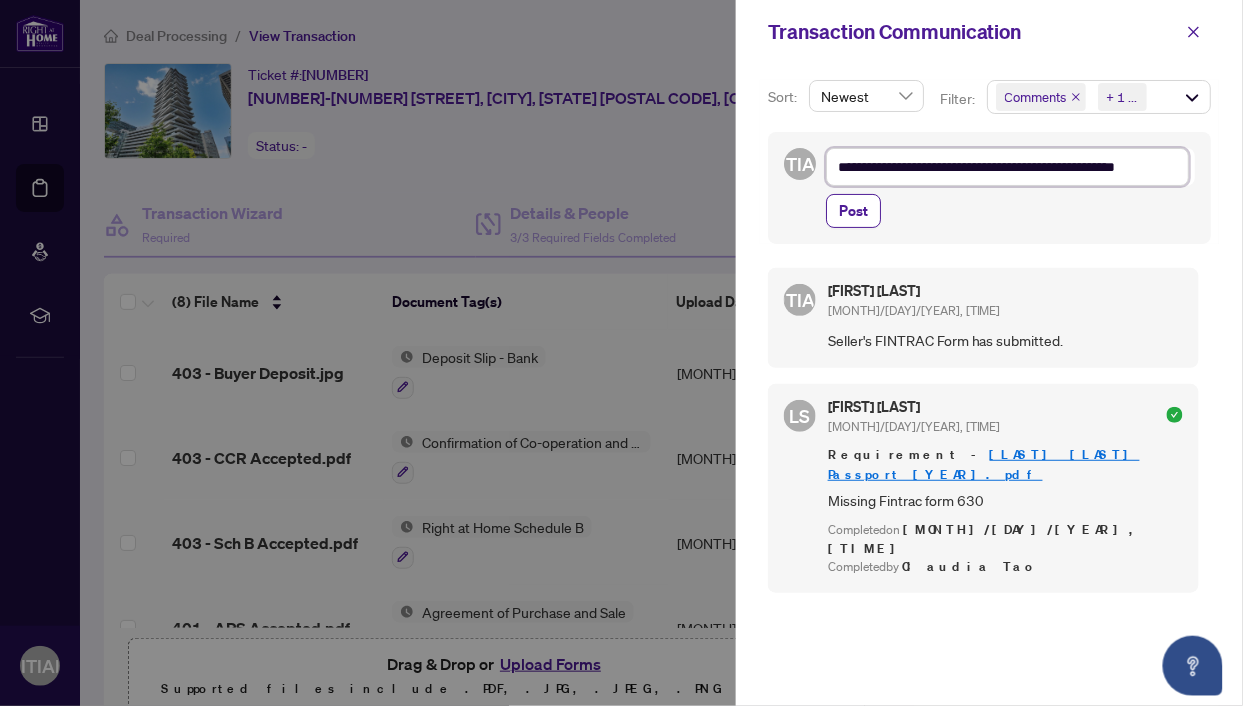type on "**********" 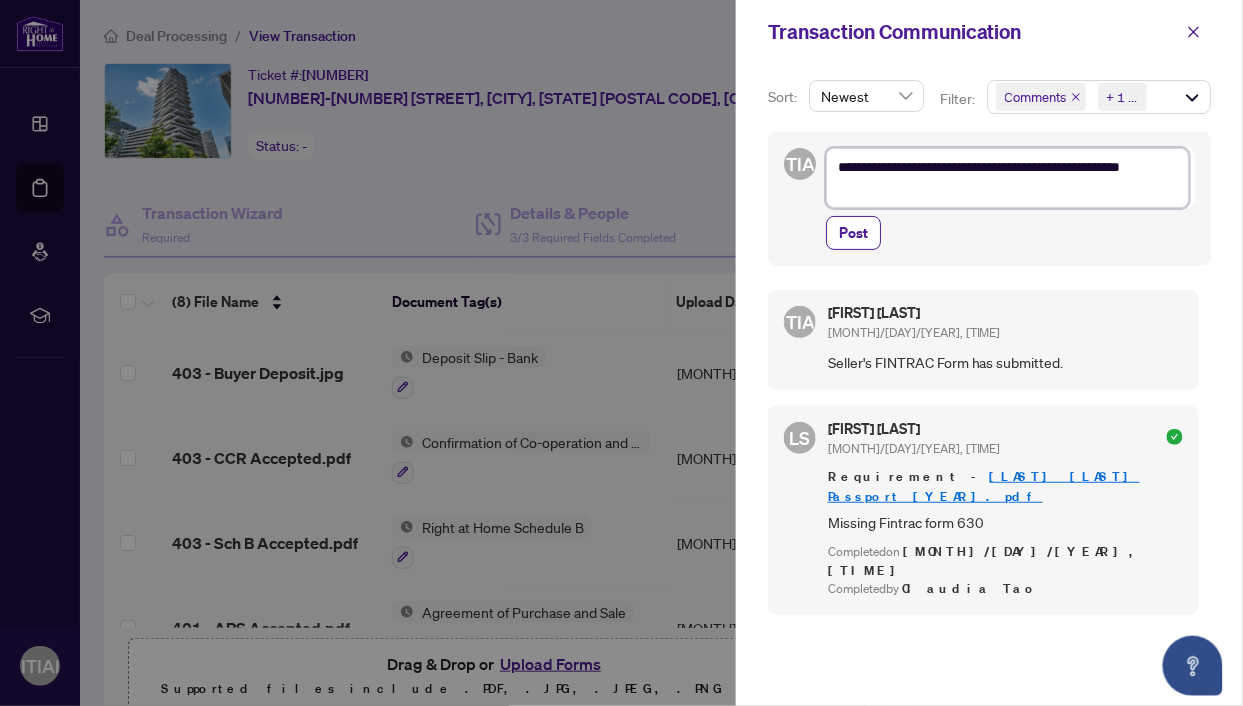 type on "**********" 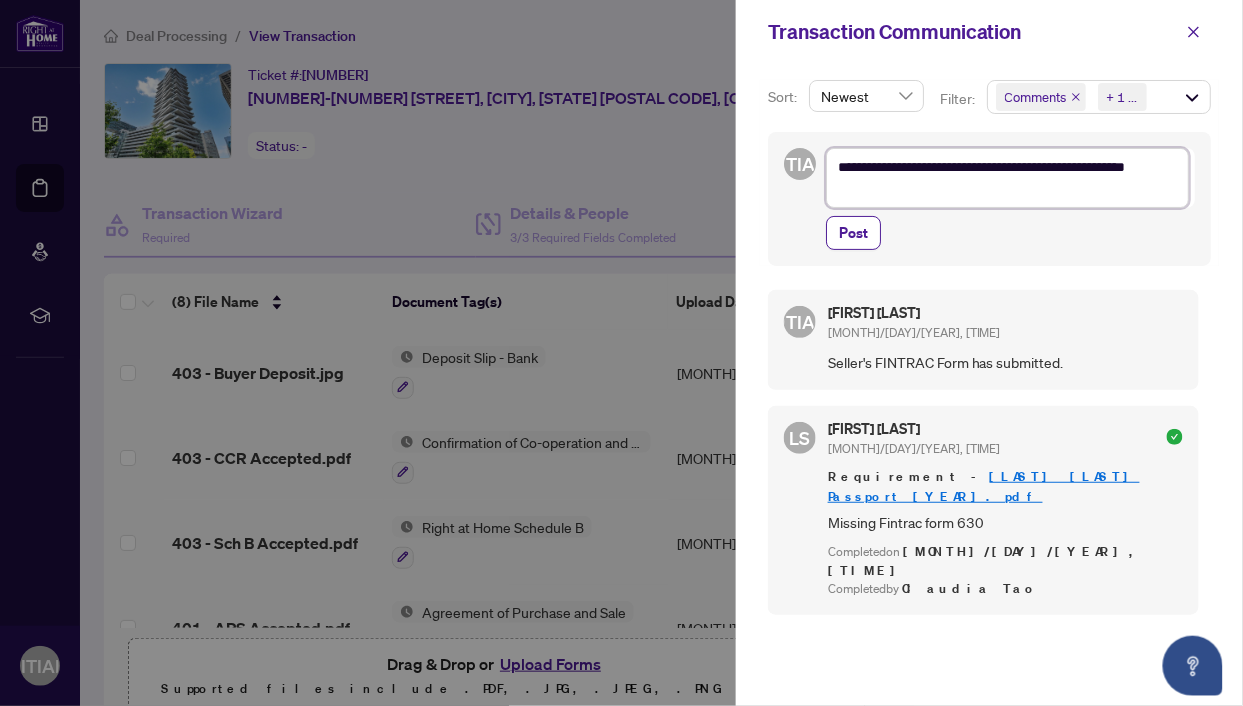 type on "**********" 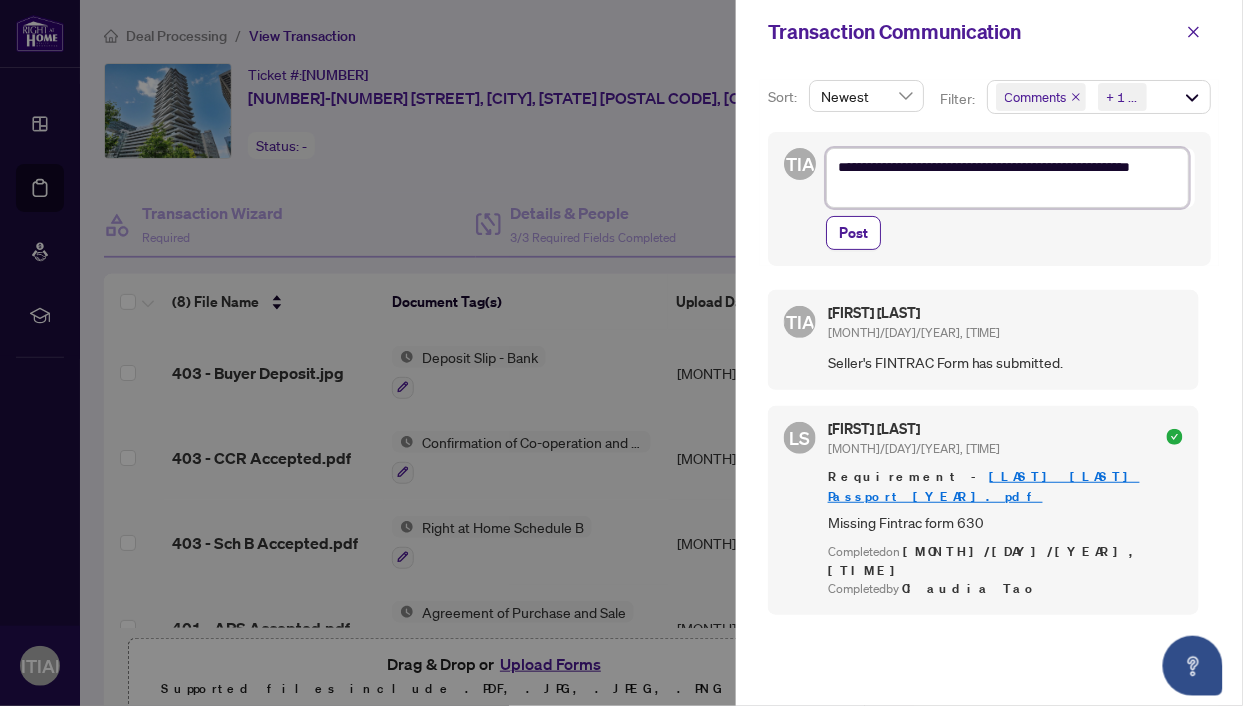 type on "**********" 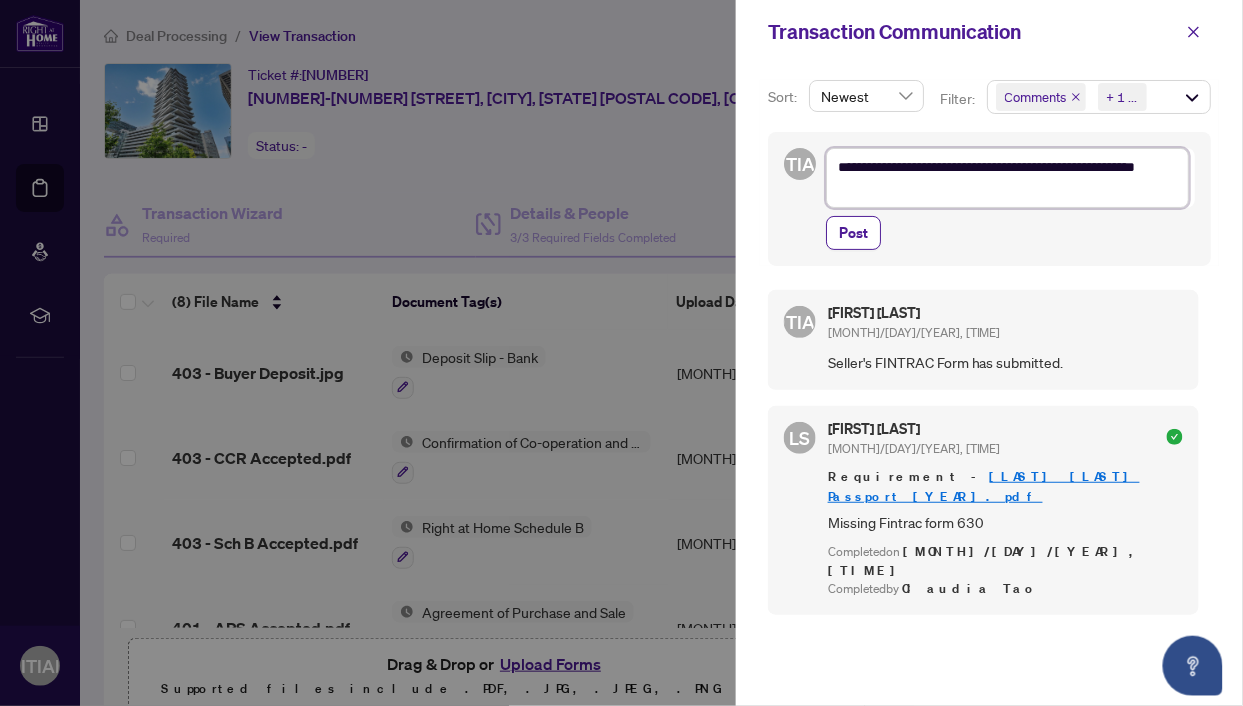 type on "**********" 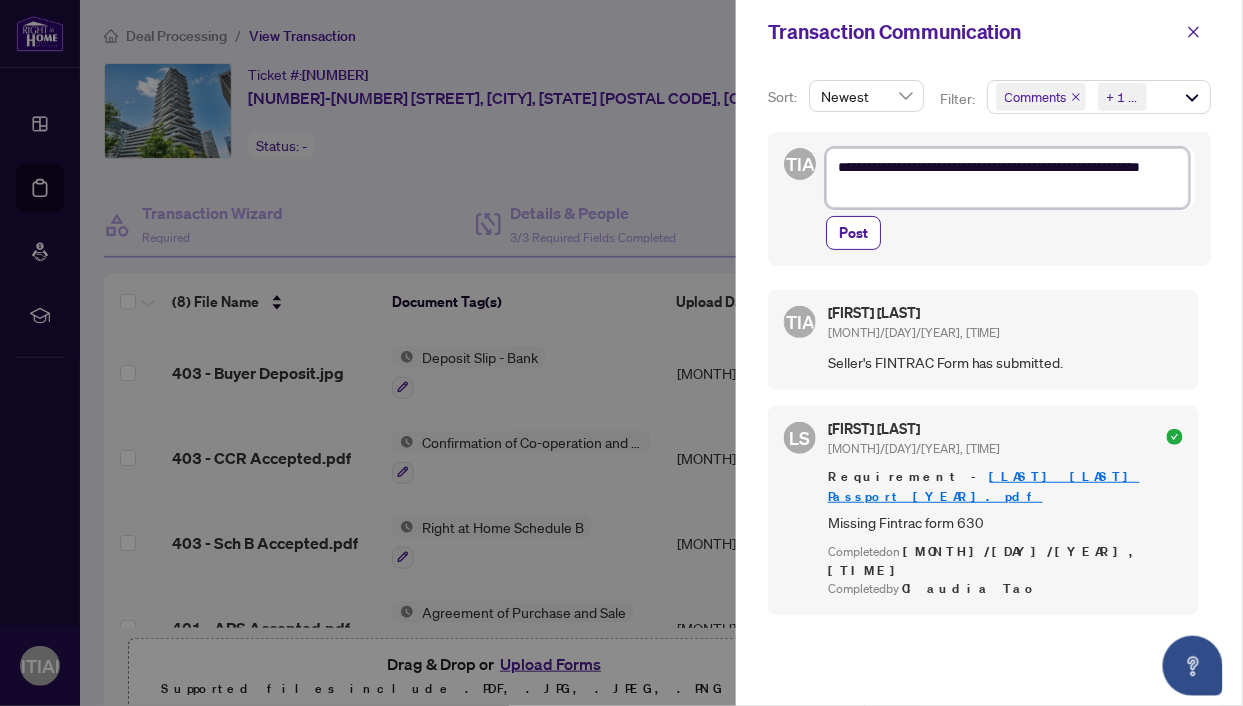 type on "**********" 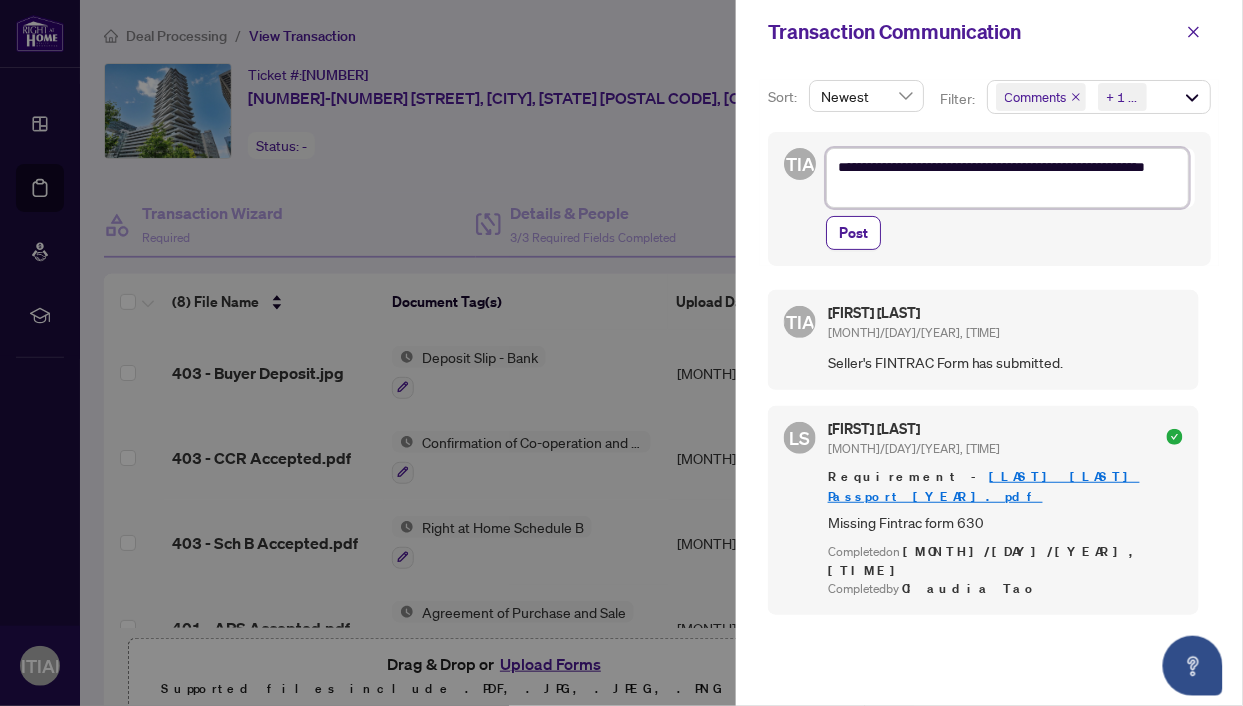 type on "**********" 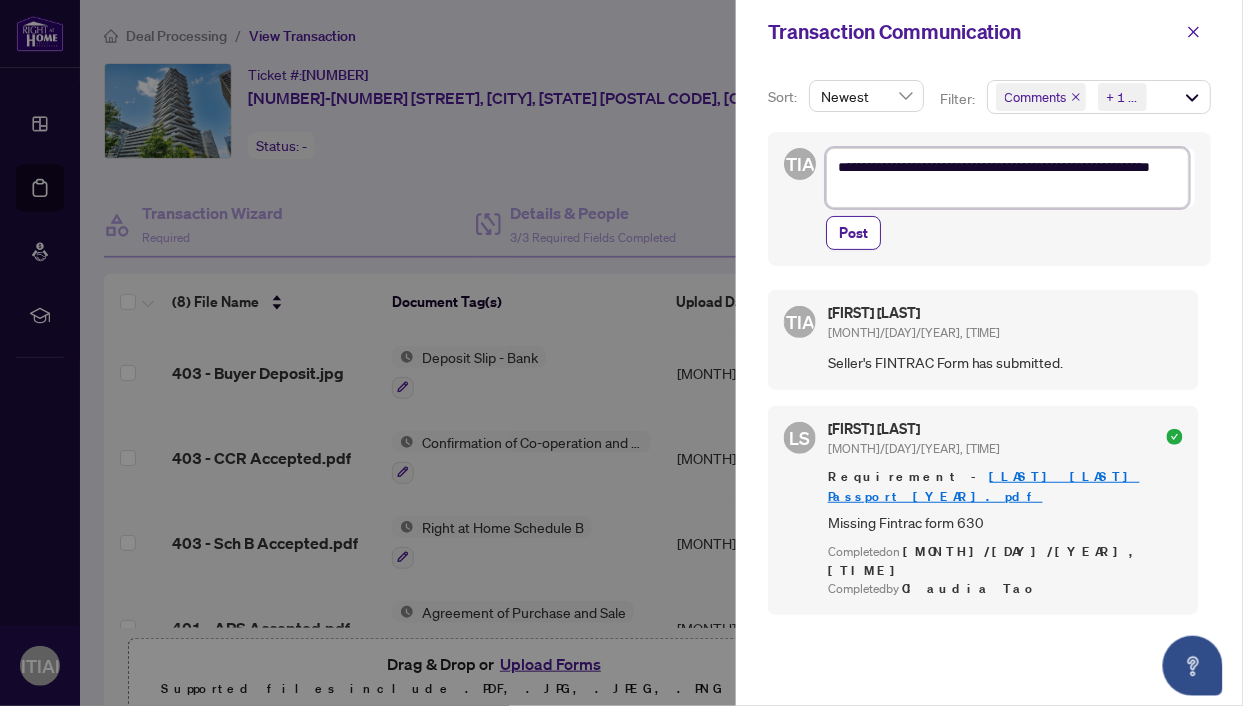 type on "**********" 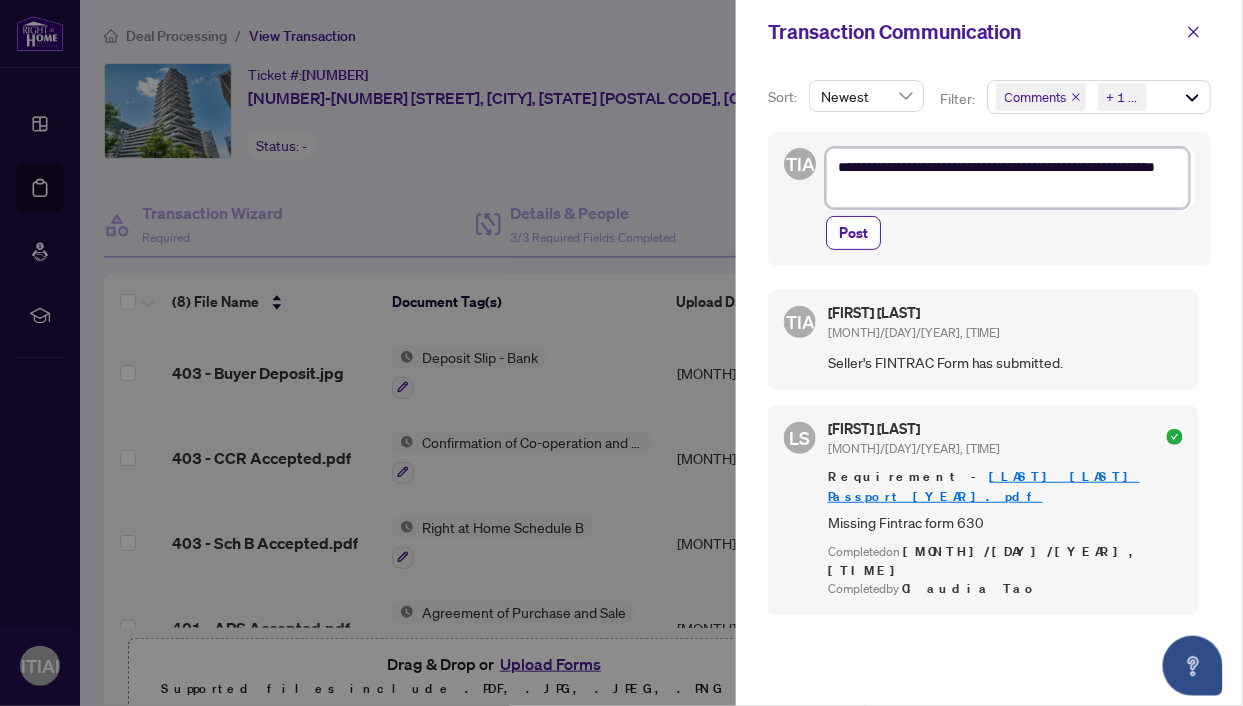 type on "**********" 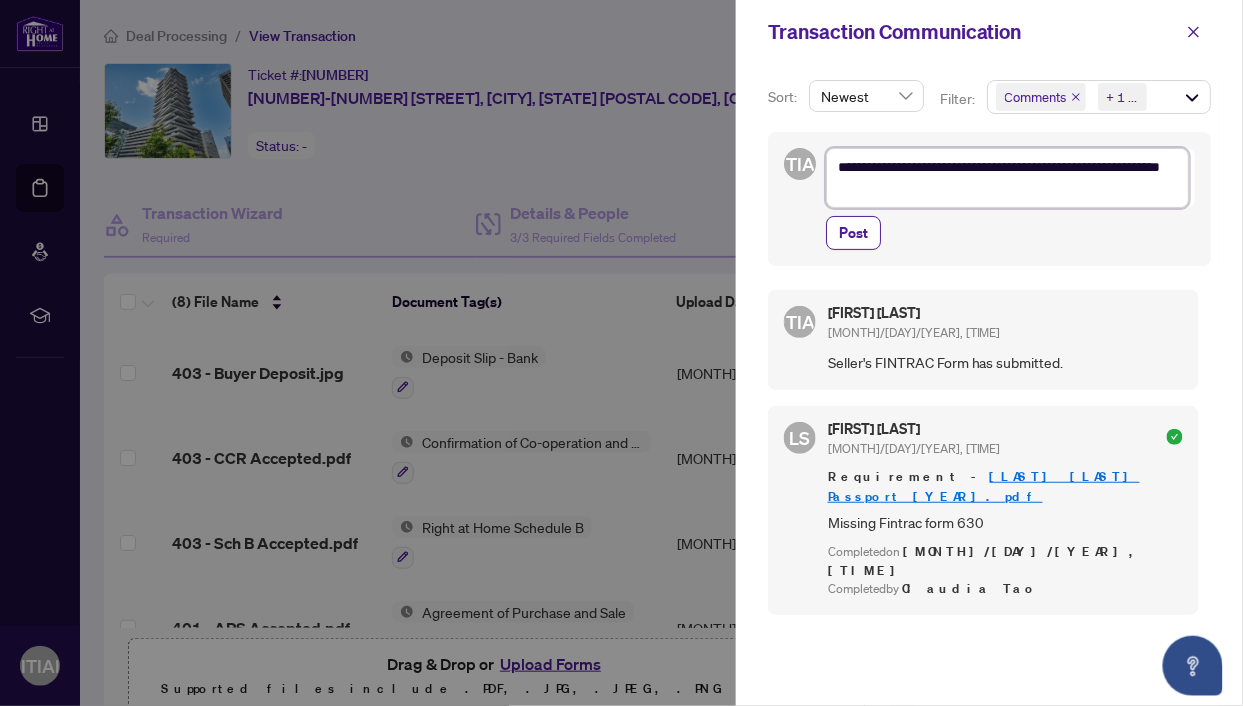 type on "**********" 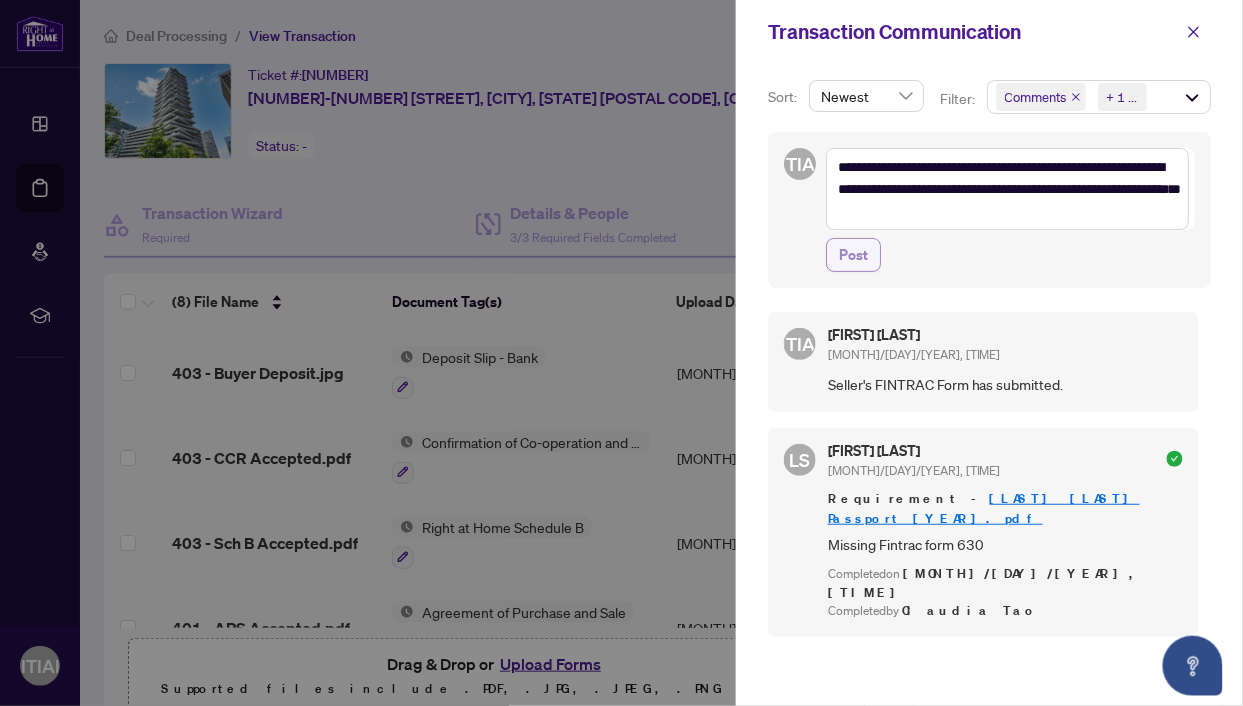click on "Post" at bounding box center [853, 255] 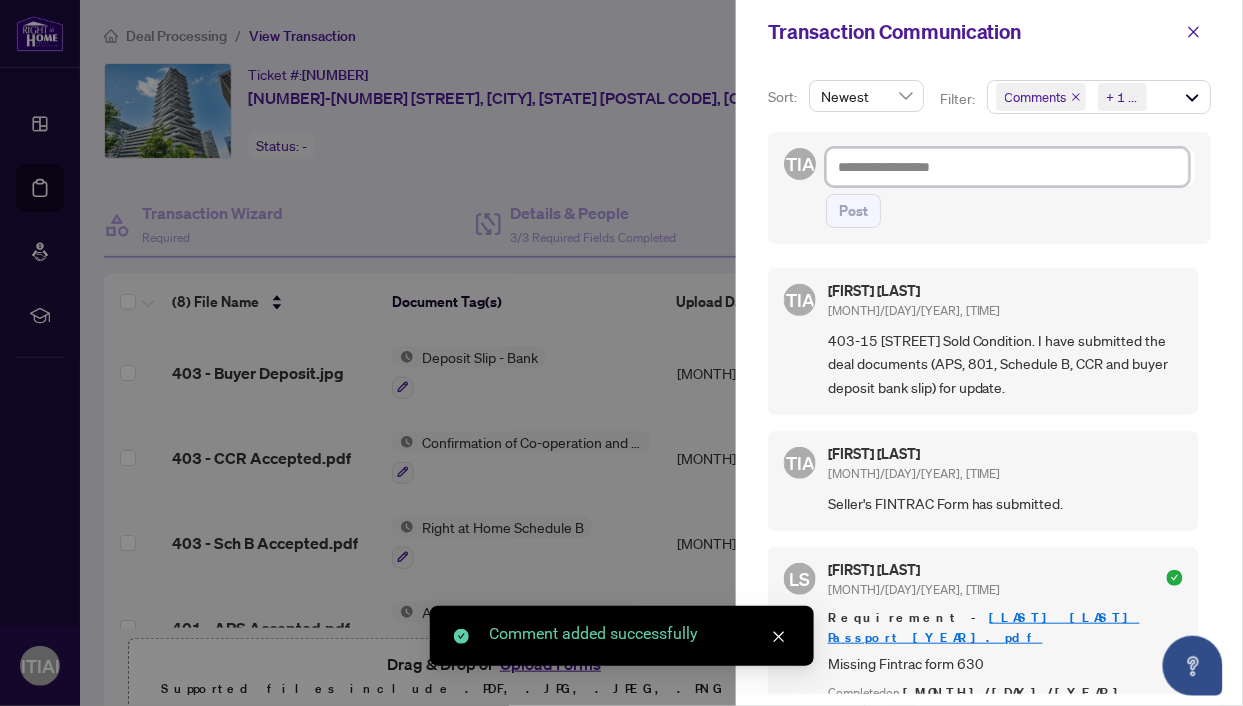 click at bounding box center [1007, 167] 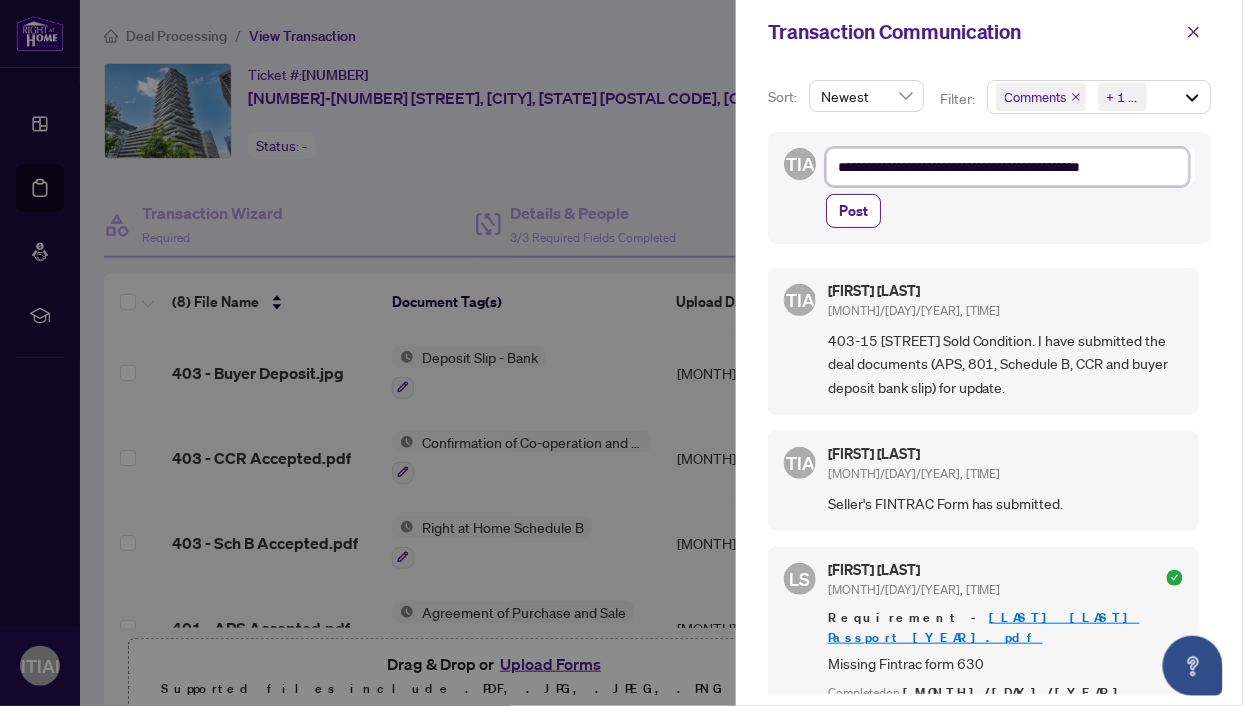 click on "**********" at bounding box center (1007, 167) 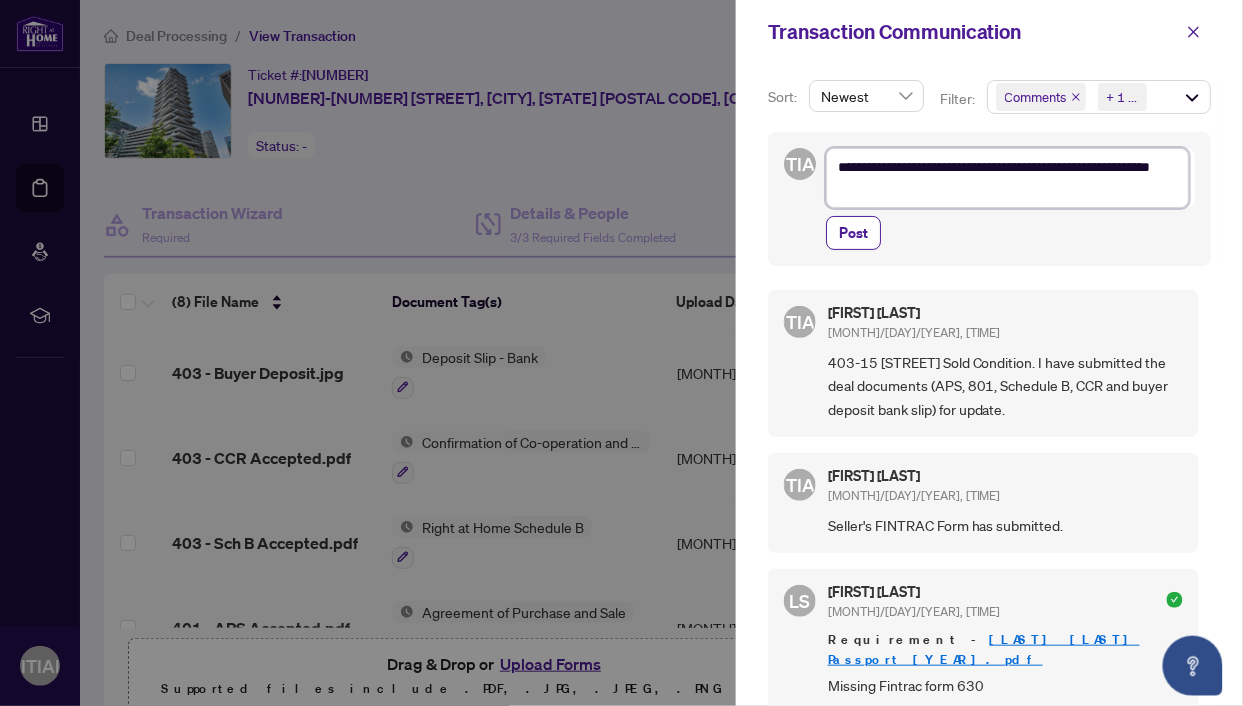 click on "**********" at bounding box center (1007, 178) 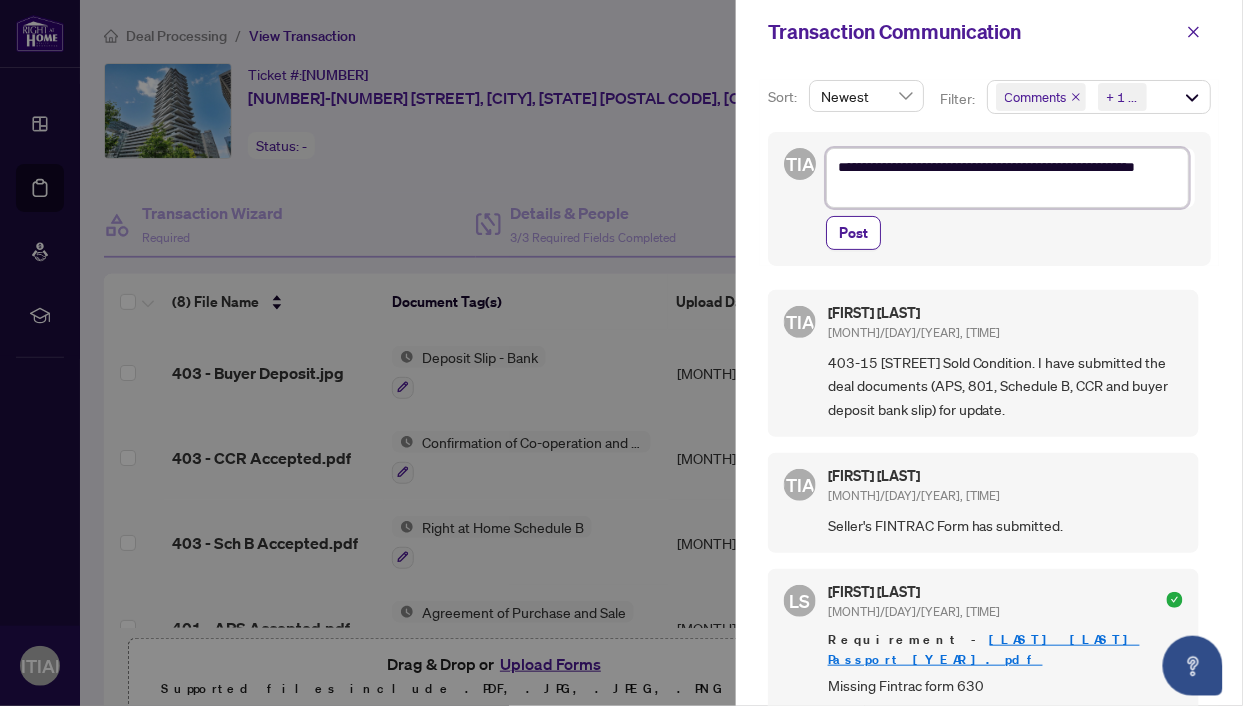 click on "**********" at bounding box center (1007, 178) 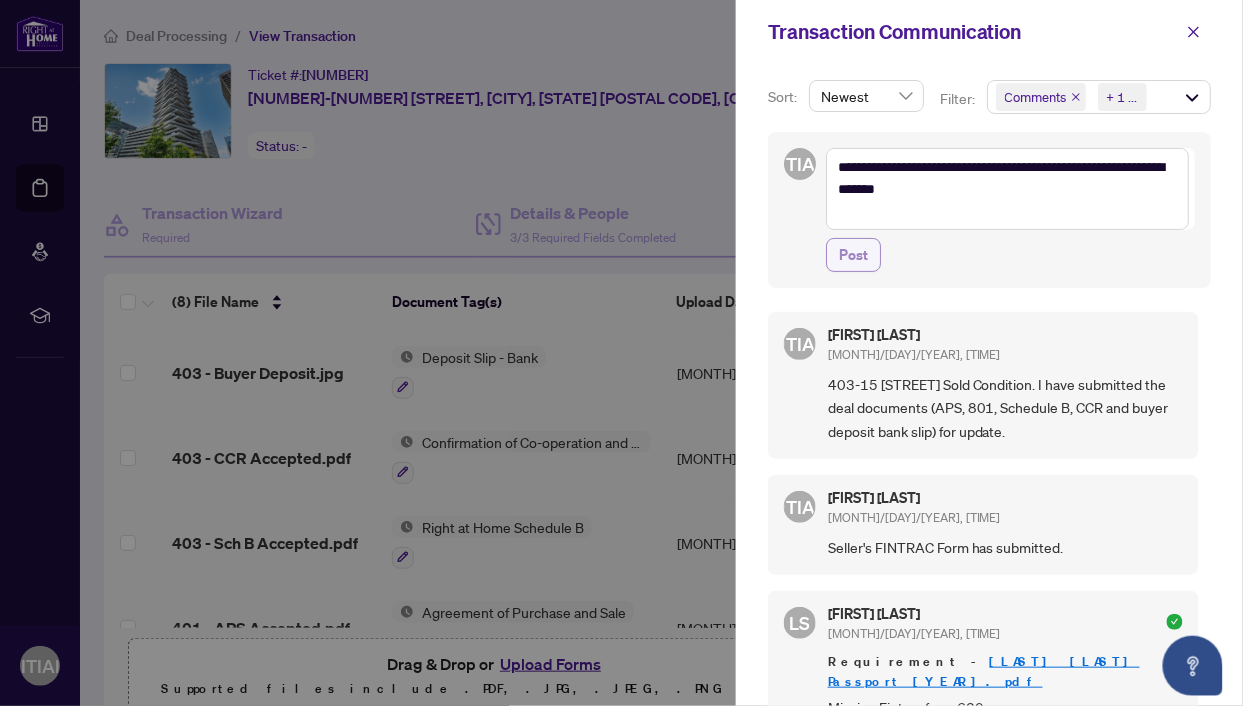 click on "Post" at bounding box center (853, 255) 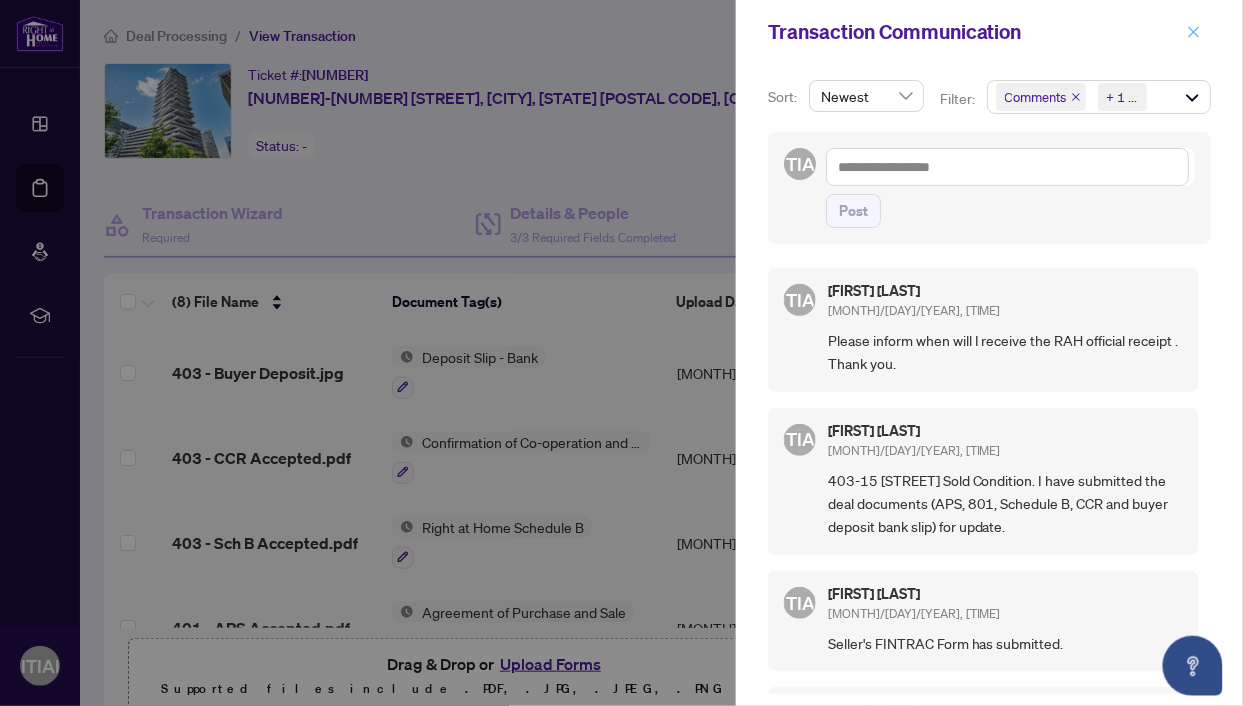 click 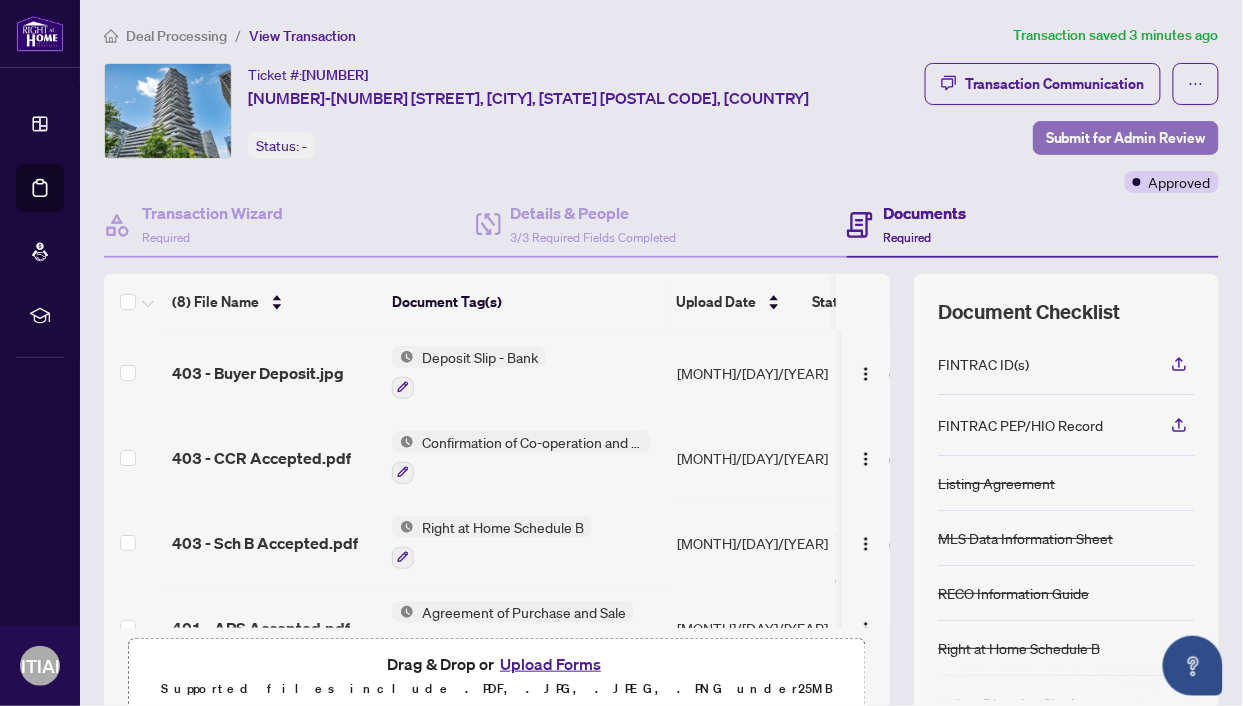 click on "Submit for Admin Review" at bounding box center (1126, 138) 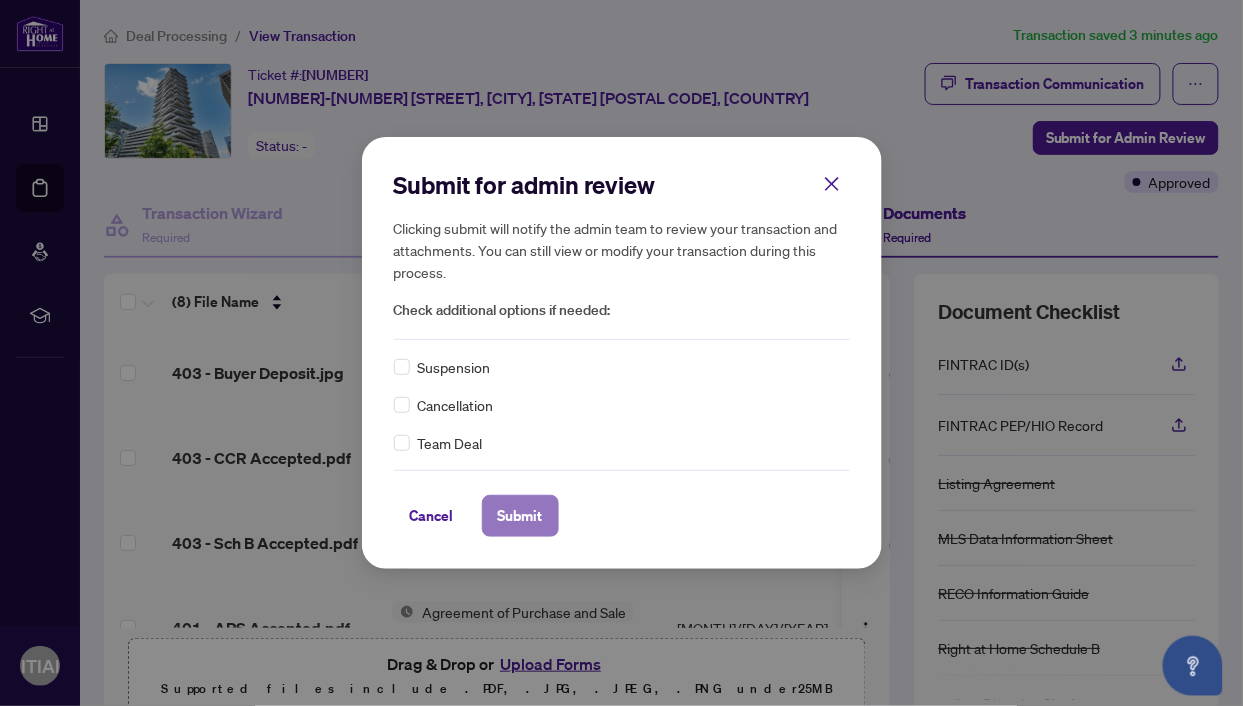 click on "Submit" at bounding box center [520, 516] 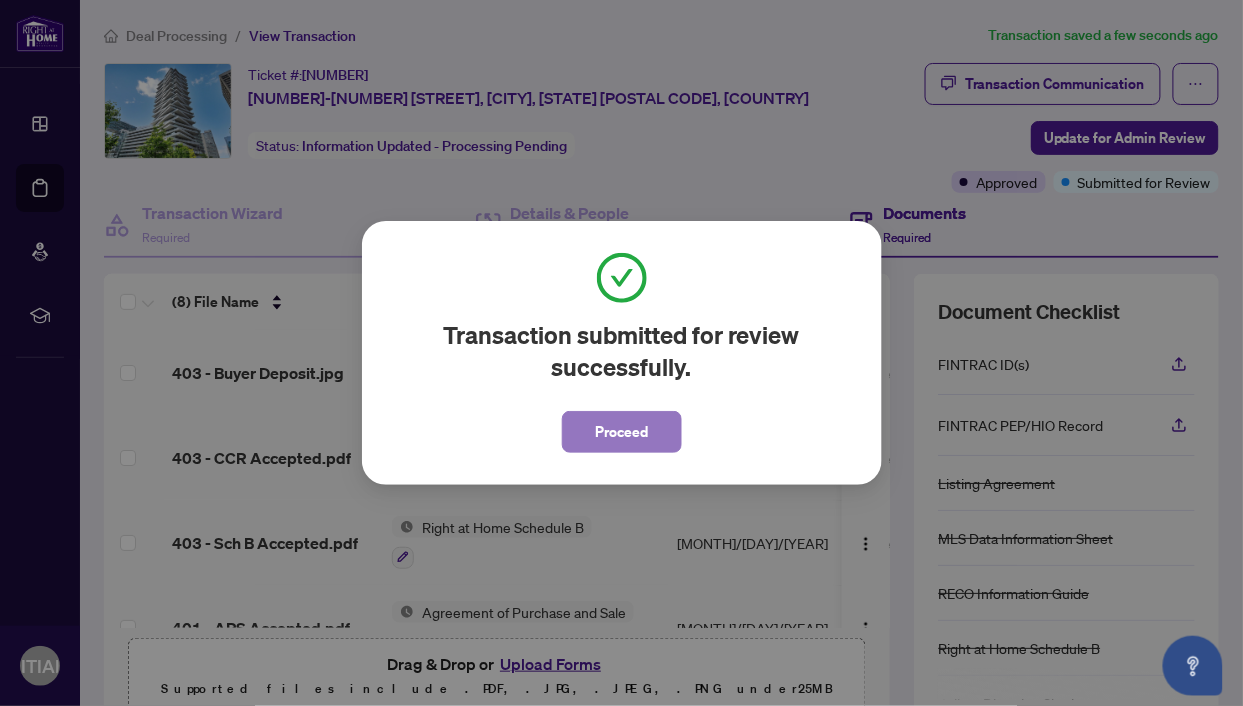 click on "Proceed" at bounding box center [621, 432] 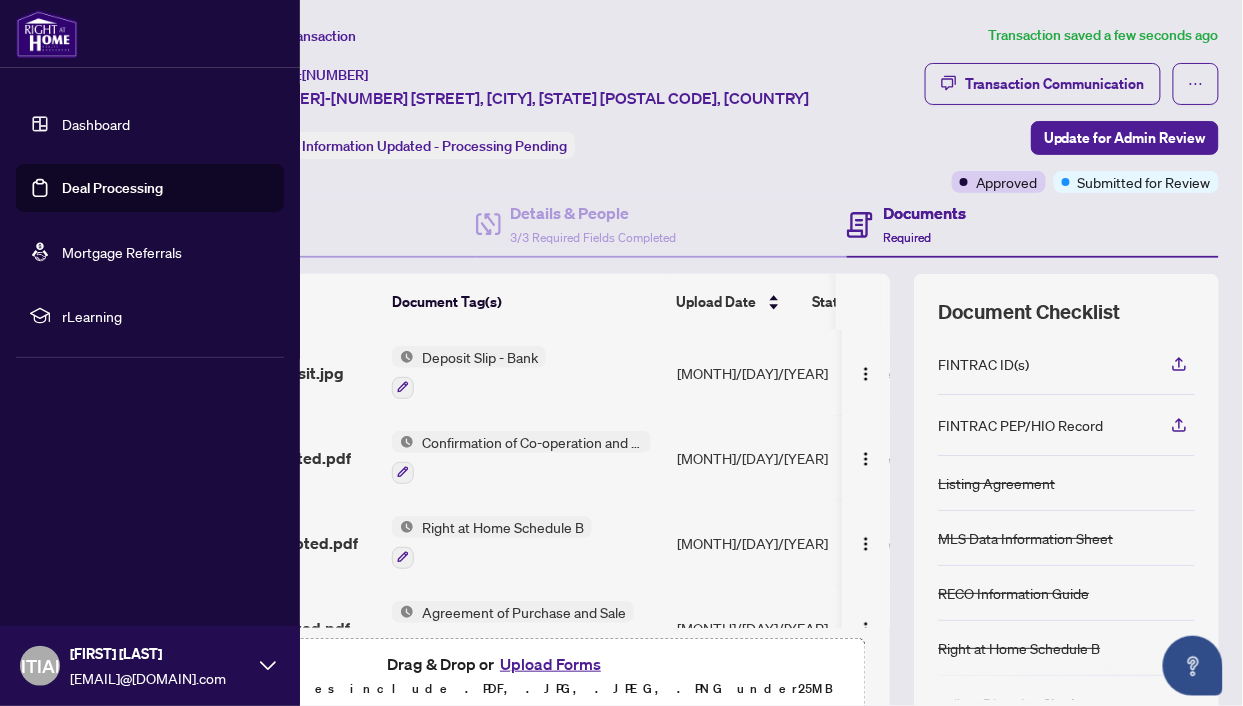 click 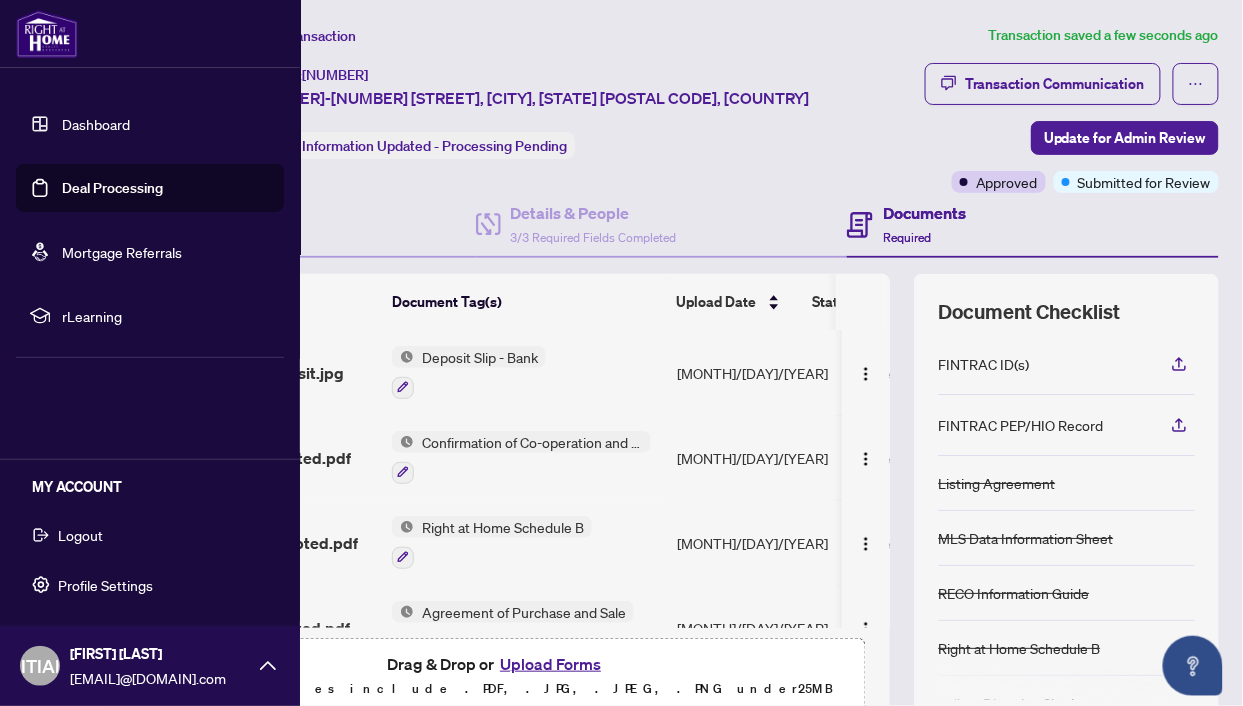click on "Logout" at bounding box center (80, 535) 